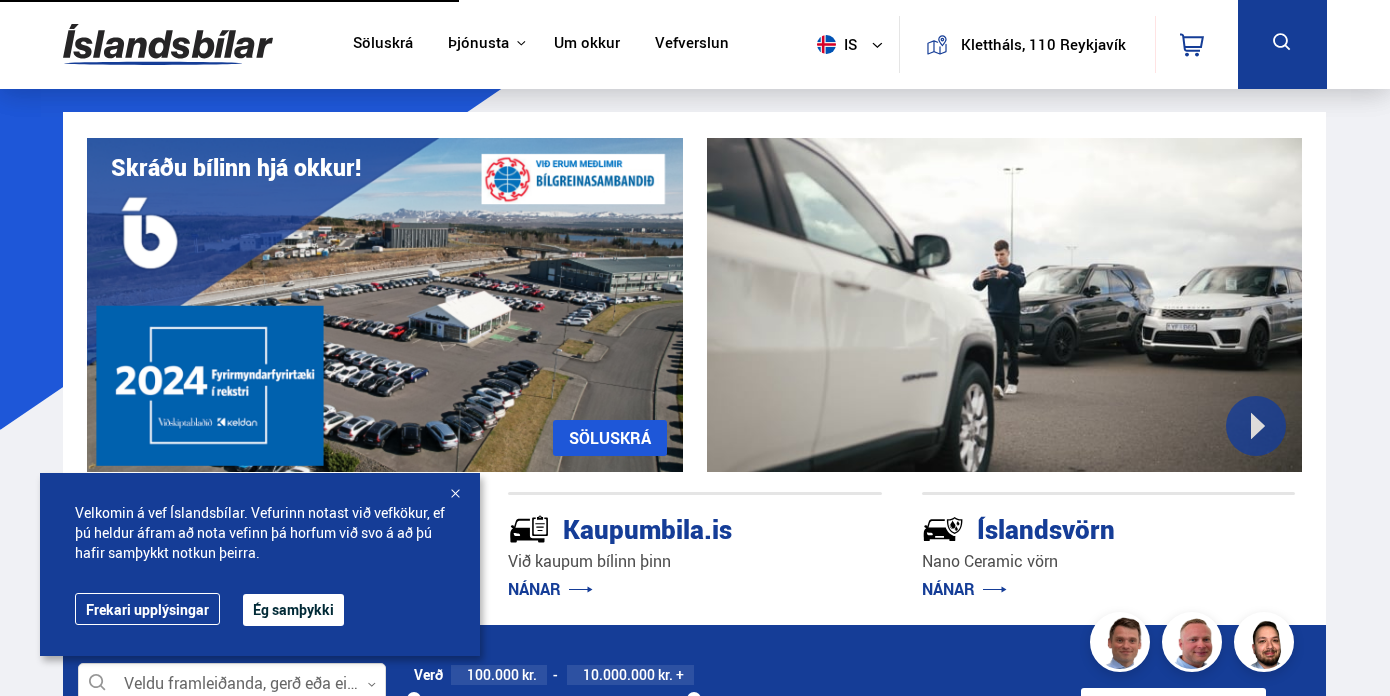 scroll, scrollTop: 0, scrollLeft: 0, axis: both 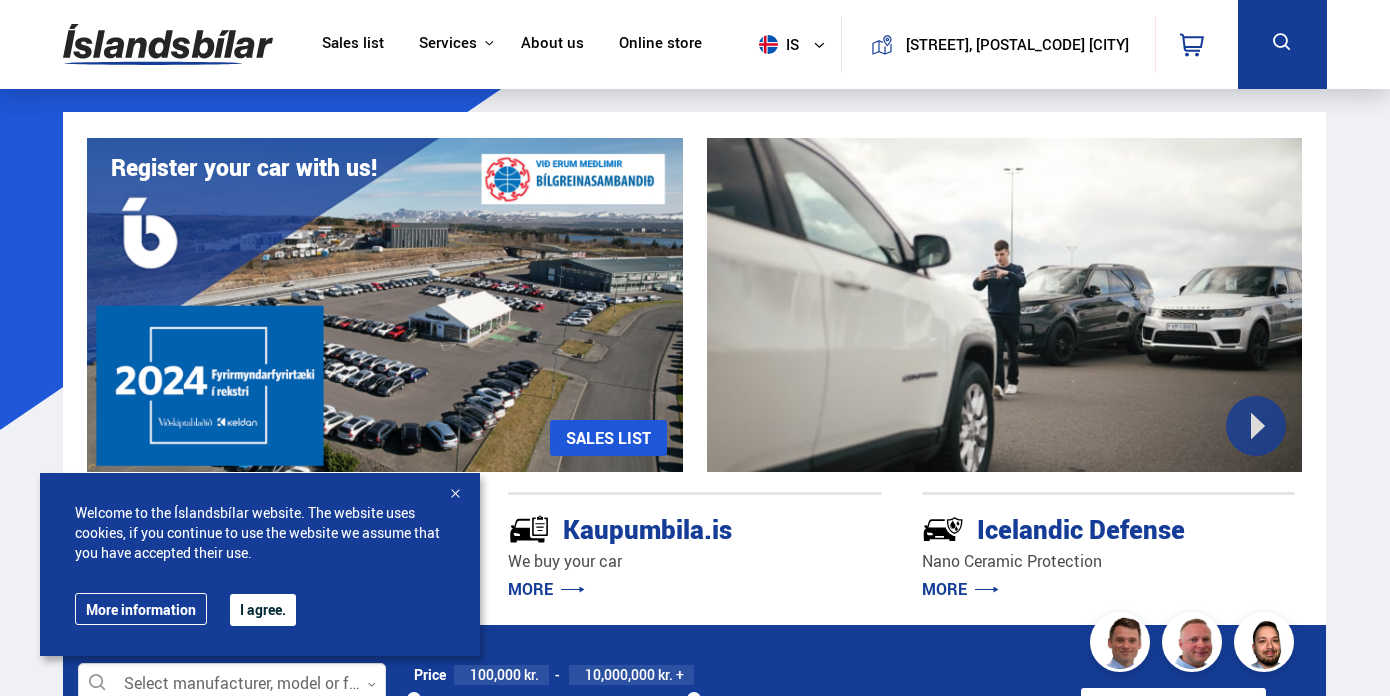 click on "Sales list
Services
Icelandic cars
Kaupumbila.is
Icelandic Defense
Instructions
About us
Online store
is     is
but
pl
Klettháls, 110 Reykjavik
0
Sales list
Services
Icelandic cars
Kaupumbila.is
Icelandic Defense
Instructions
About us
Online store
Klettháls, 110 Reykjavik   is     is
but
pl
Select manufacturer, model or feature 0   Categories 0   Drive 0   Division 0   Energy source 0   Price   100,000   kr.   10,000,000   kr.
+
100000 10000000   Year of manufacture   2005     2025       2005 2025   Driving   0   km.   200,000   km.     0 200000
On site
Offer
Video" at bounding box center (695, 2017) 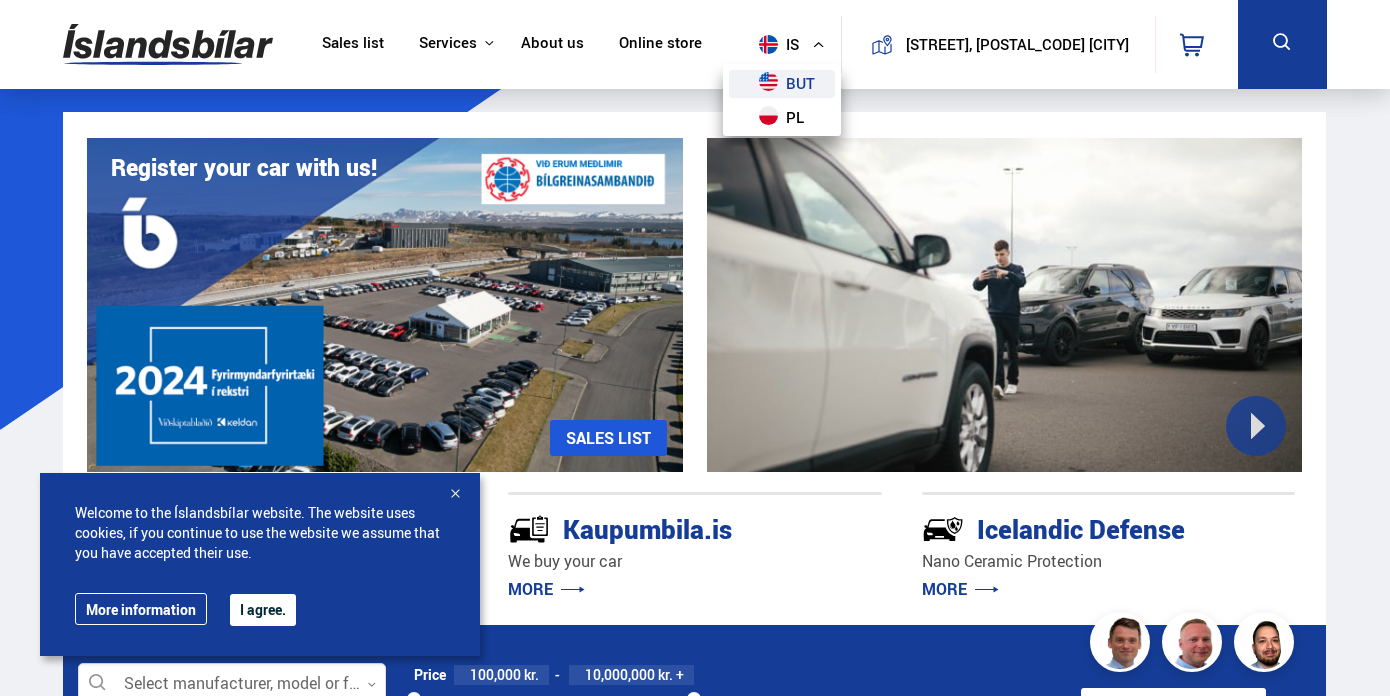 click on "but" at bounding box center (800, 83) 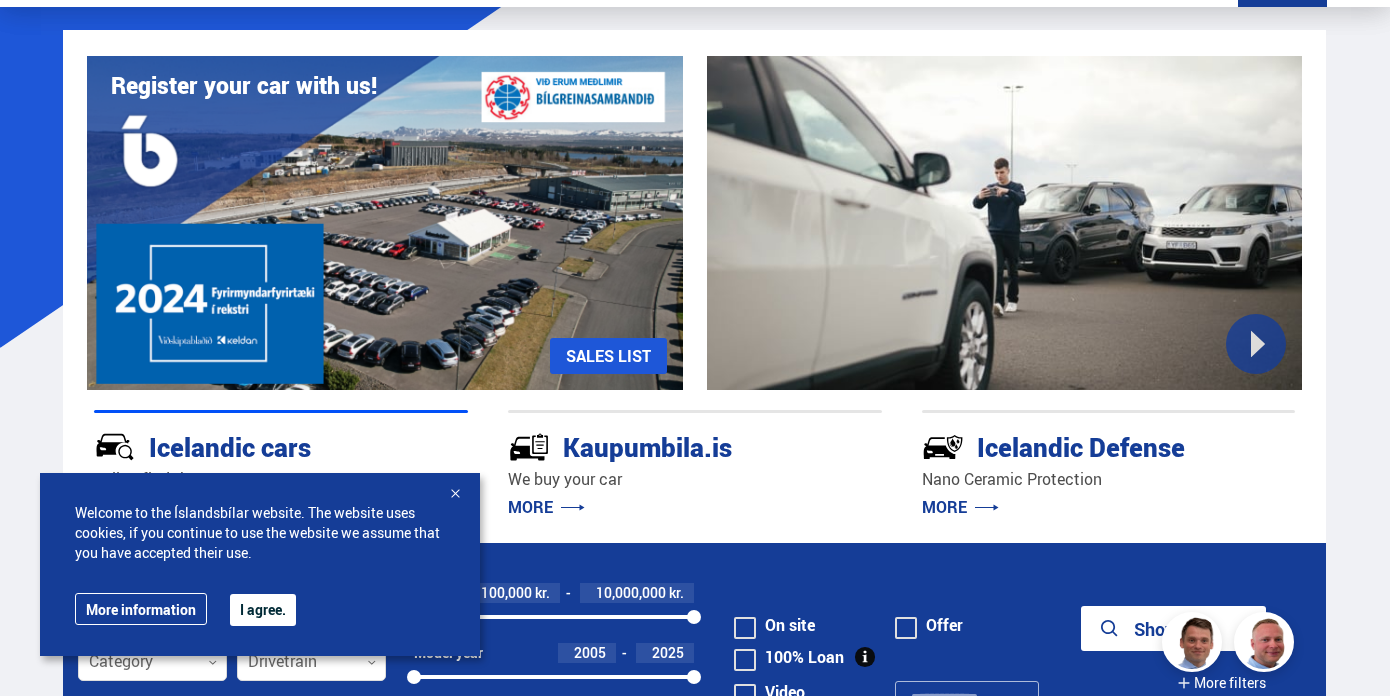 scroll, scrollTop: 87, scrollLeft: 0, axis: vertical 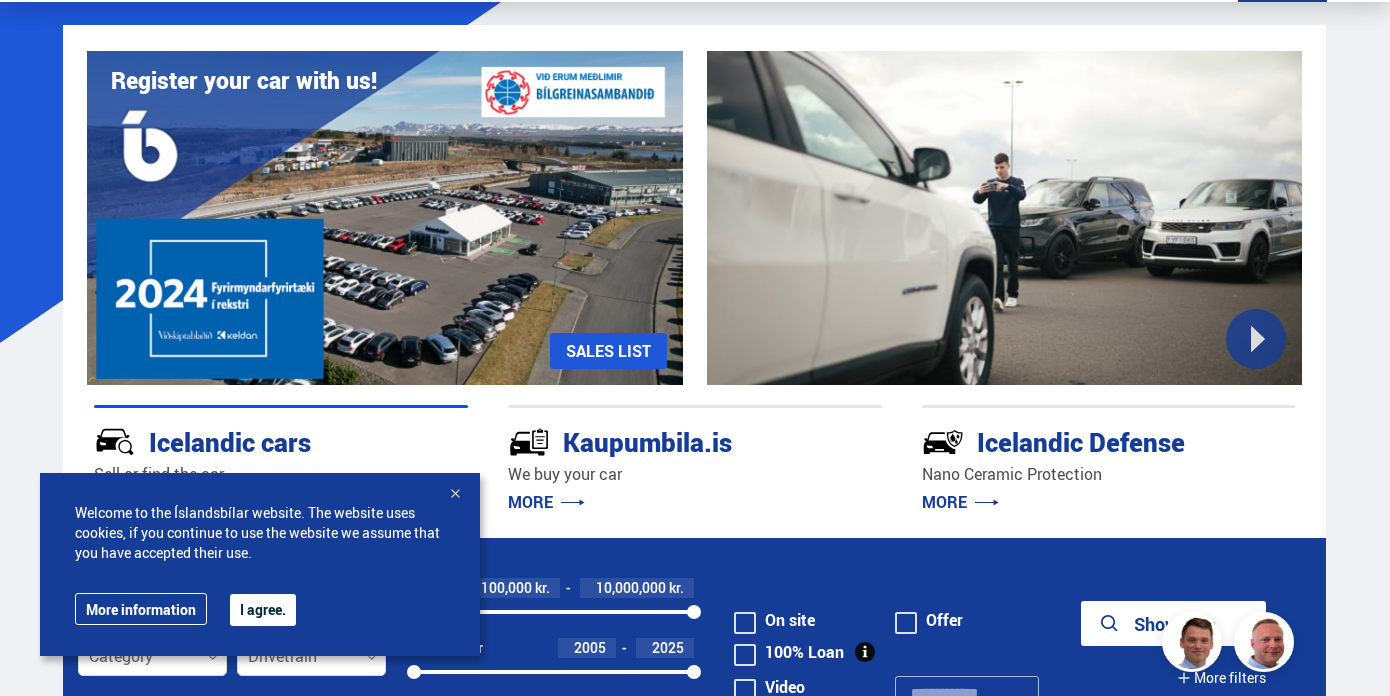 click on "Welcome to the Íslandsbílar website. The website uses cookies, if you continue to use the website we assume that you have accepted their use.
More information
I agree." at bounding box center (260, 564) 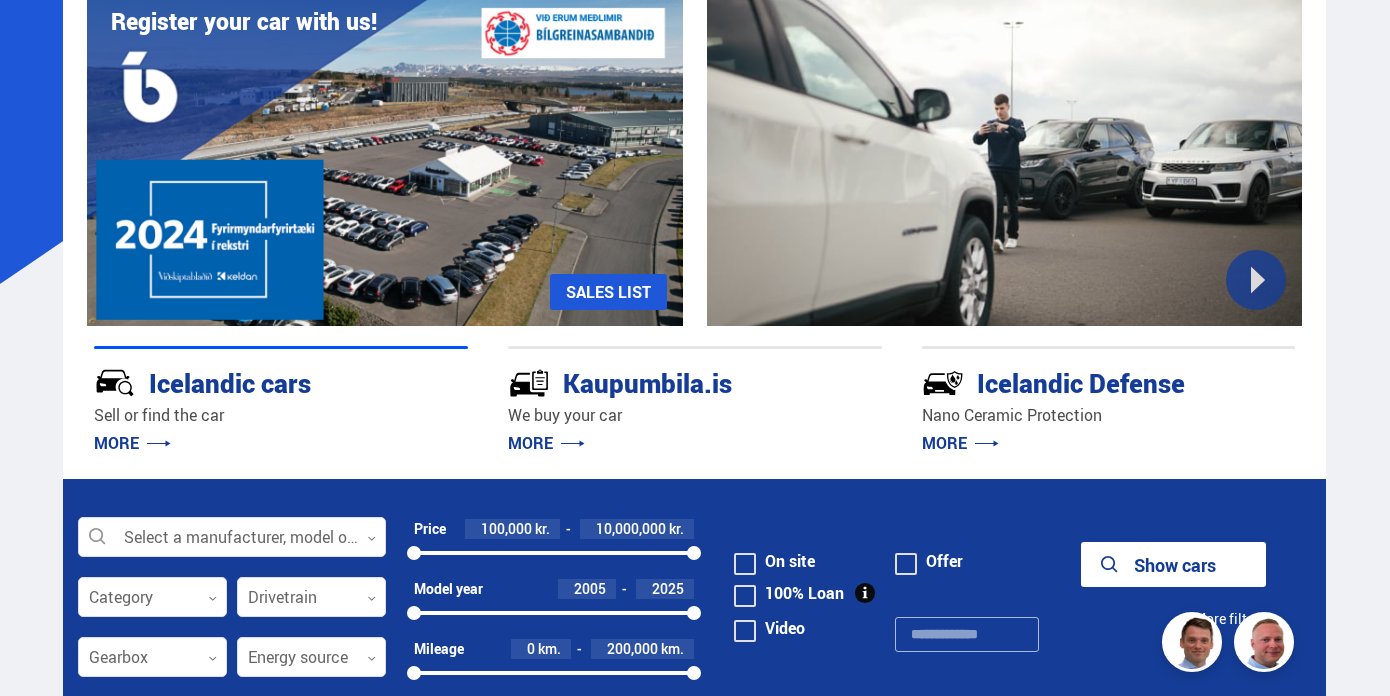 scroll, scrollTop: 149, scrollLeft: 0, axis: vertical 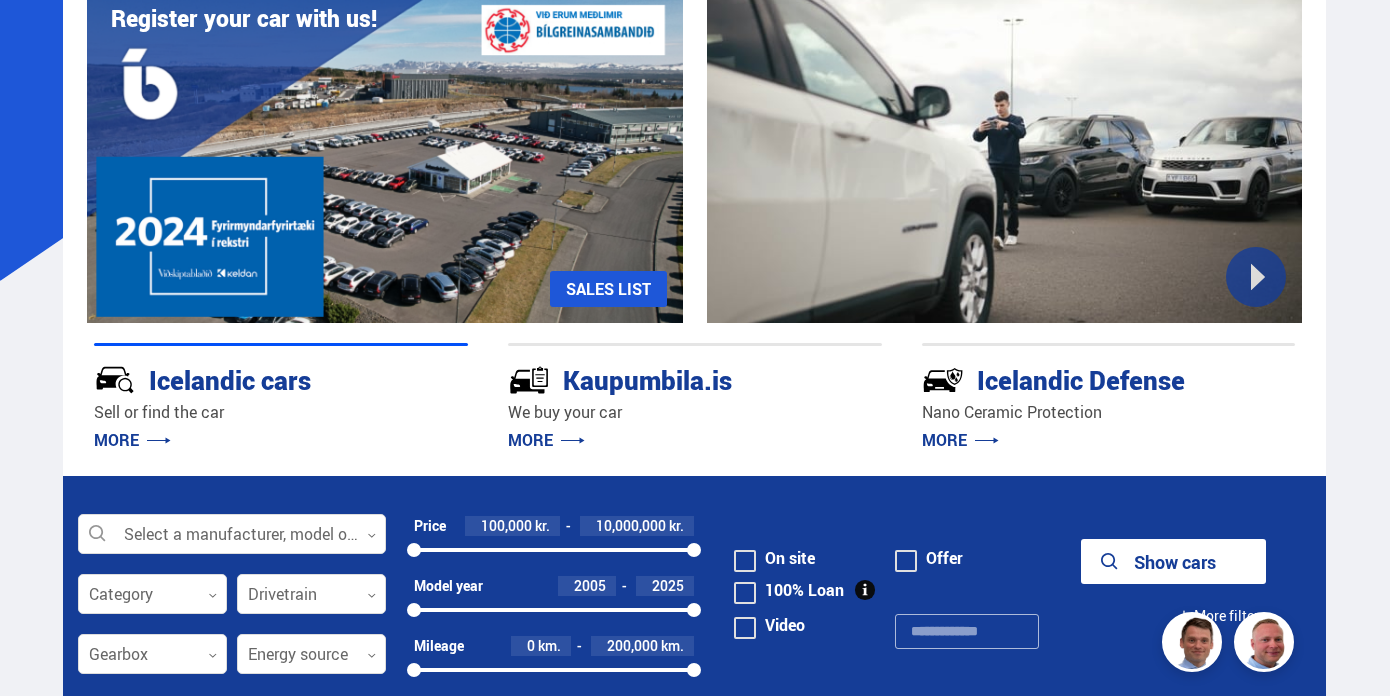 click on "MORE" at bounding box center (132, 440) 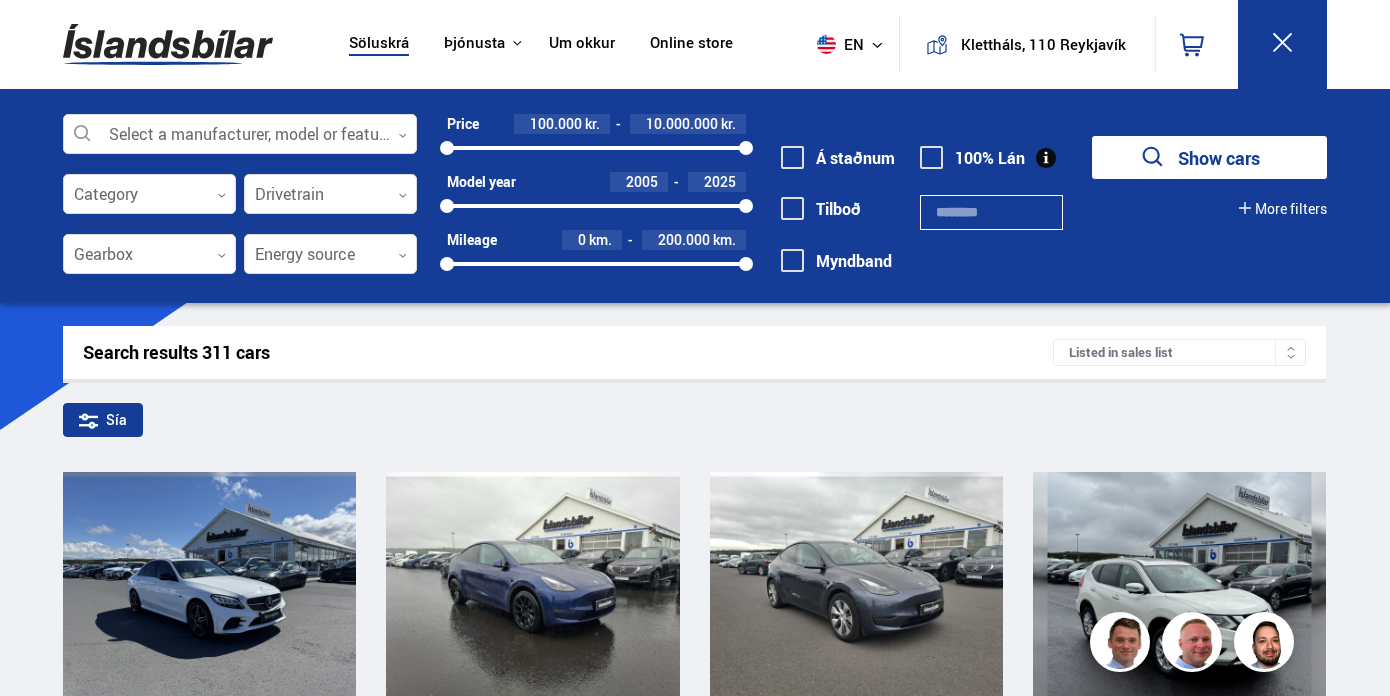 scroll, scrollTop: 0, scrollLeft: 0, axis: both 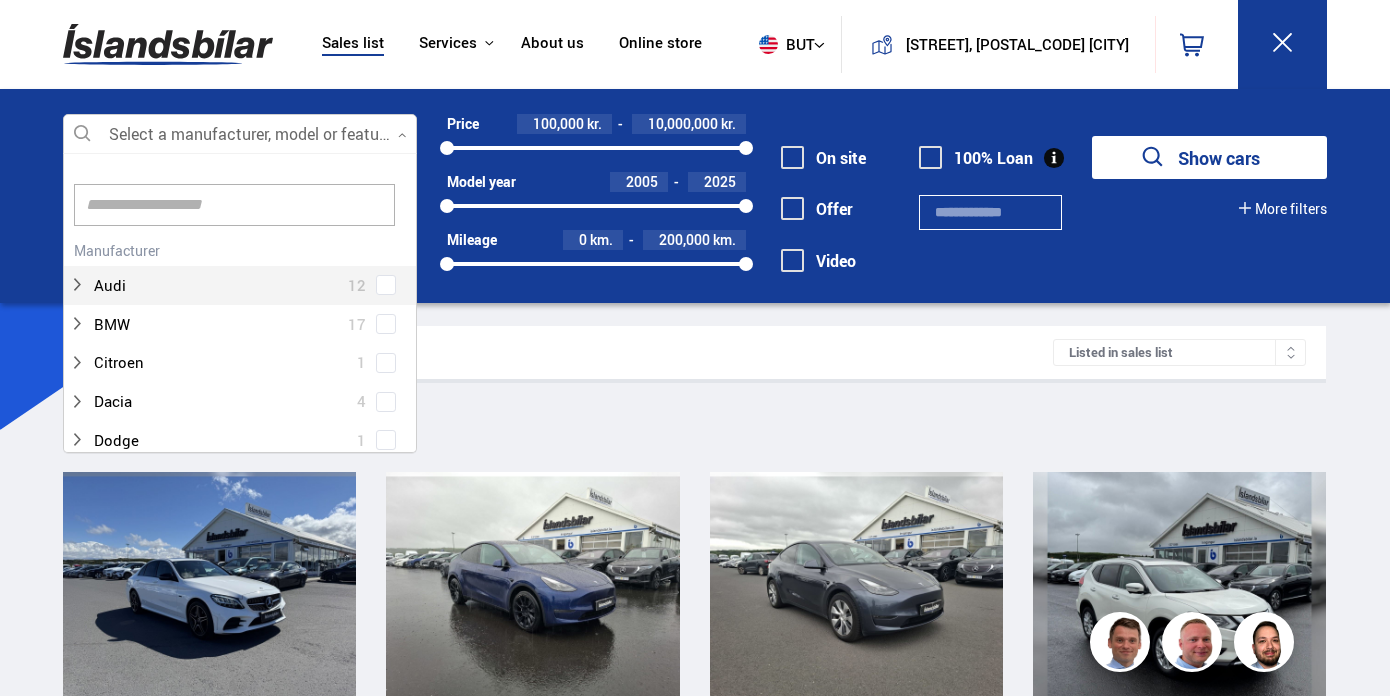 click at bounding box center (240, 135) 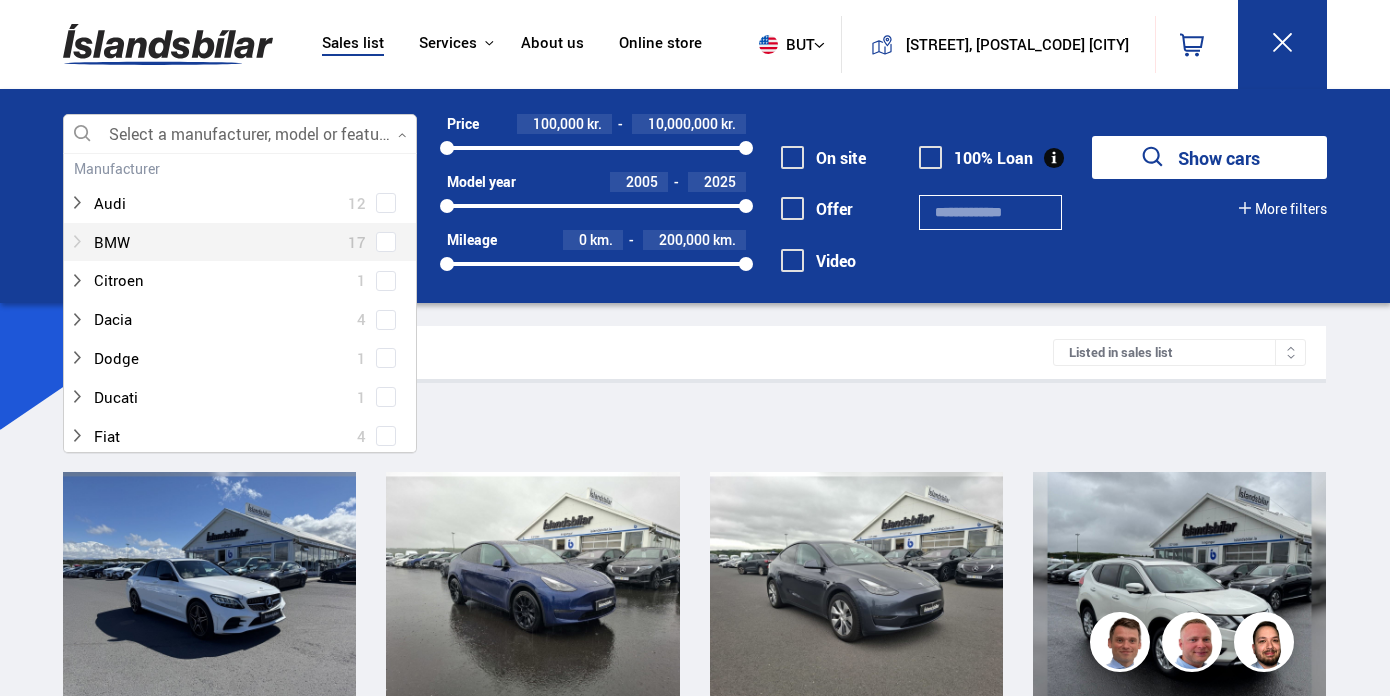 scroll, scrollTop: 85, scrollLeft: 0, axis: vertical 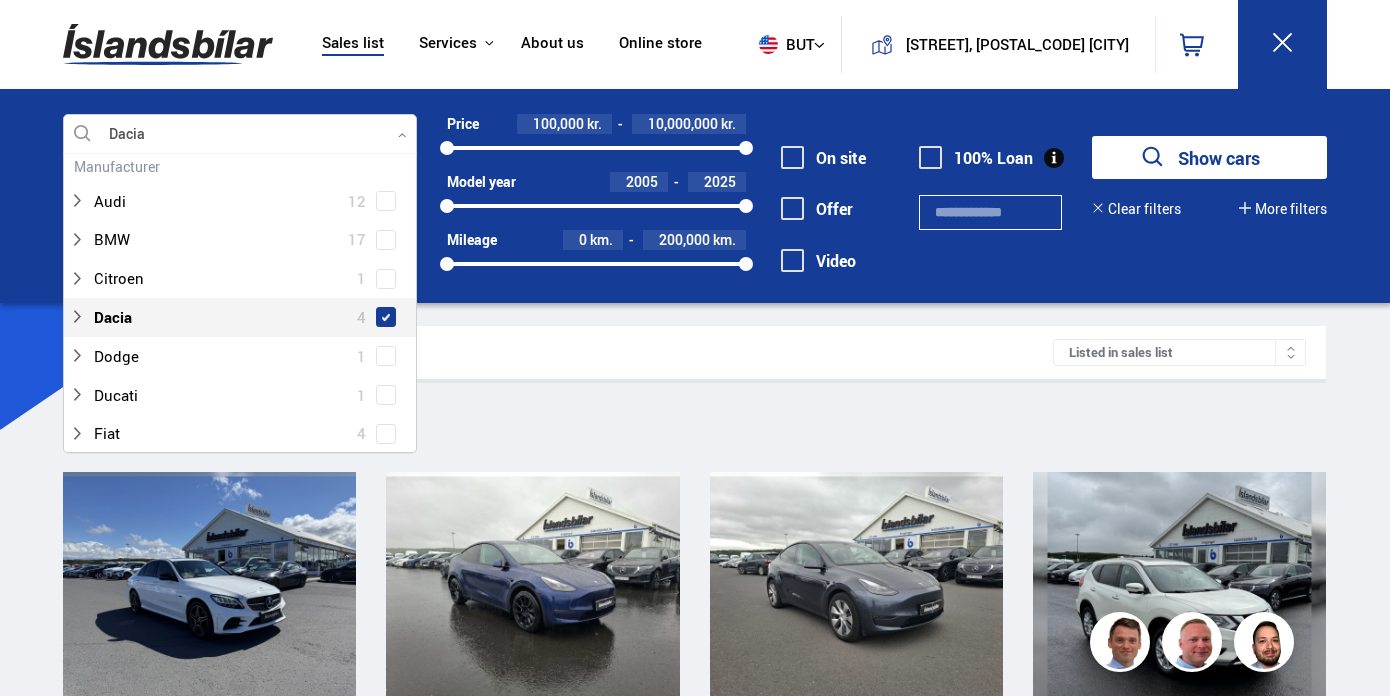 click at bounding box center (386, 317) 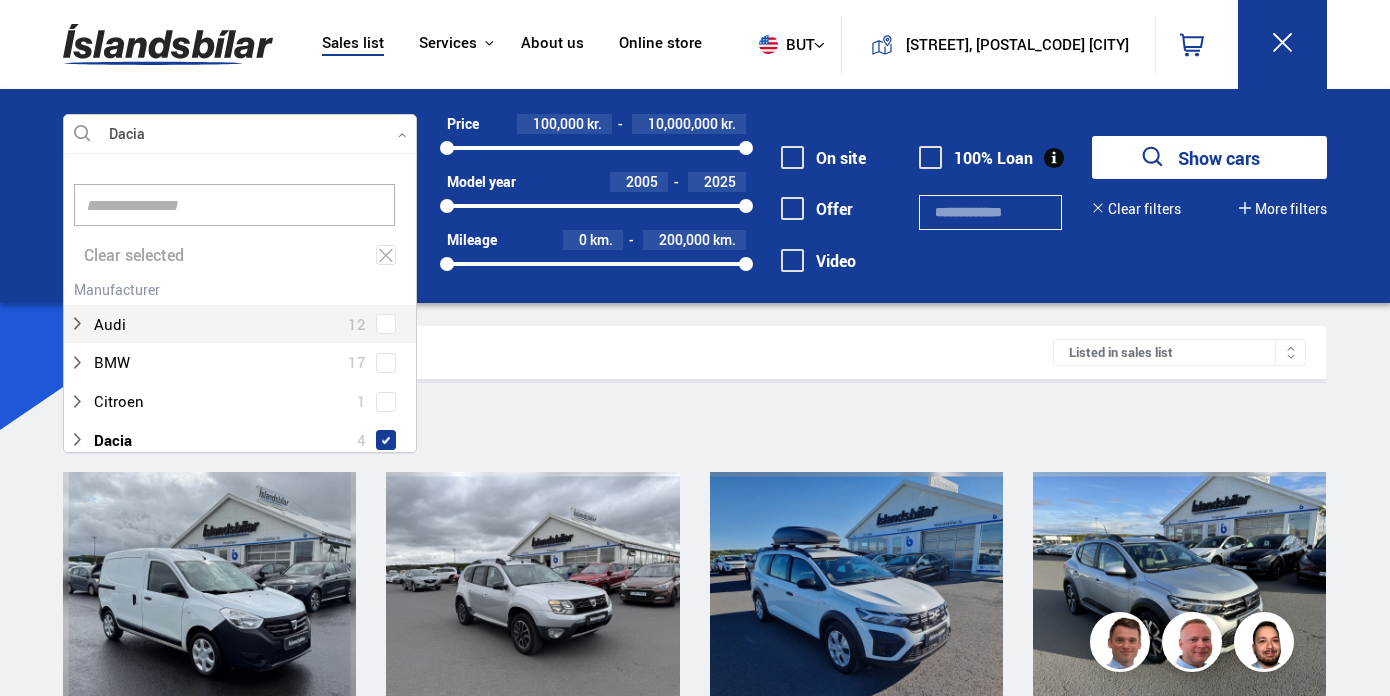 click on "Filter
Dacia" at bounding box center (694, 424) 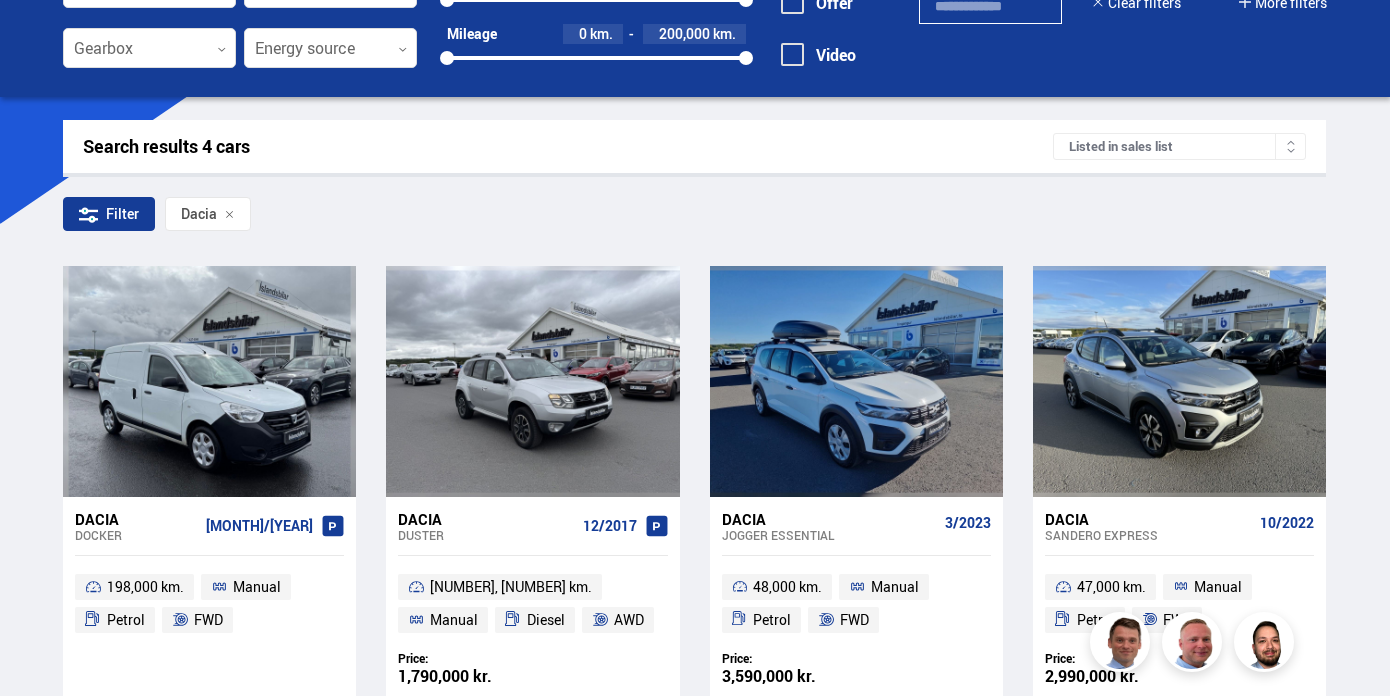 scroll, scrollTop: 0, scrollLeft: 0, axis: both 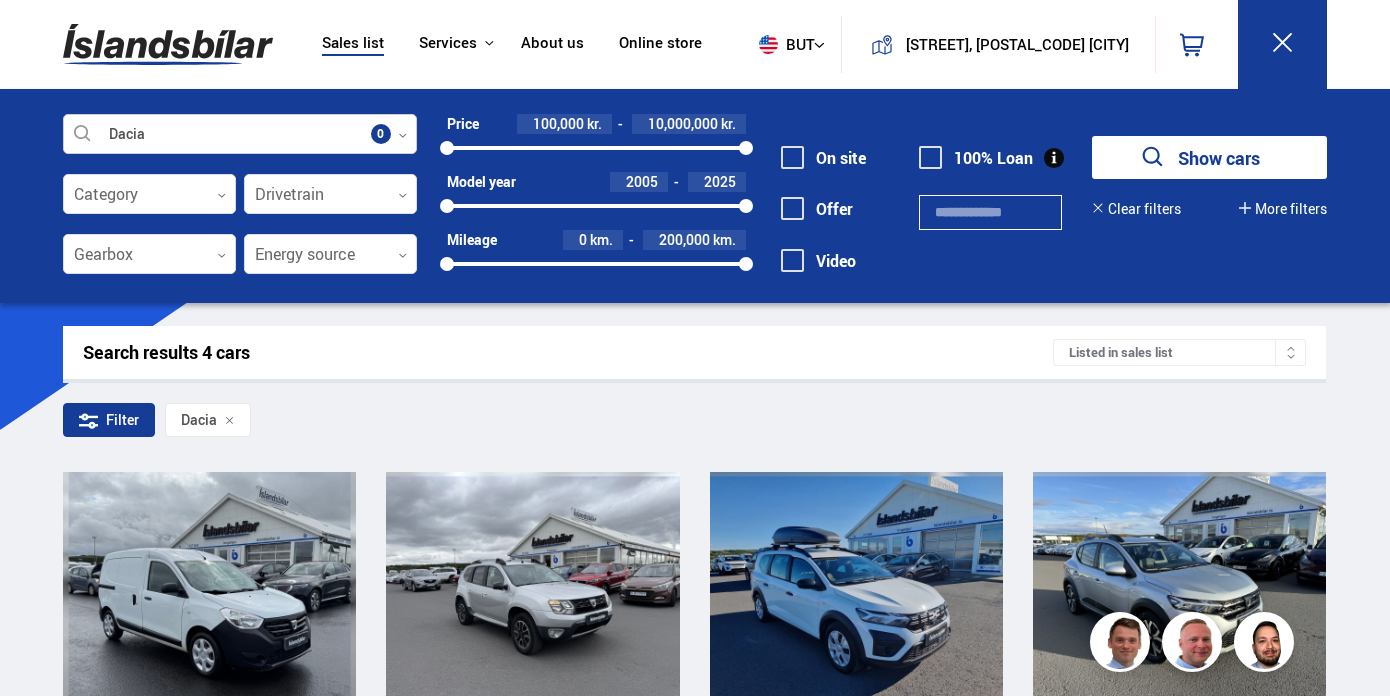 click 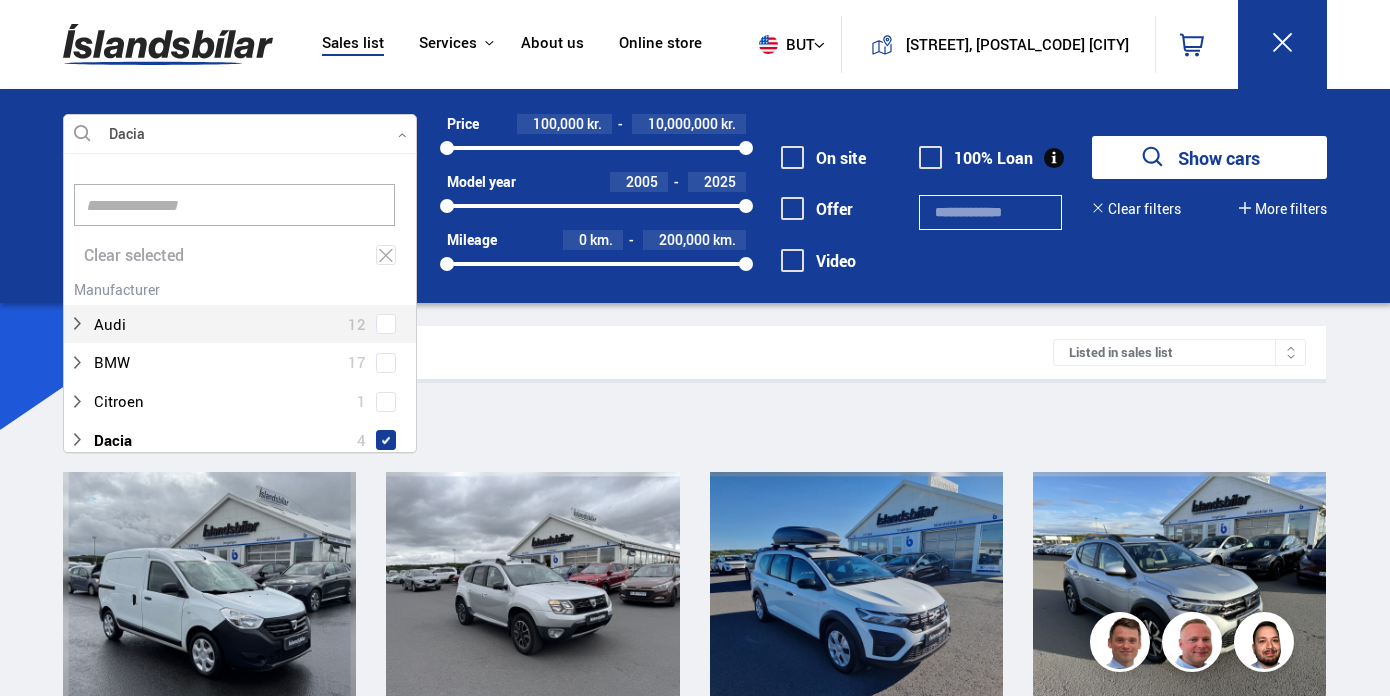 scroll, scrollTop: 302, scrollLeft: 361, axis: both 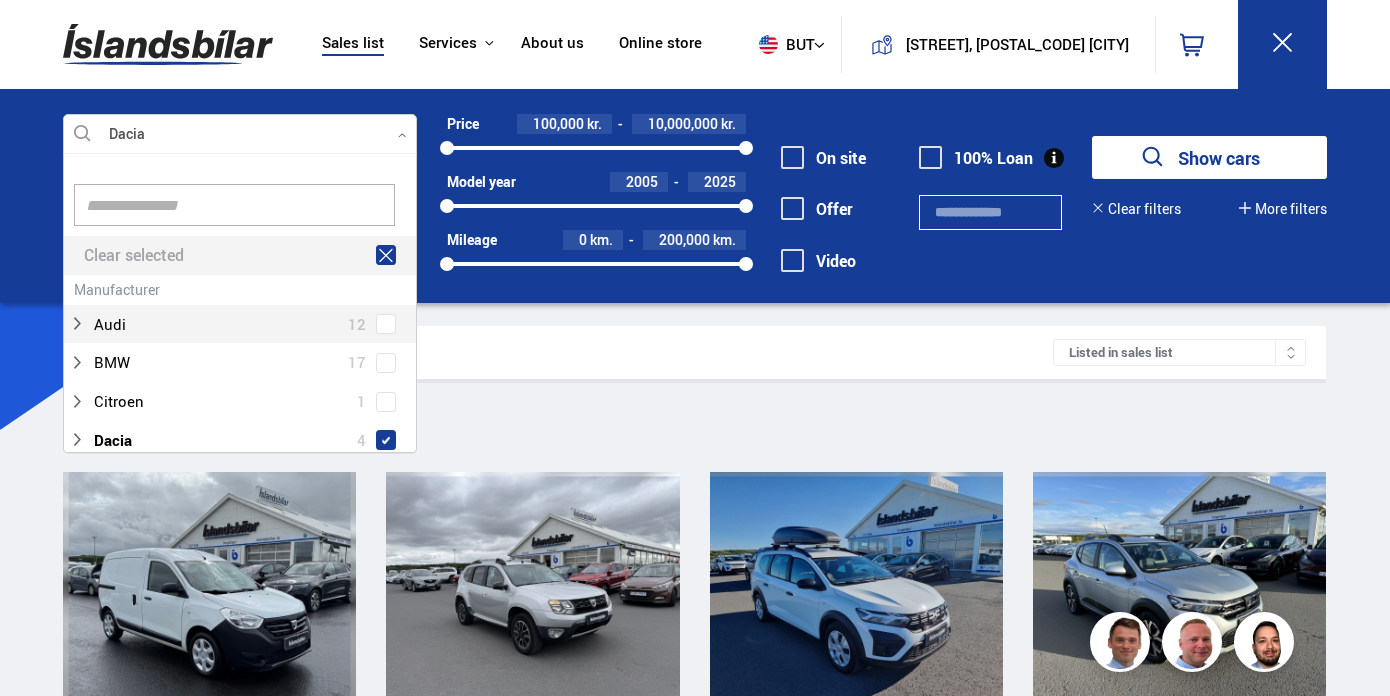 click 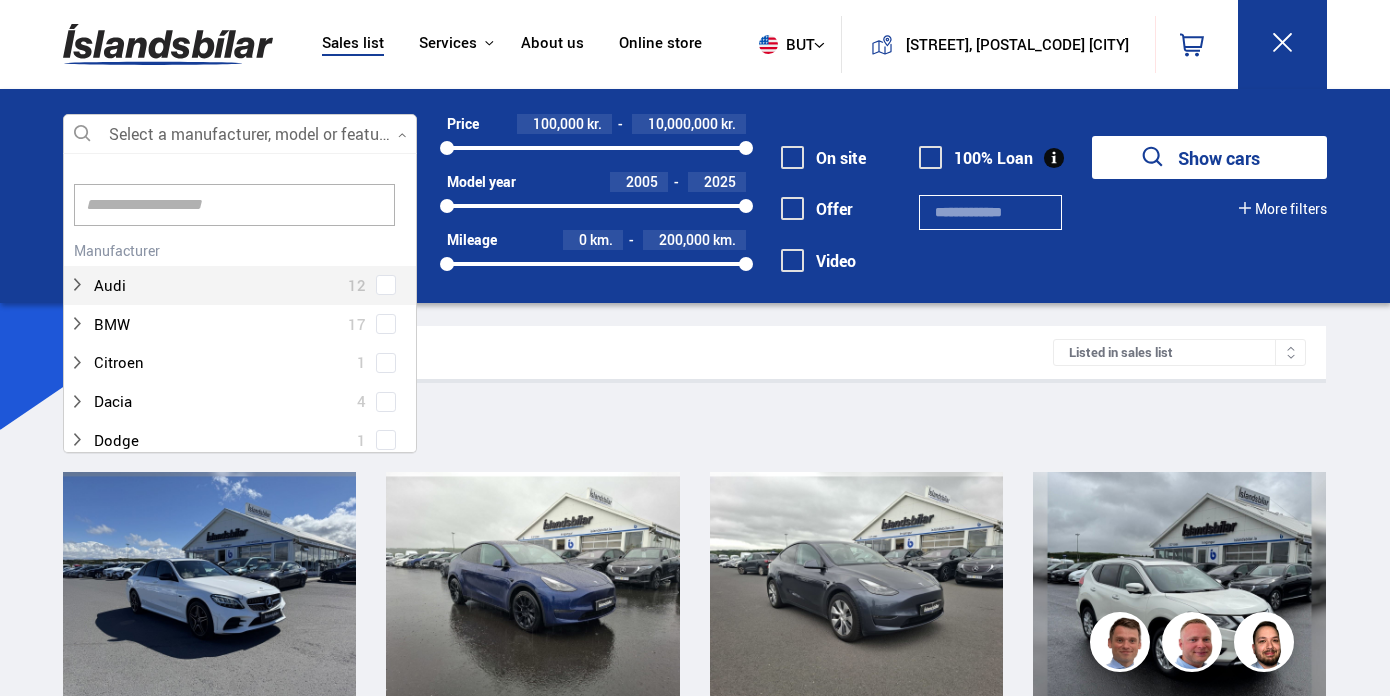 click at bounding box center (240, 135) 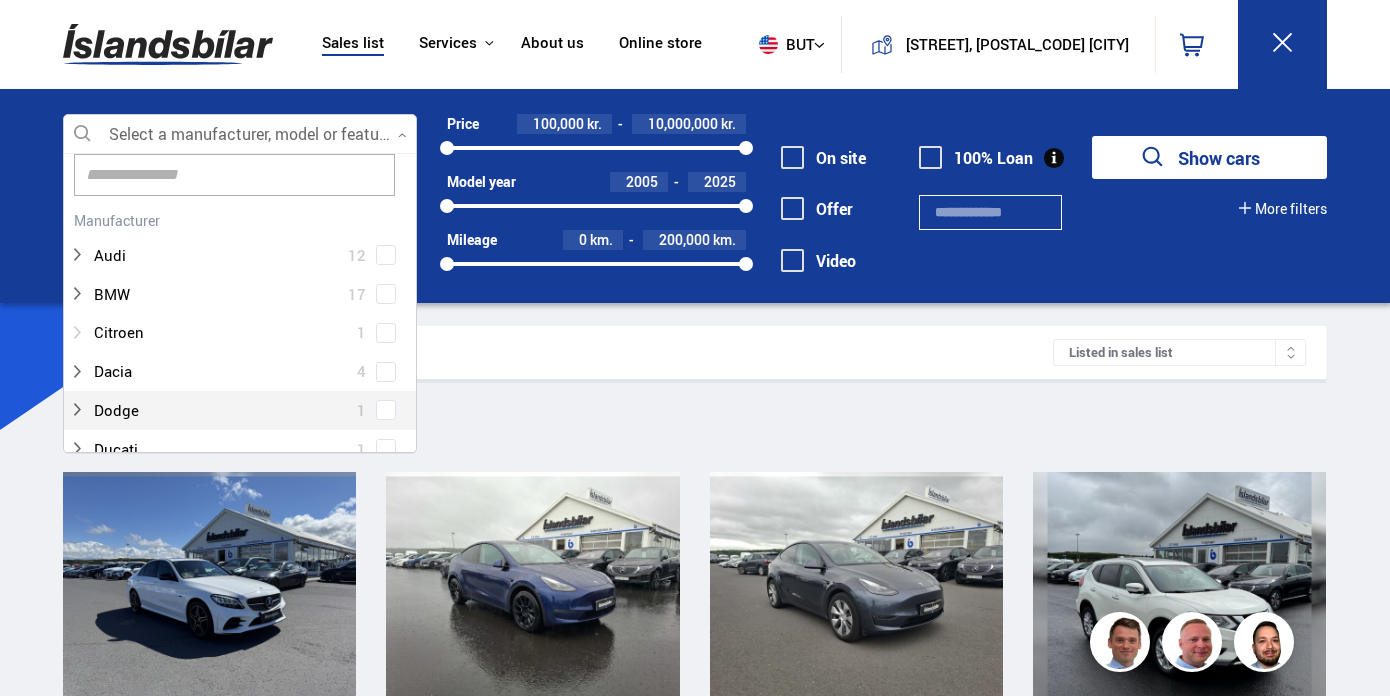 scroll, scrollTop: 11, scrollLeft: 0, axis: vertical 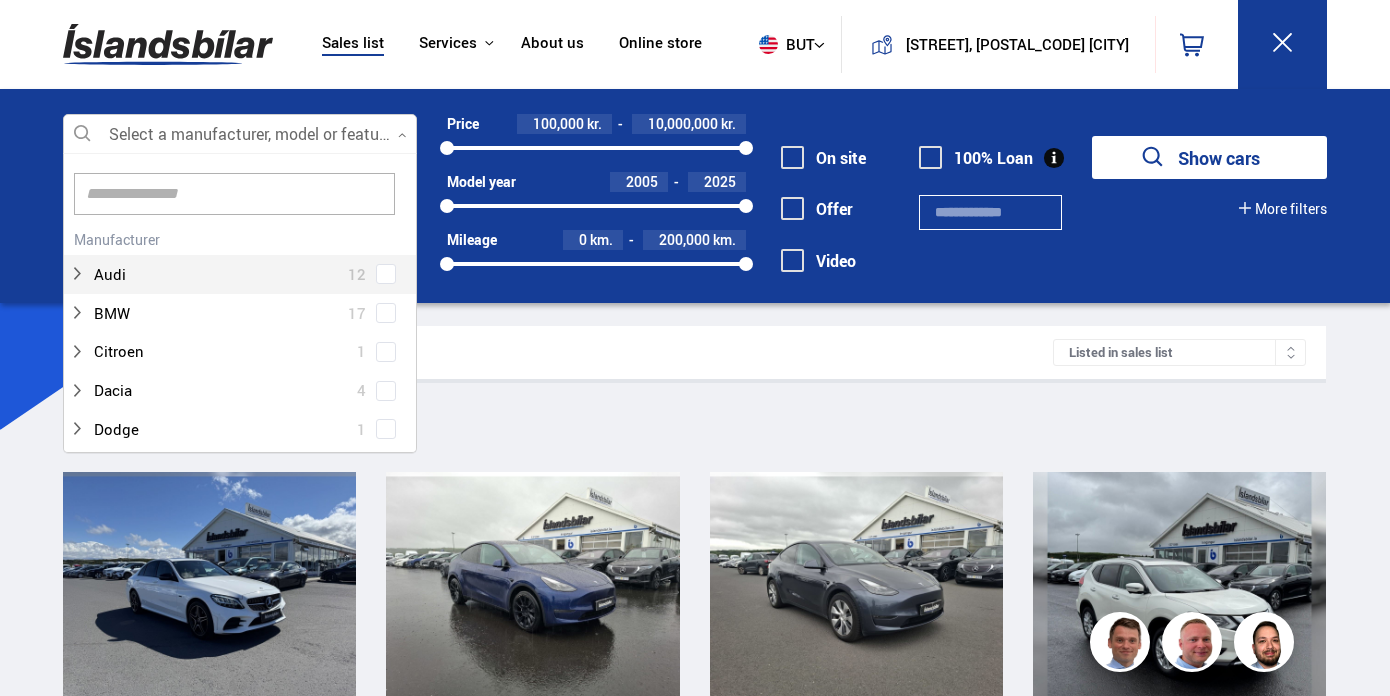 click on "Audi   12" at bounding box center (240, 259) 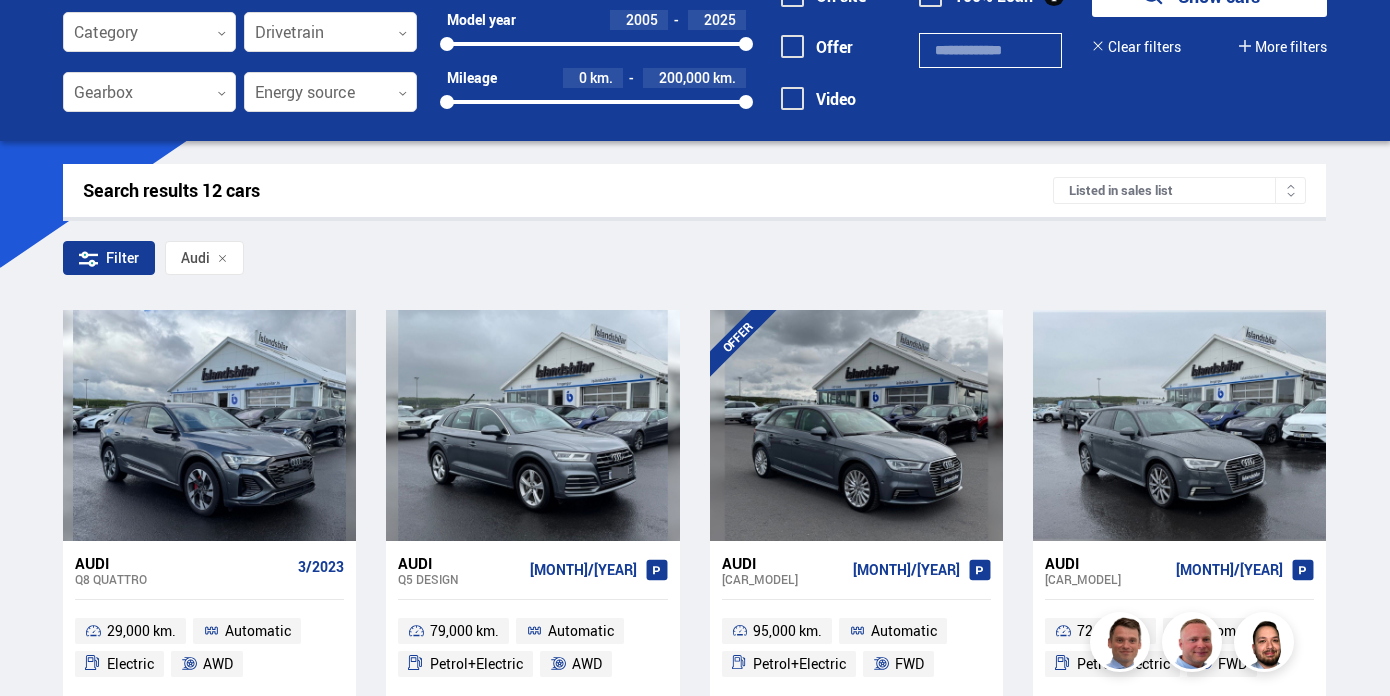 scroll, scrollTop: 0, scrollLeft: 0, axis: both 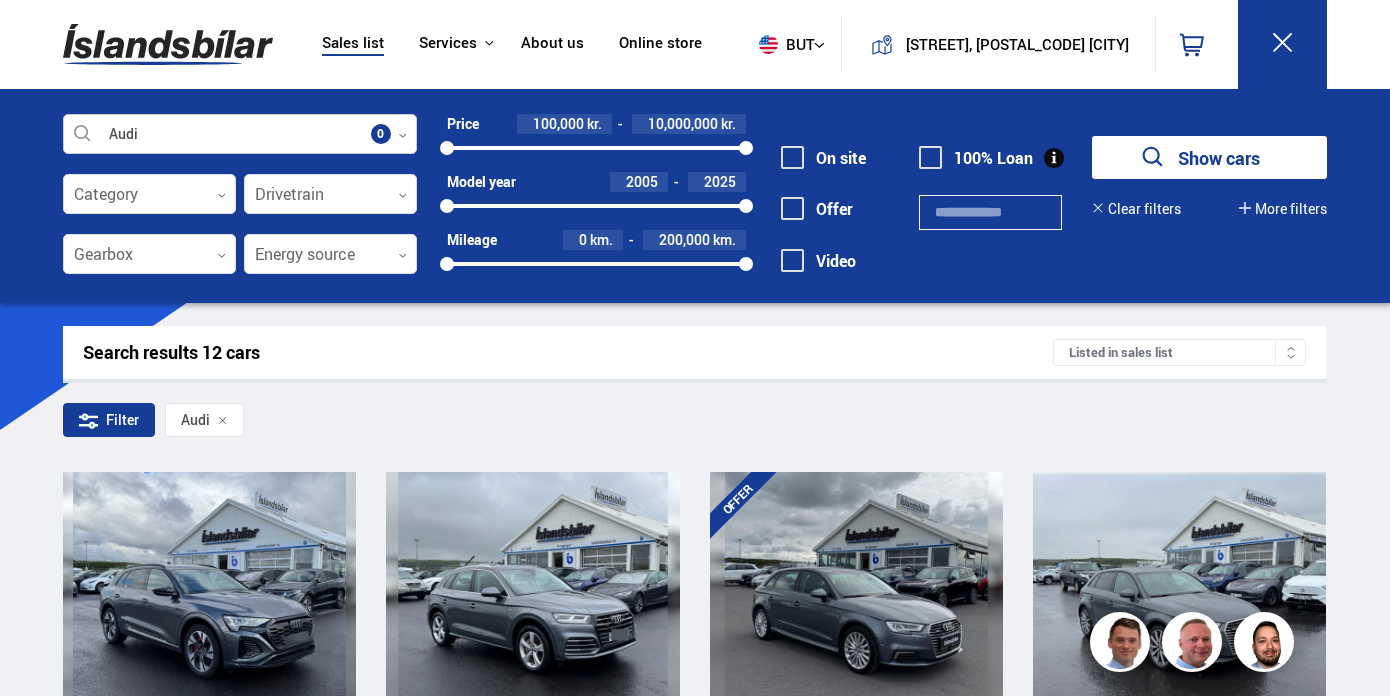 click at bounding box center (240, 135) 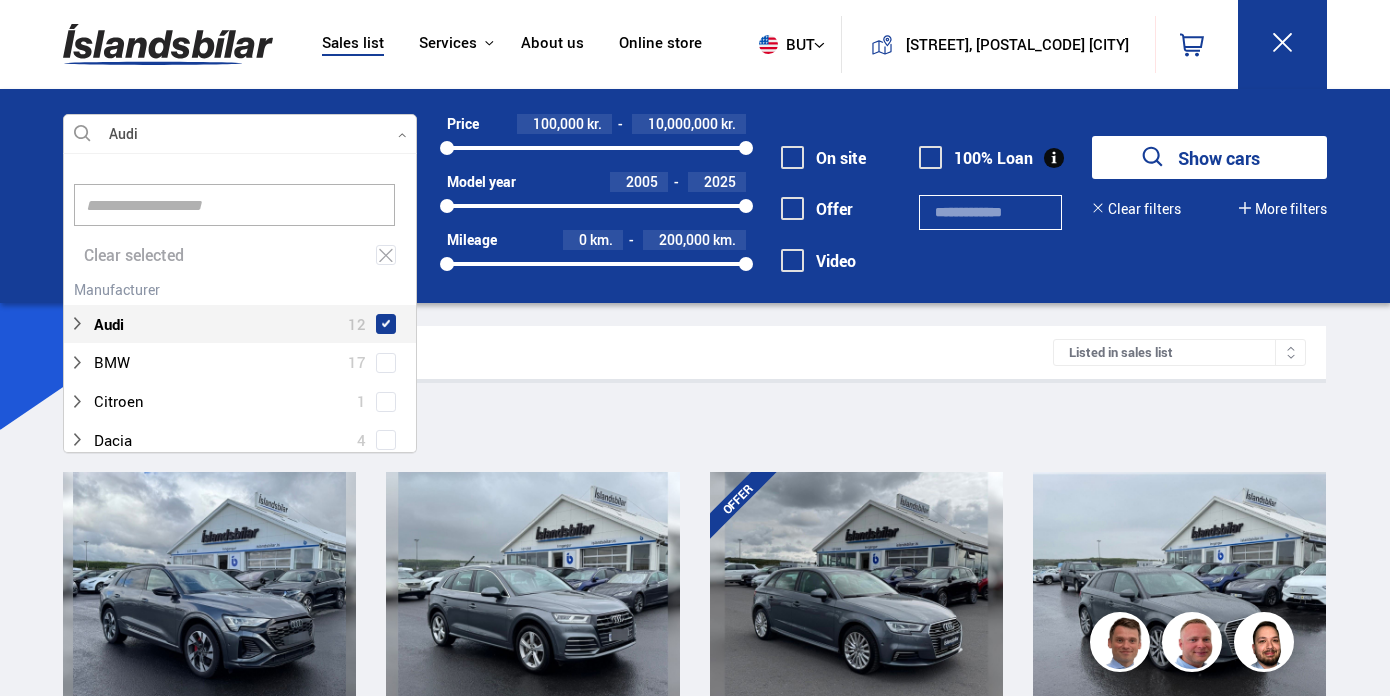 scroll, scrollTop: 302, scrollLeft: 361, axis: both 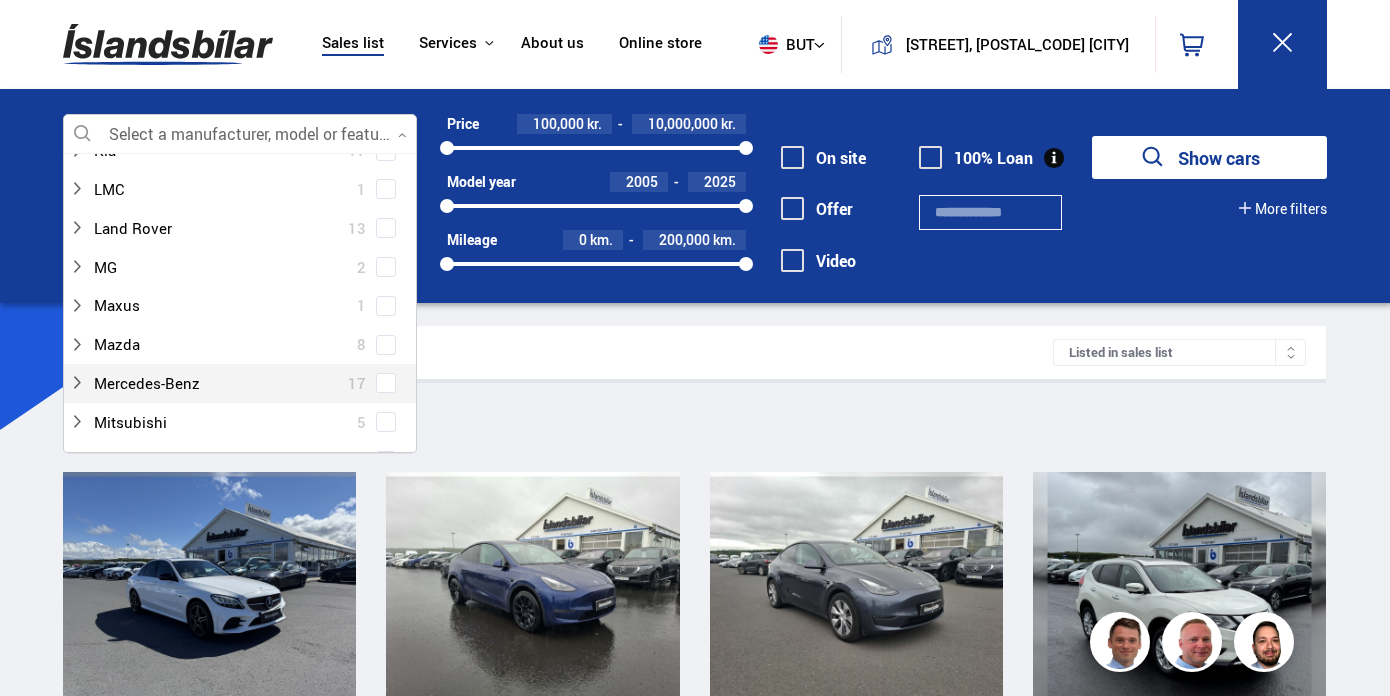 click at bounding box center [386, 383] 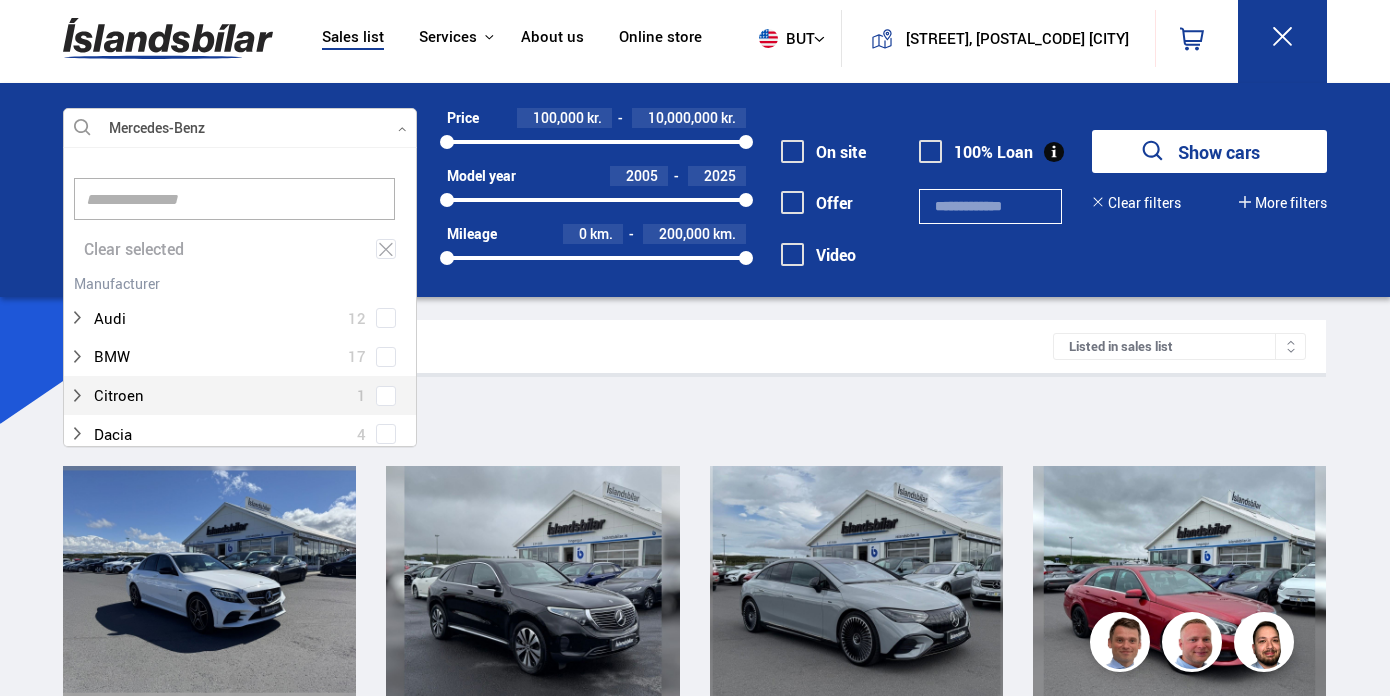 scroll, scrollTop: 7, scrollLeft: 0, axis: vertical 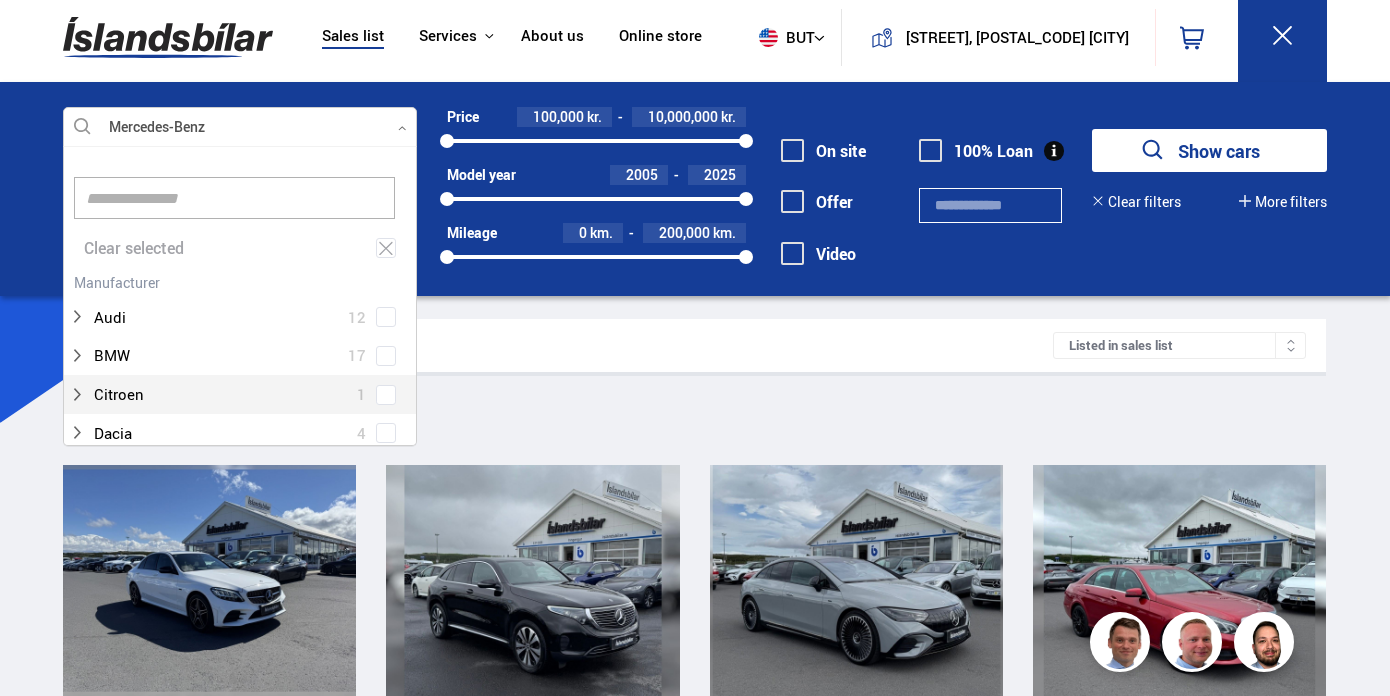 click on "Filter
[BRAND]" at bounding box center [694, 417] 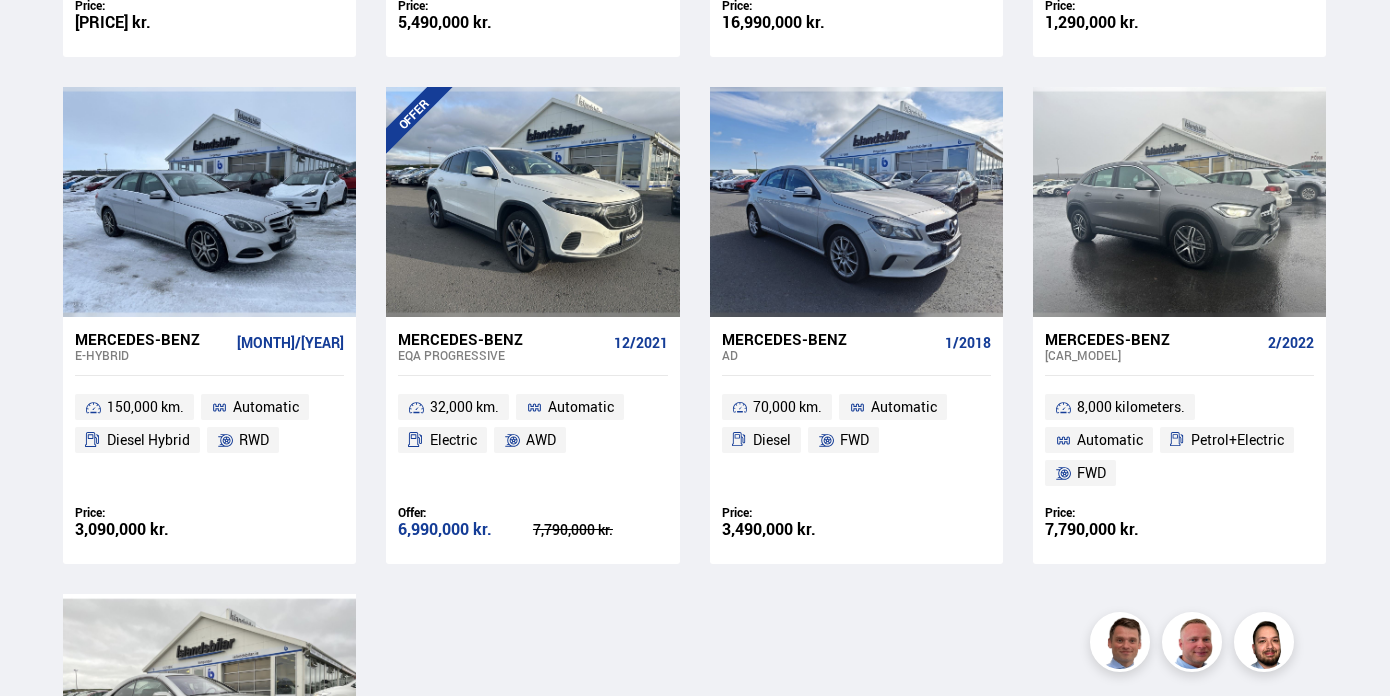 scroll, scrollTop: 1916, scrollLeft: 0, axis: vertical 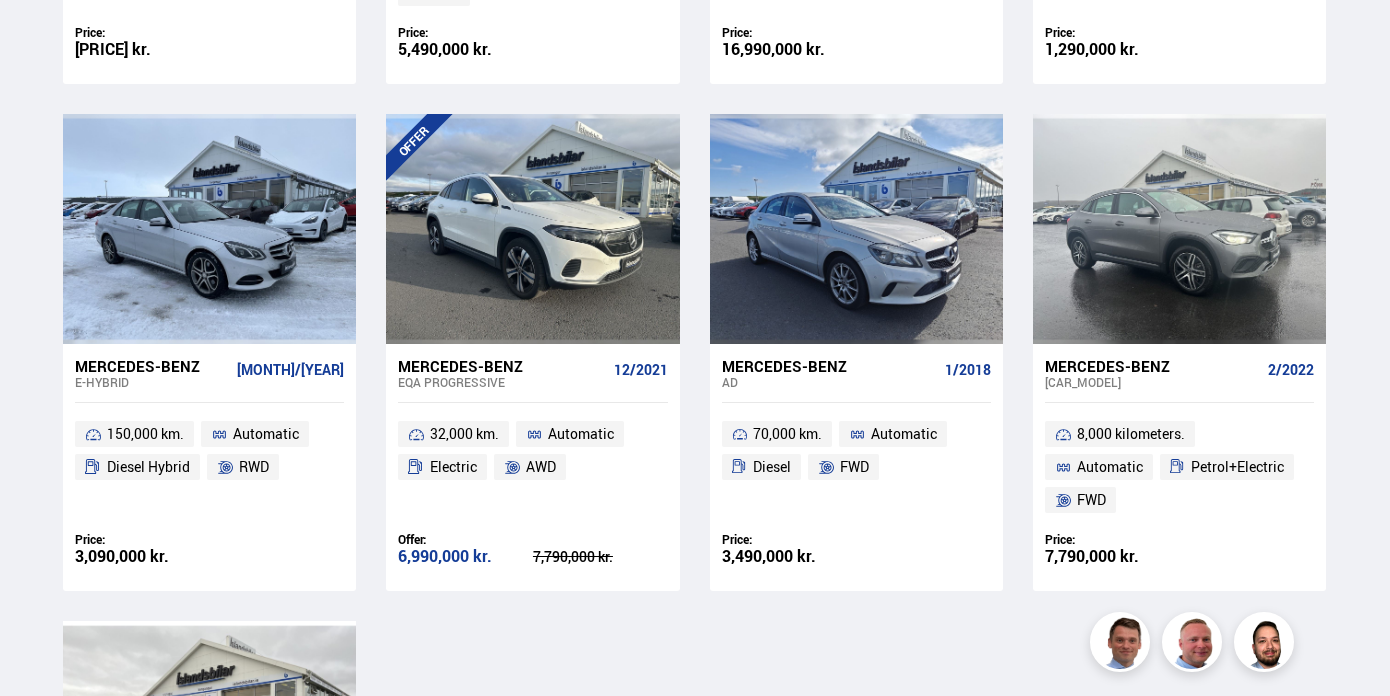 click on "Mercedes-Benz" at bounding box center [460, 366] 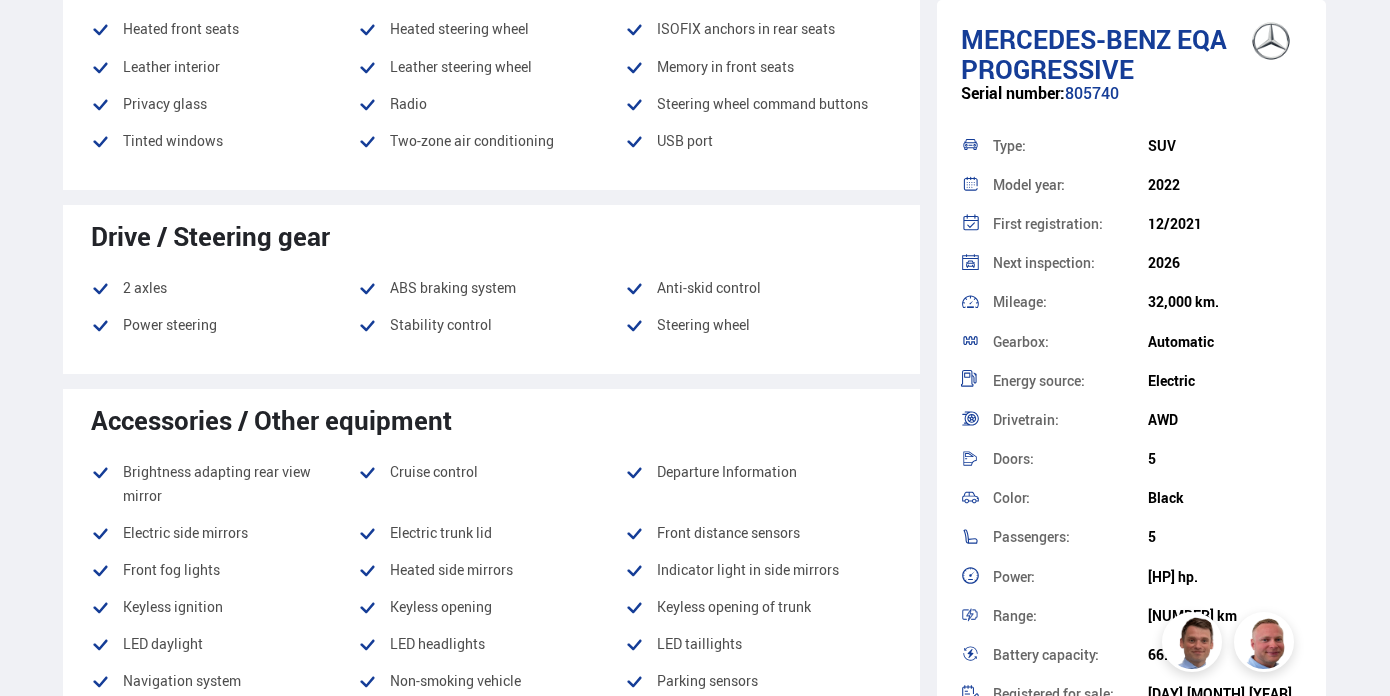 scroll, scrollTop: 1712, scrollLeft: 0, axis: vertical 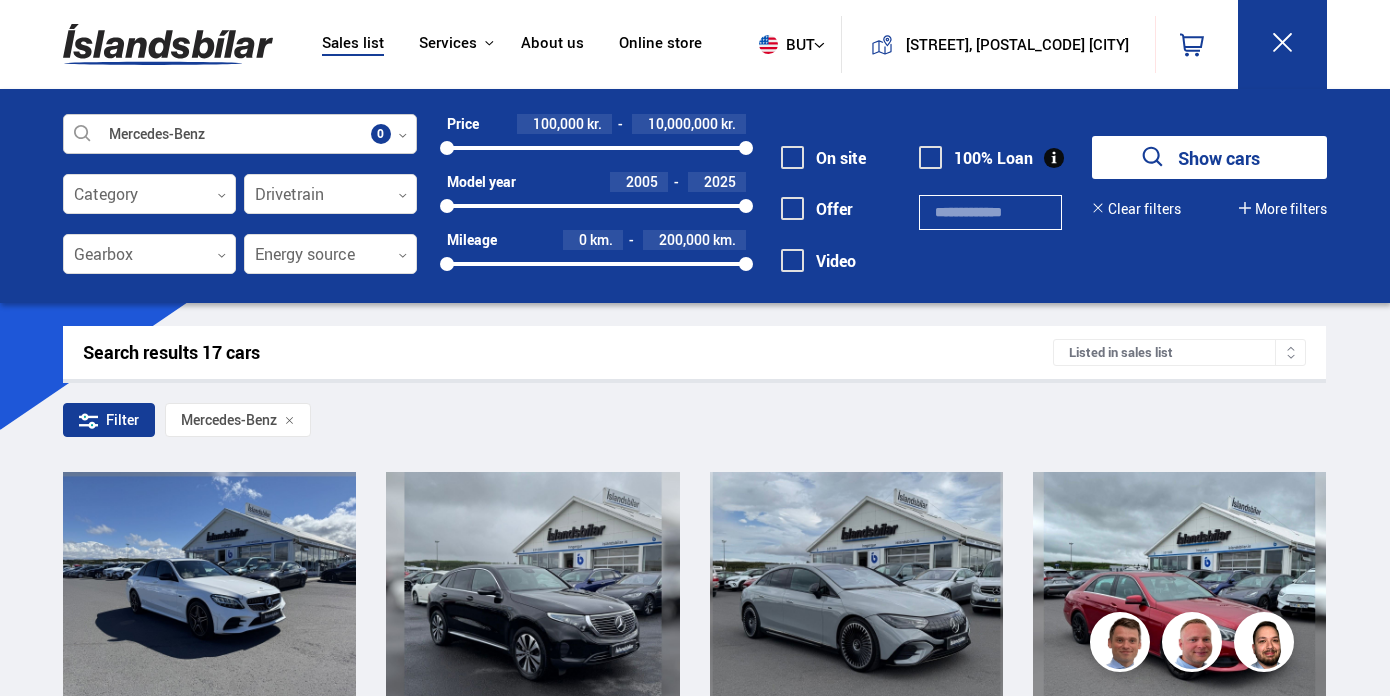 click 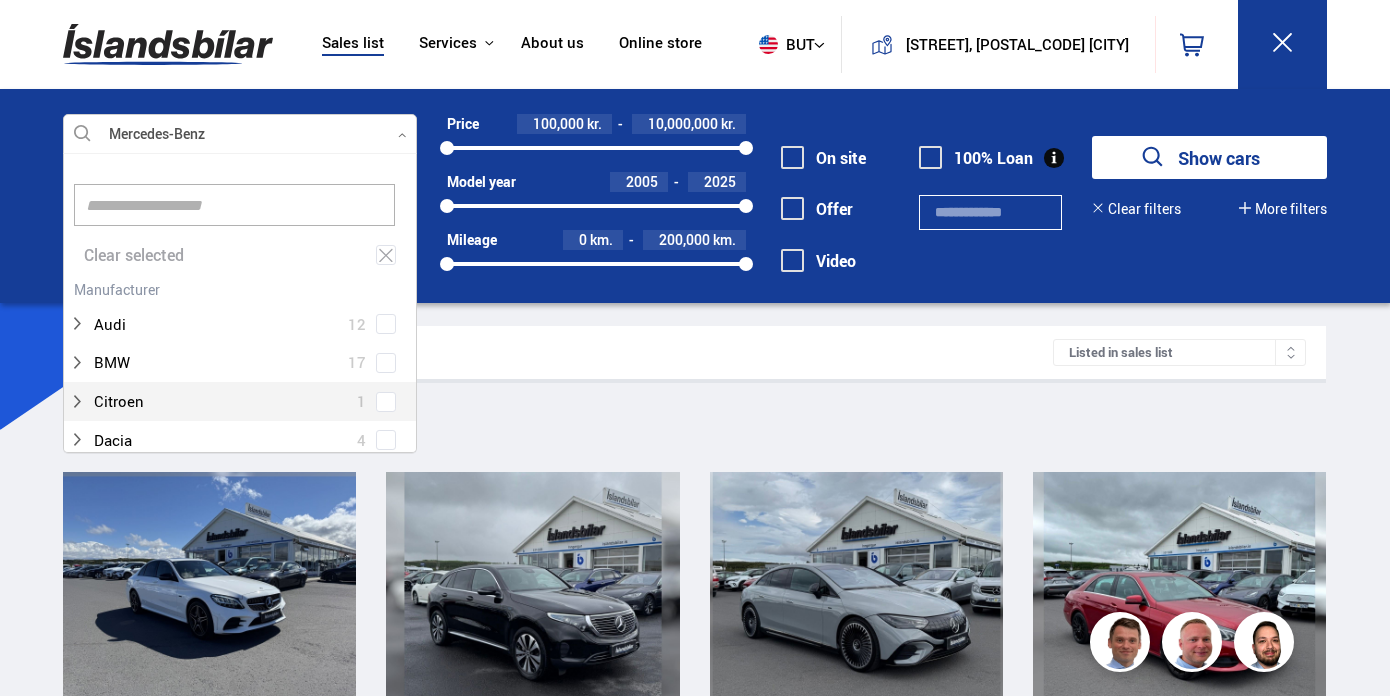 scroll, scrollTop: 302, scrollLeft: 361, axis: both 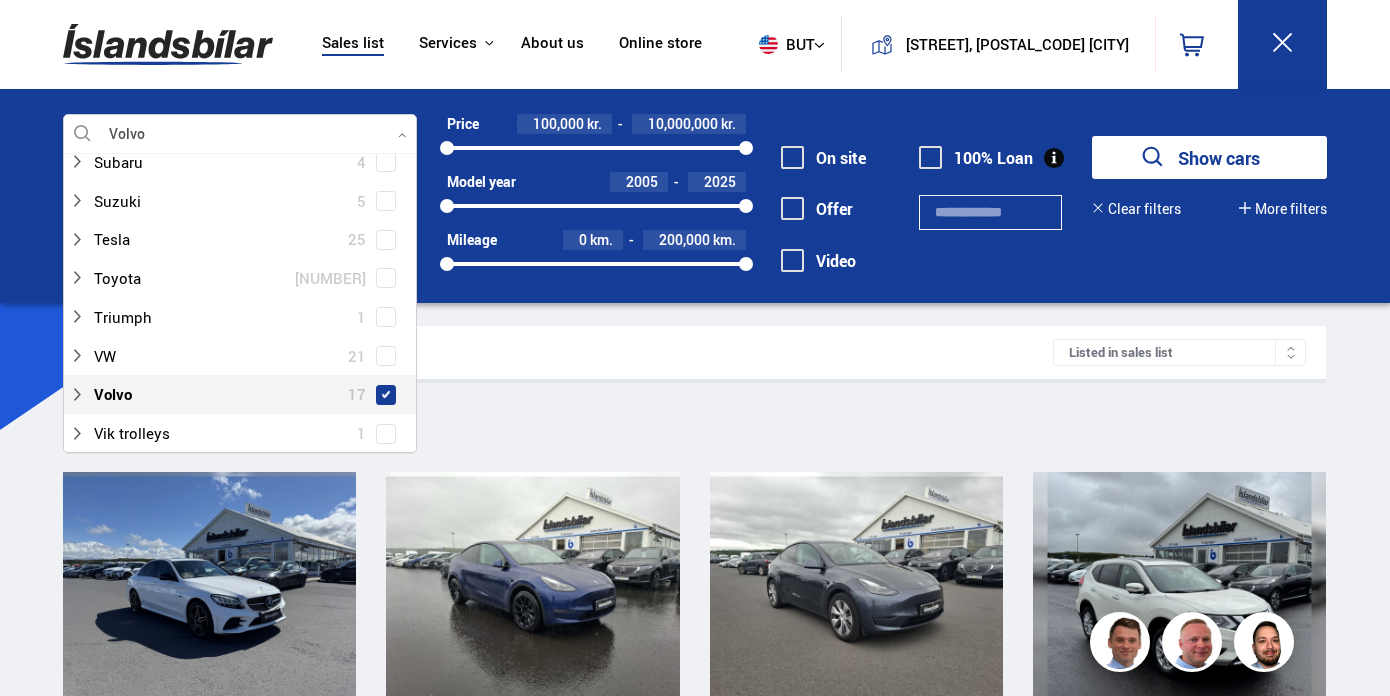 click at bounding box center (386, 395) 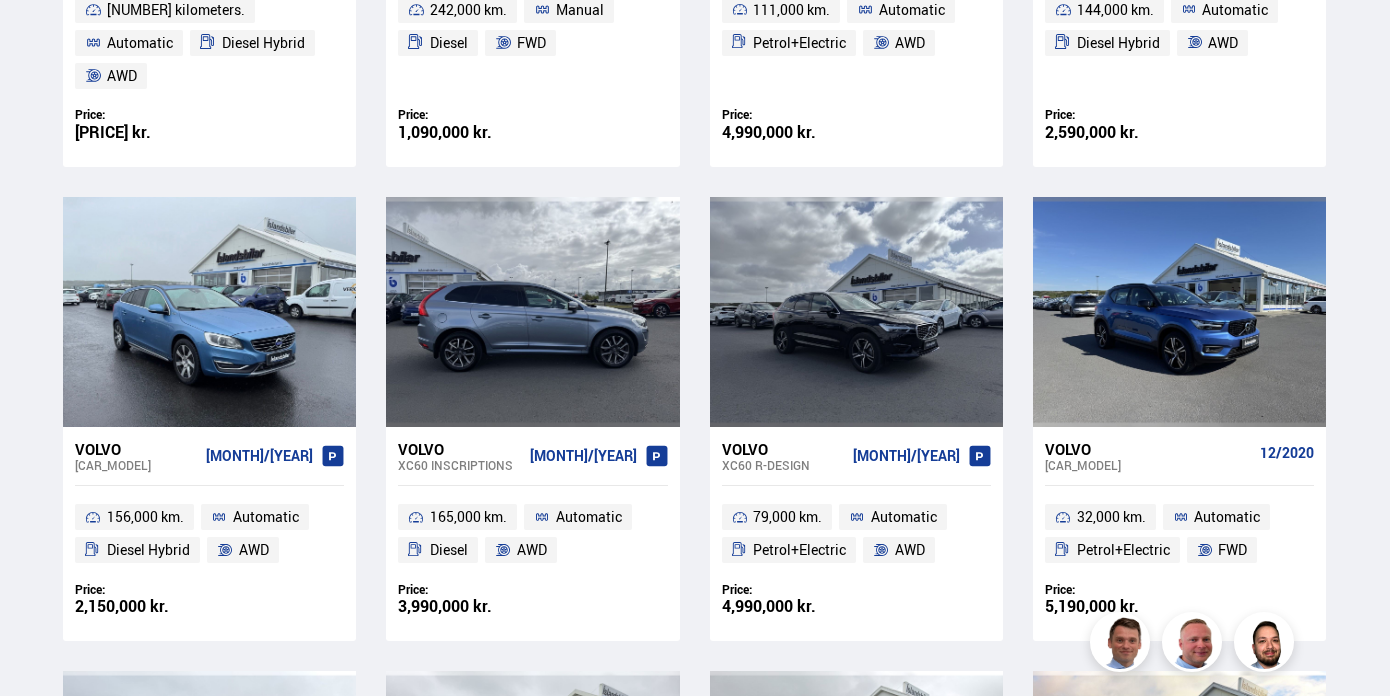 scroll, scrollTop: 1291, scrollLeft: 0, axis: vertical 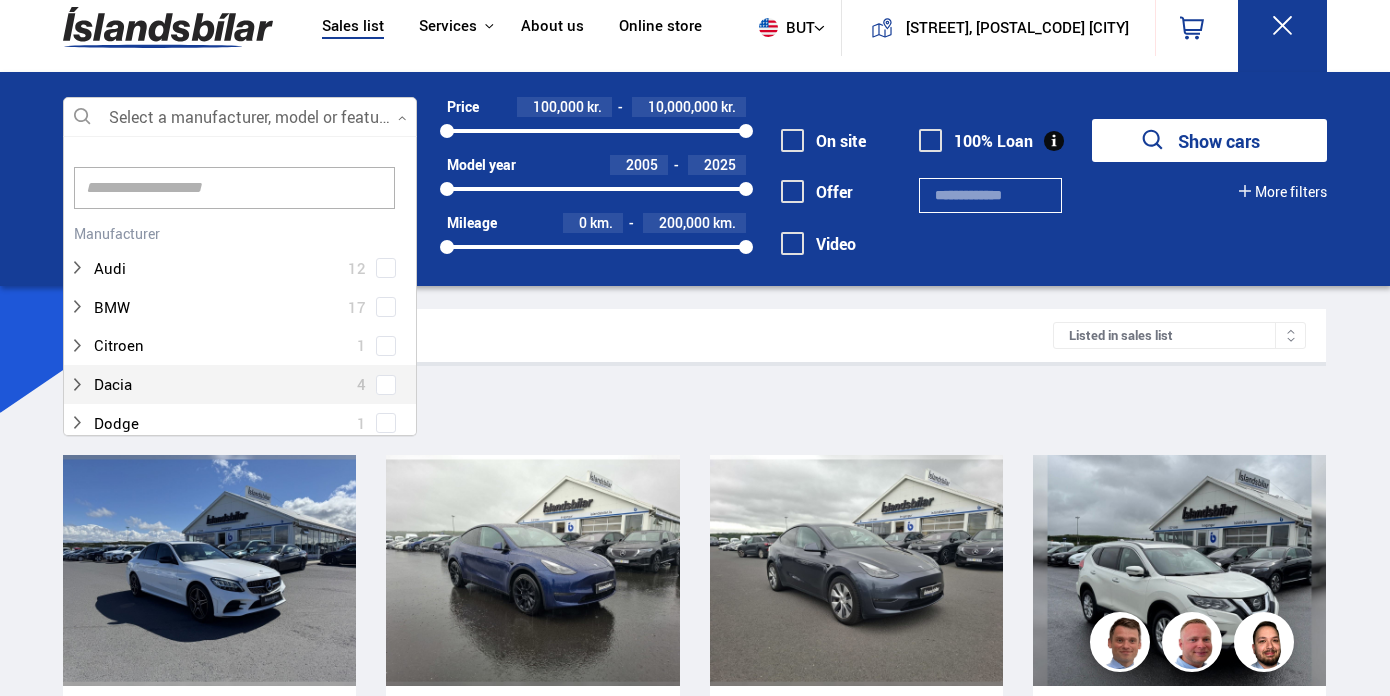 click at bounding box center (240, 118) 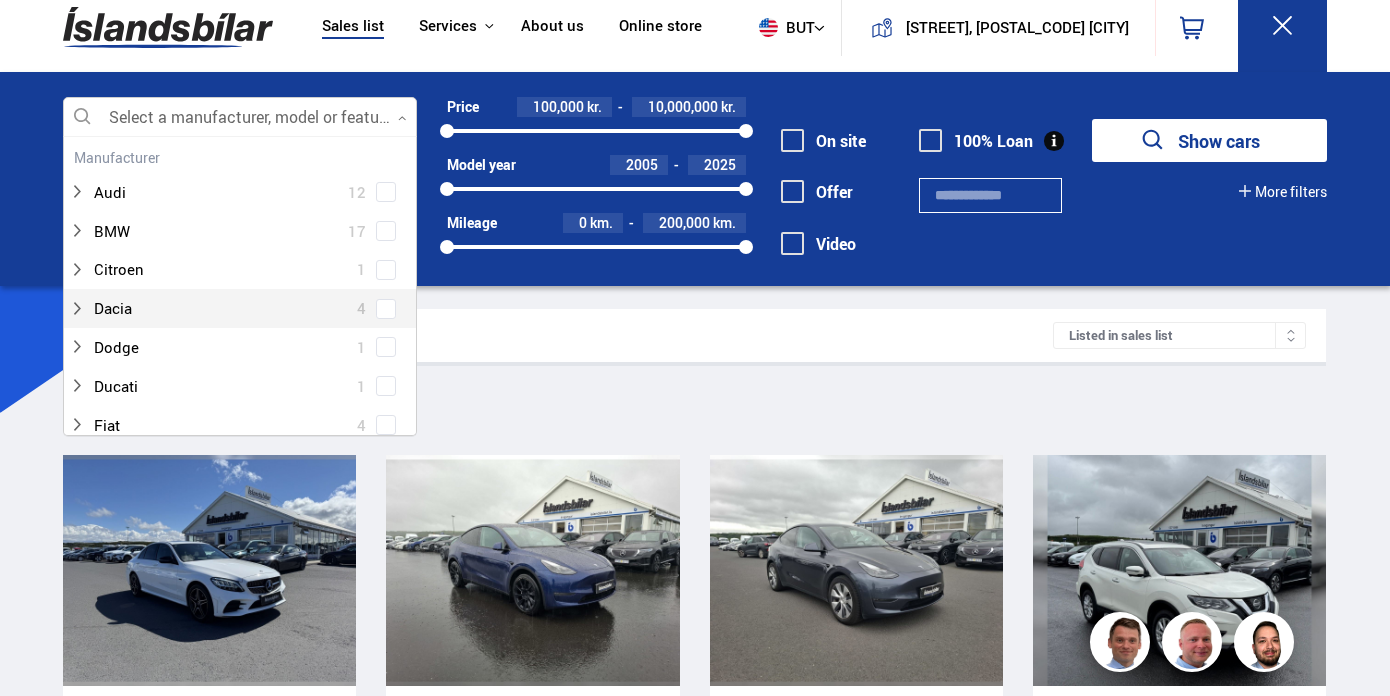 scroll, scrollTop: 79, scrollLeft: 0, axis: vertical 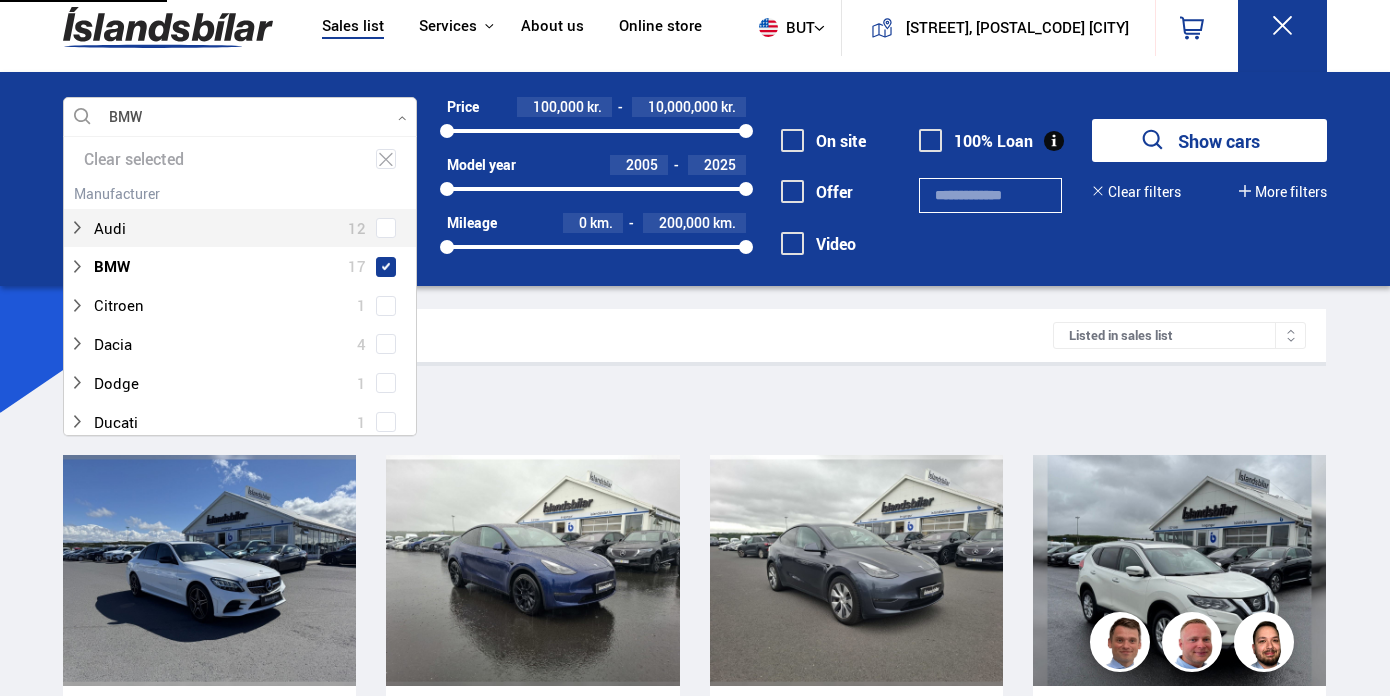 drag, startPoint x: 387, startPoint y: 228, endPoint x: 437, endPoint y: 350, distance: 131.8484 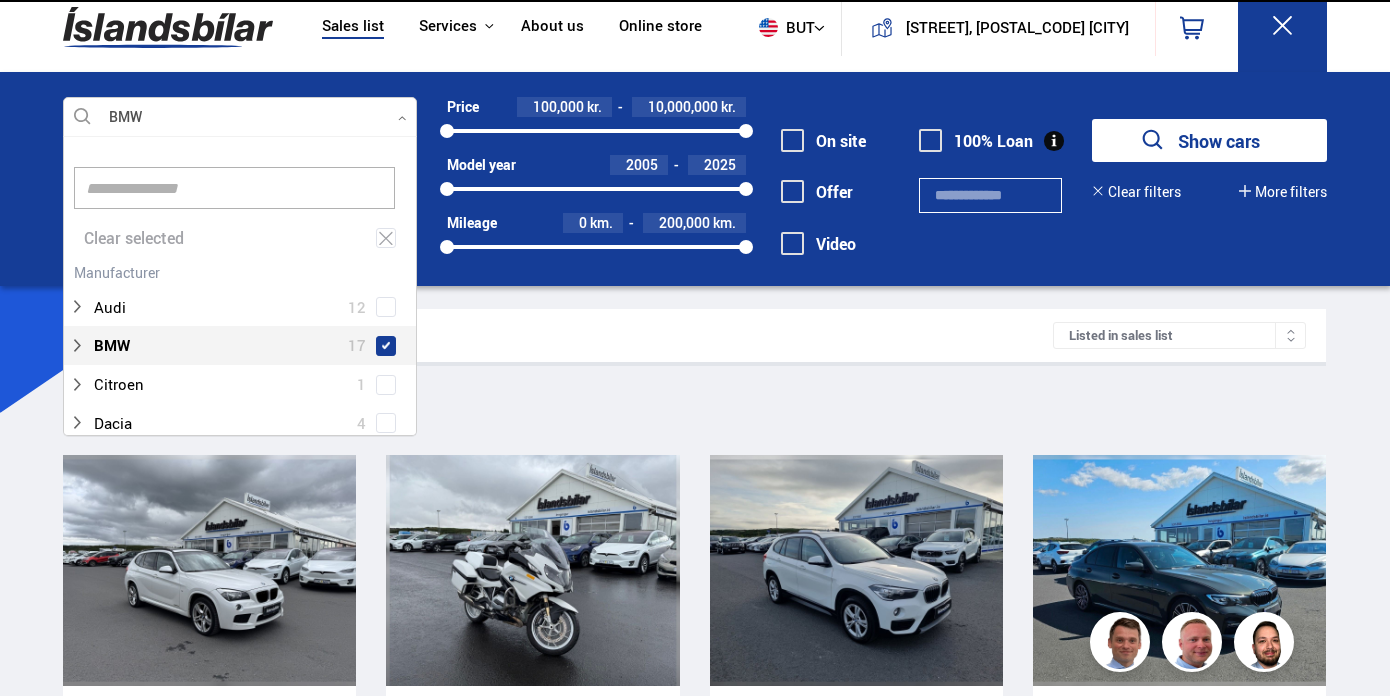 scroll, scrollTop: 0, scrollLeft: 0, axis: both 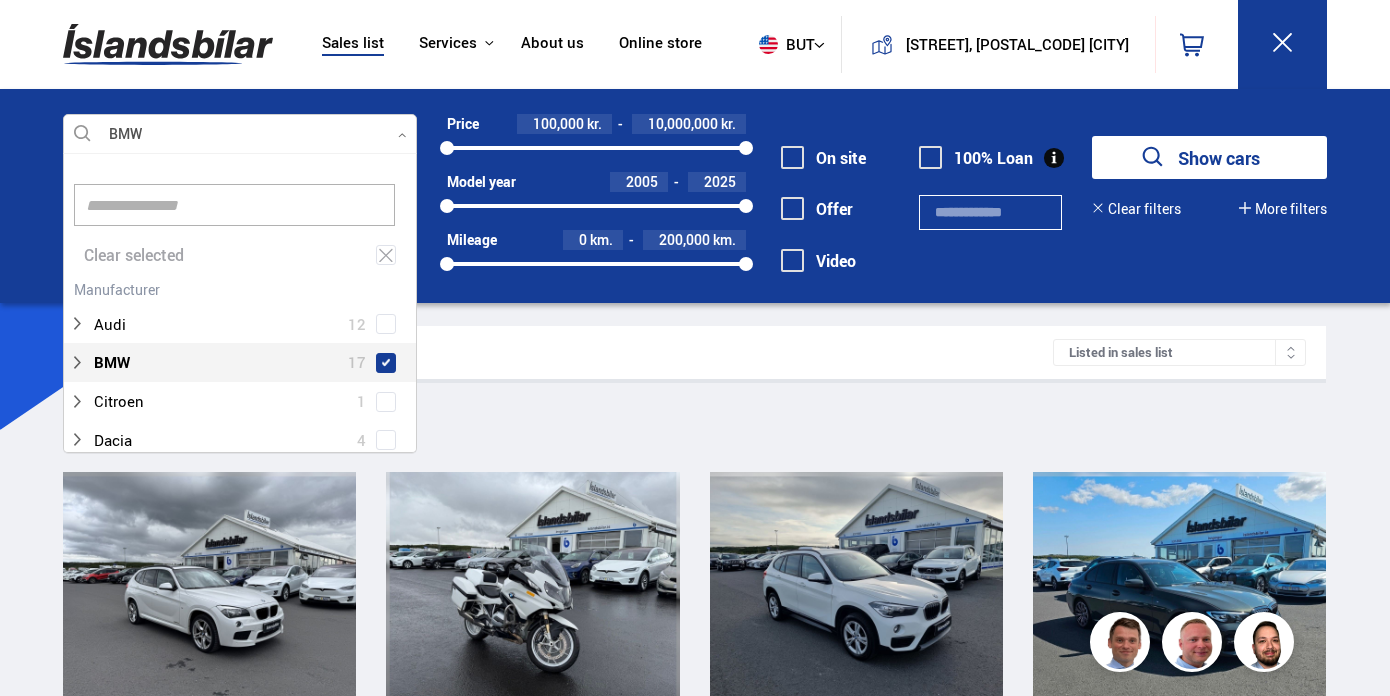 click on "Filter
BMW" at bounding box center (694, 424) 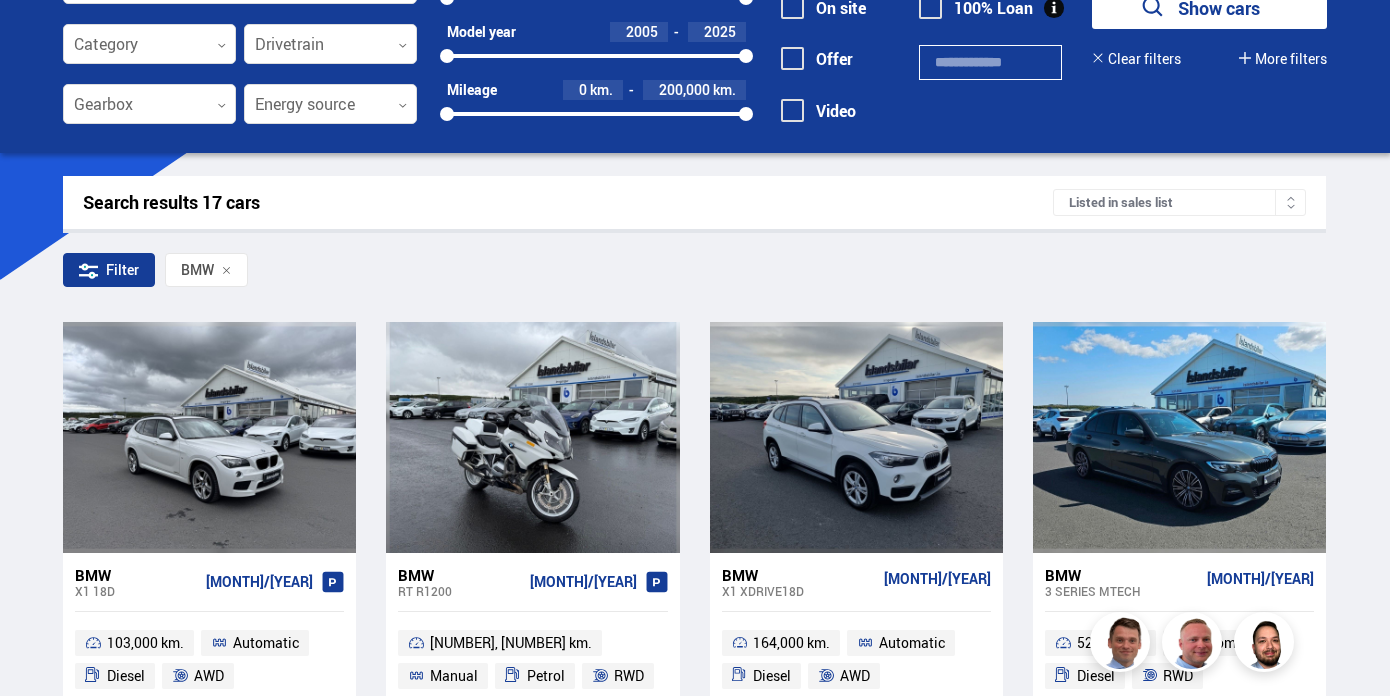 scroll, scrollTop: 0, scrollLeft: 0, axis: both 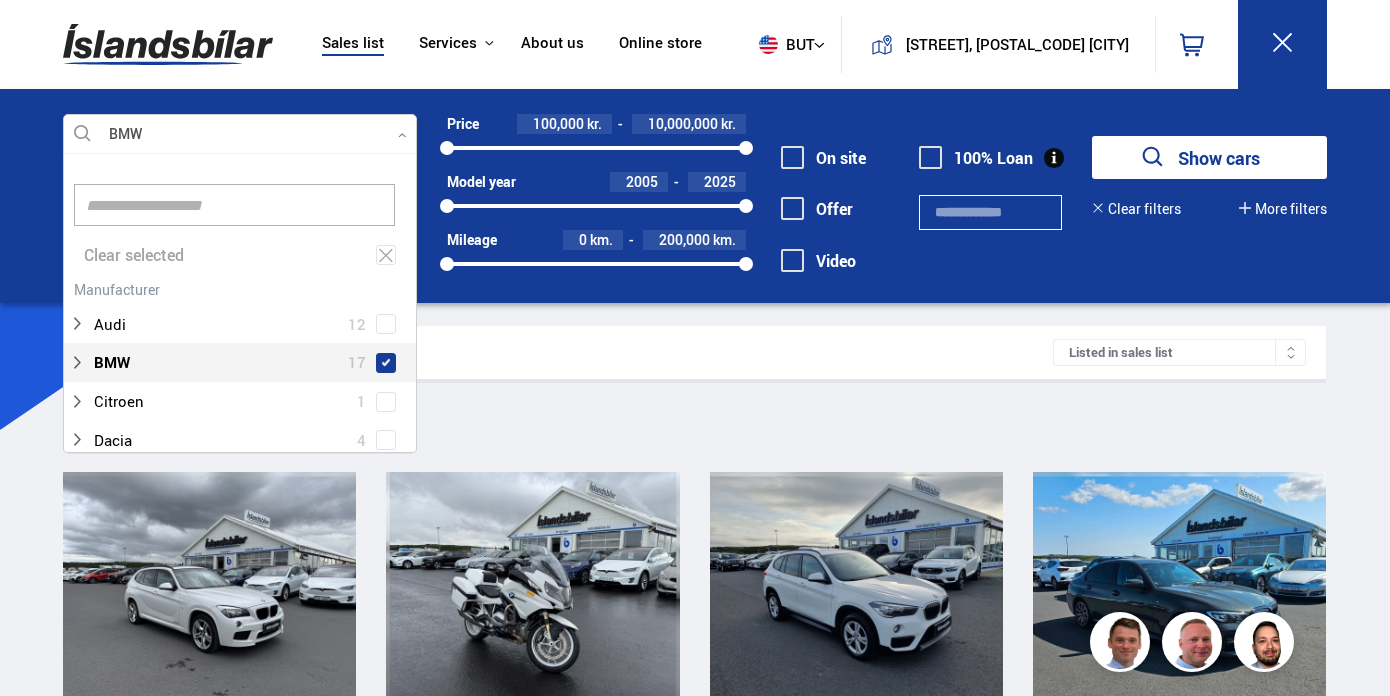 click at bounding box center [240, 135] 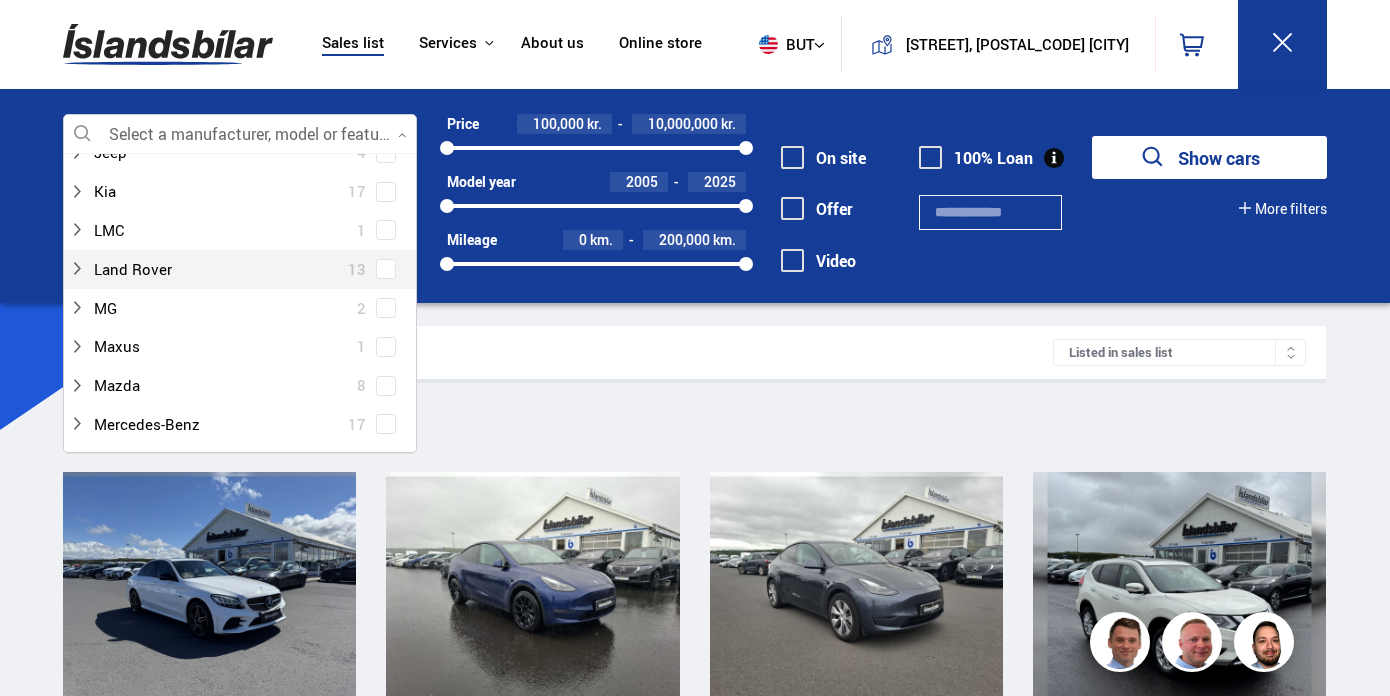 scroll, scrollTop: 603, scrollLeft: 0, axis: vertical 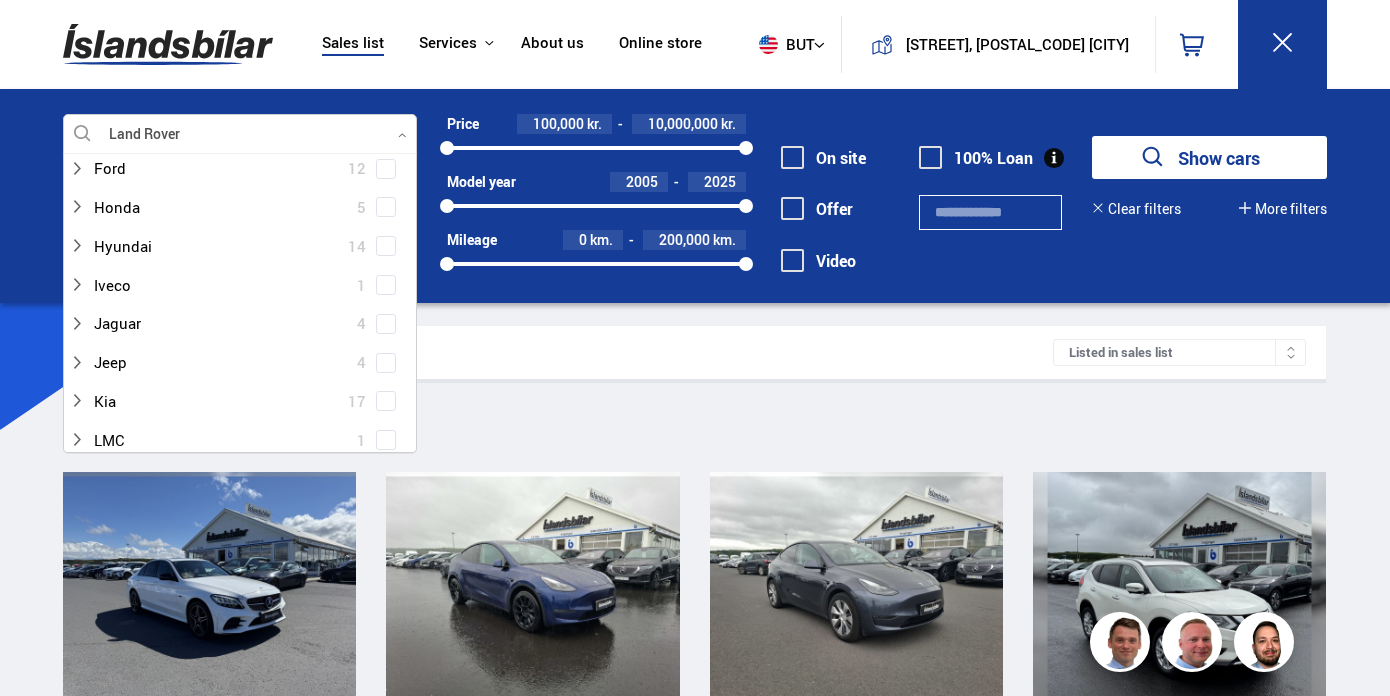 click at bounding box center [386, 479] 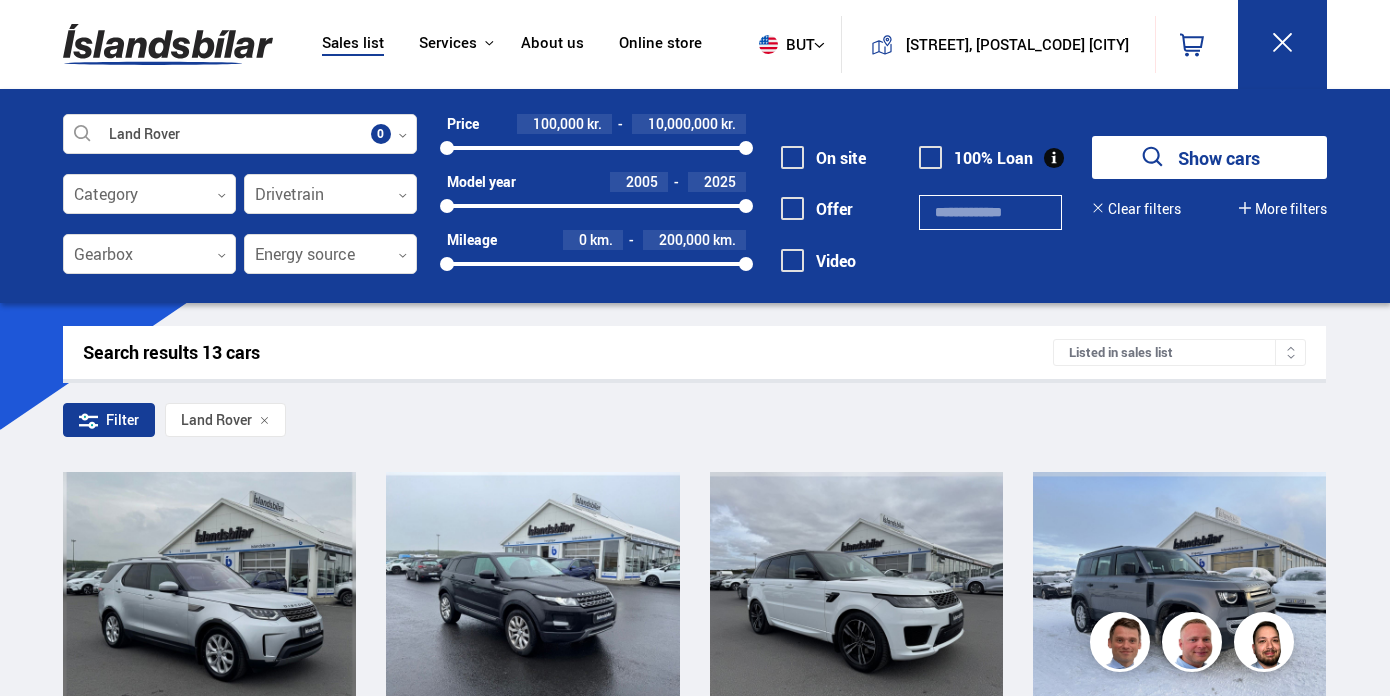 click on "Land Rover
Discovery SE
[MONTH]/[YEAR]
151,000 km.
Automatic
Diesel
AWD
Price:
5,990,000 kr.
Target price/Exchange price
5,990,000 kr.
Land Rover
Range Rover Evoque EVOQUE
[MONTH]/[YEAR]
131,000 km.
Automatic
Diesel
AWD
Price:
3,390,000 kr.
Target price/Exchange price
3,390,000 kr.
Land Rover
Range Rover TDV6
[MONTH]/[YEAR]
120,000 km.
Automatic
Diesel
AWD
Price:
11,990,000 kr." at bounding box center [694, 1349] 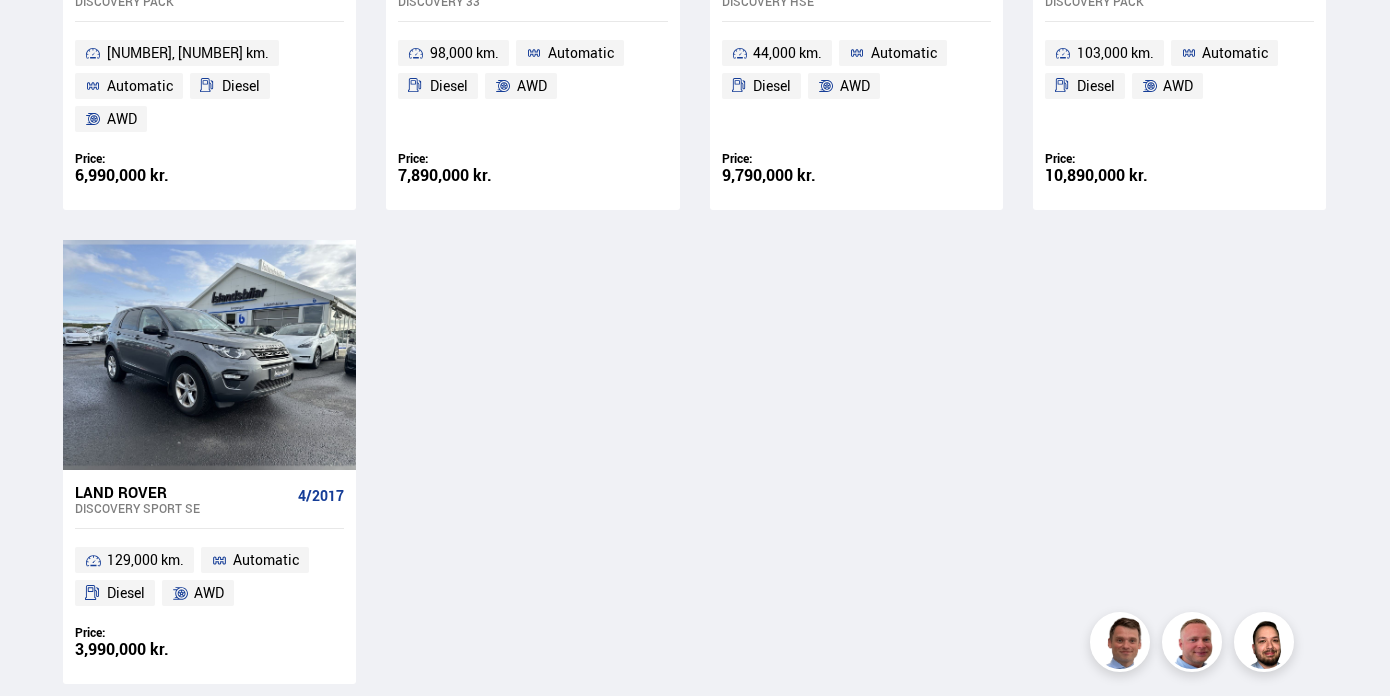 scroll, scrollTop: 1691, scrollLeft: 0, axis: vertical 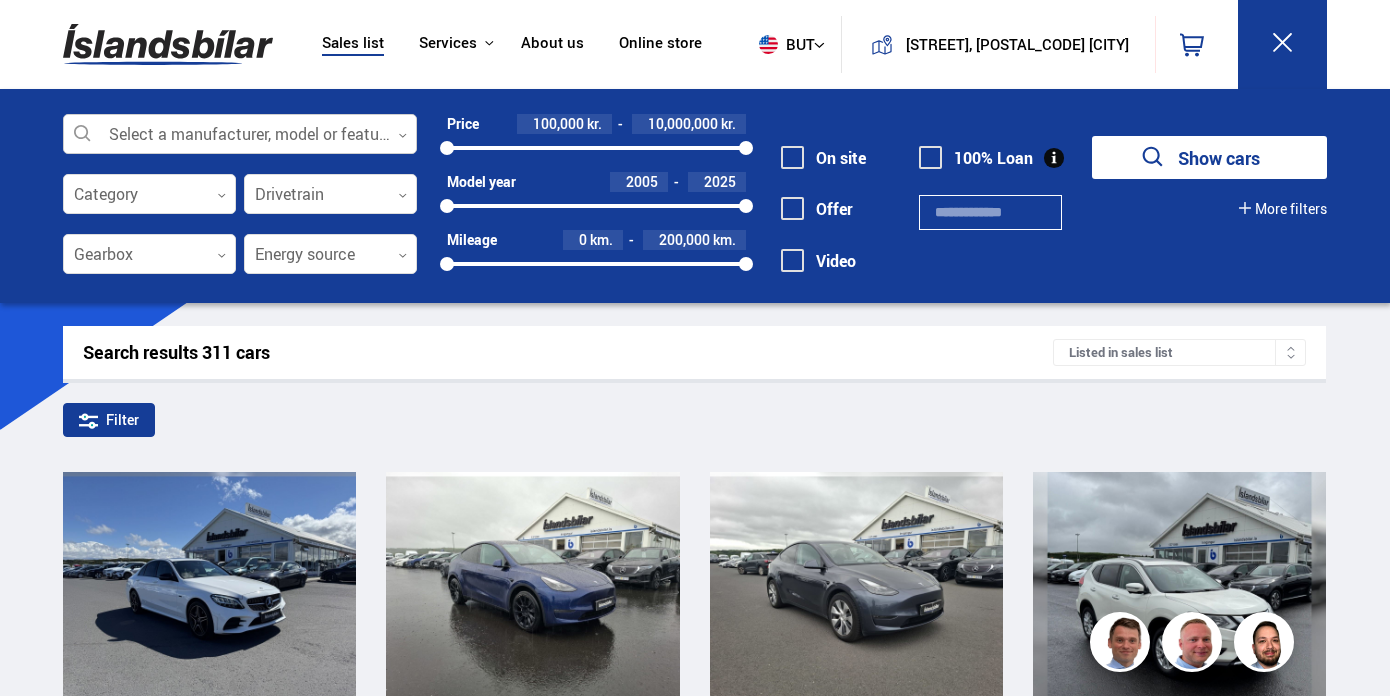 click 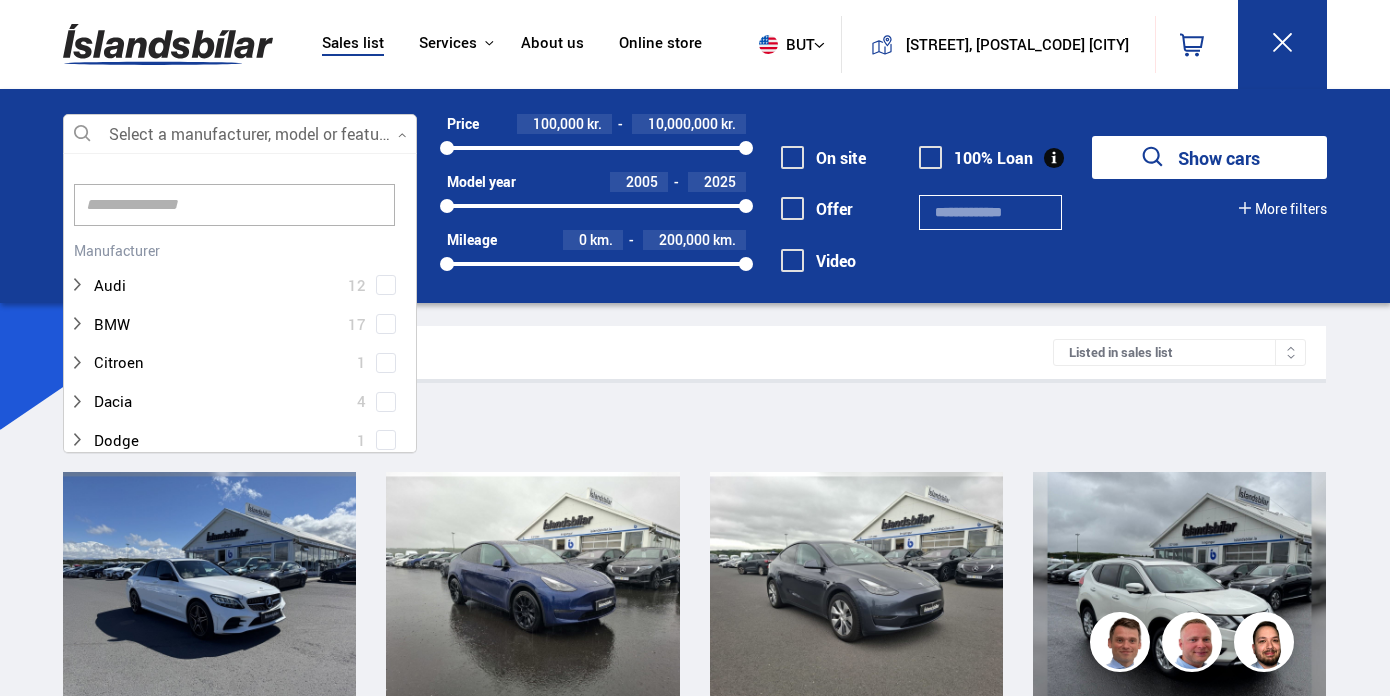 scroll, scrollTop: 302, scrollLeft: 361, axis: both 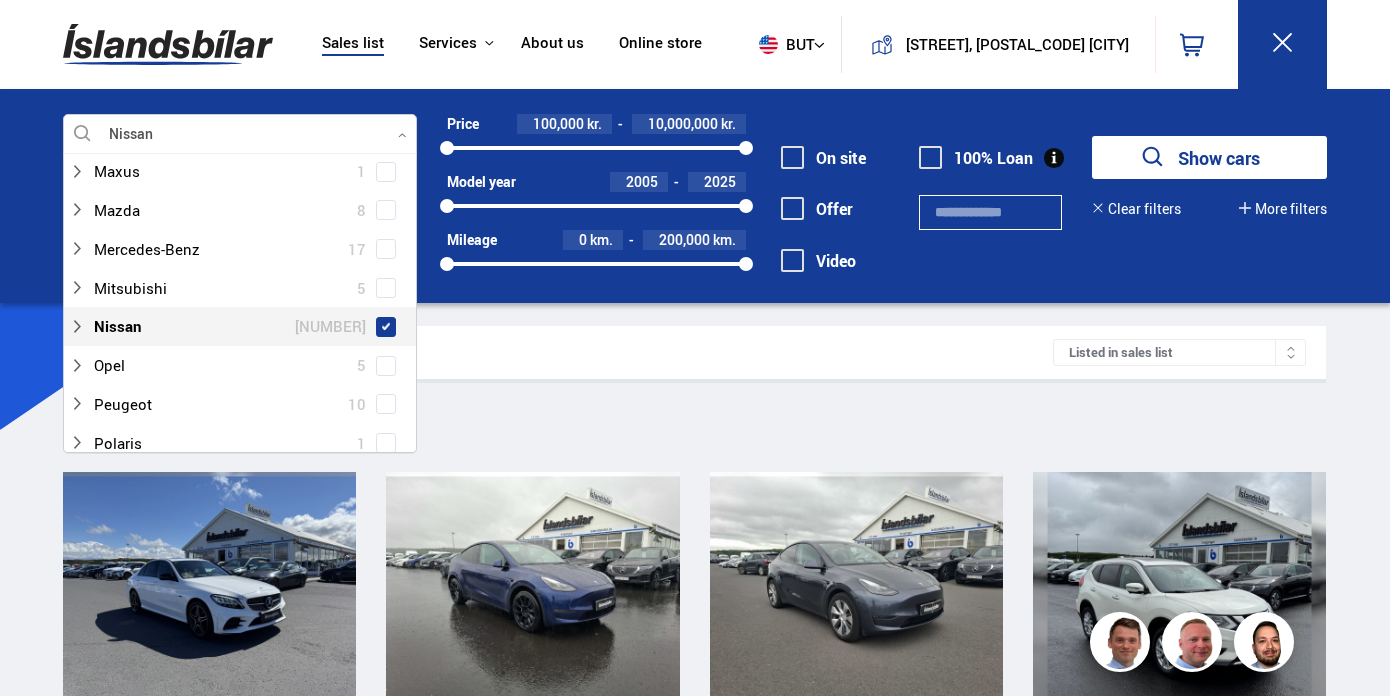 click at bounding box center [386, 327] 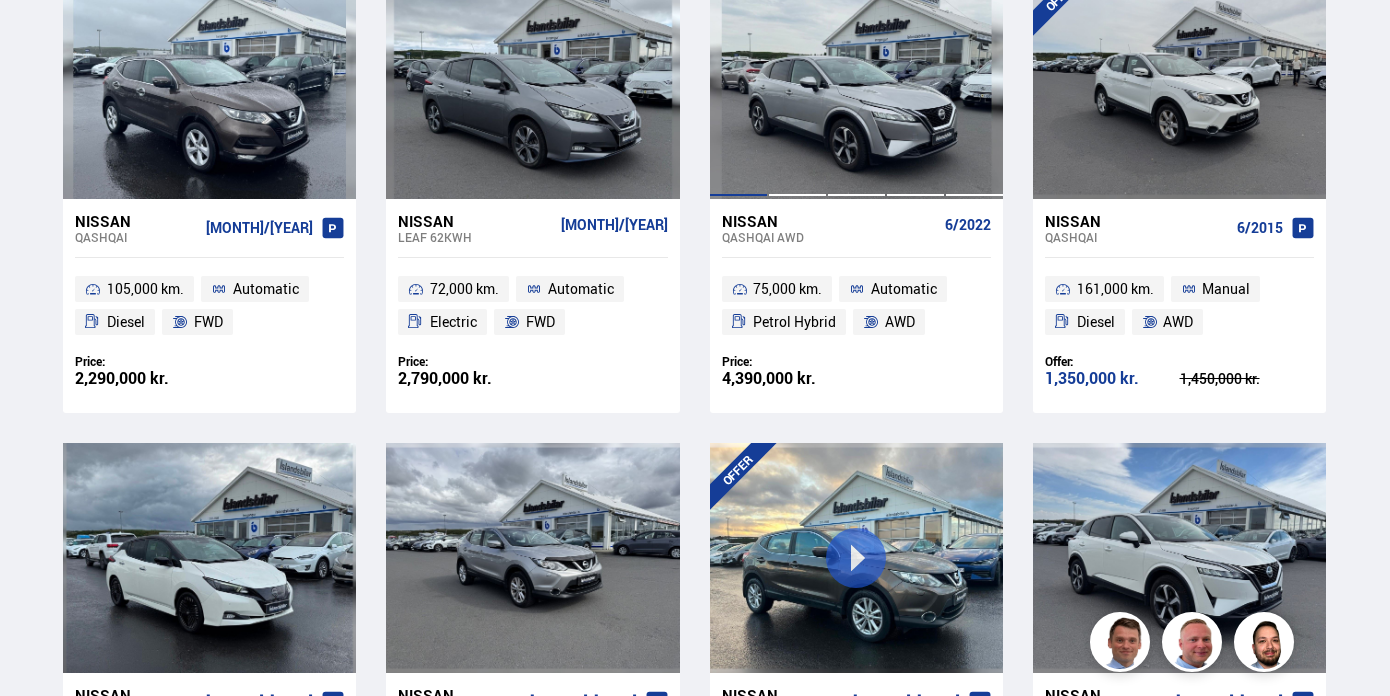scroll, scrollTop: 1454, scrollLeft: 0, axis: vertical 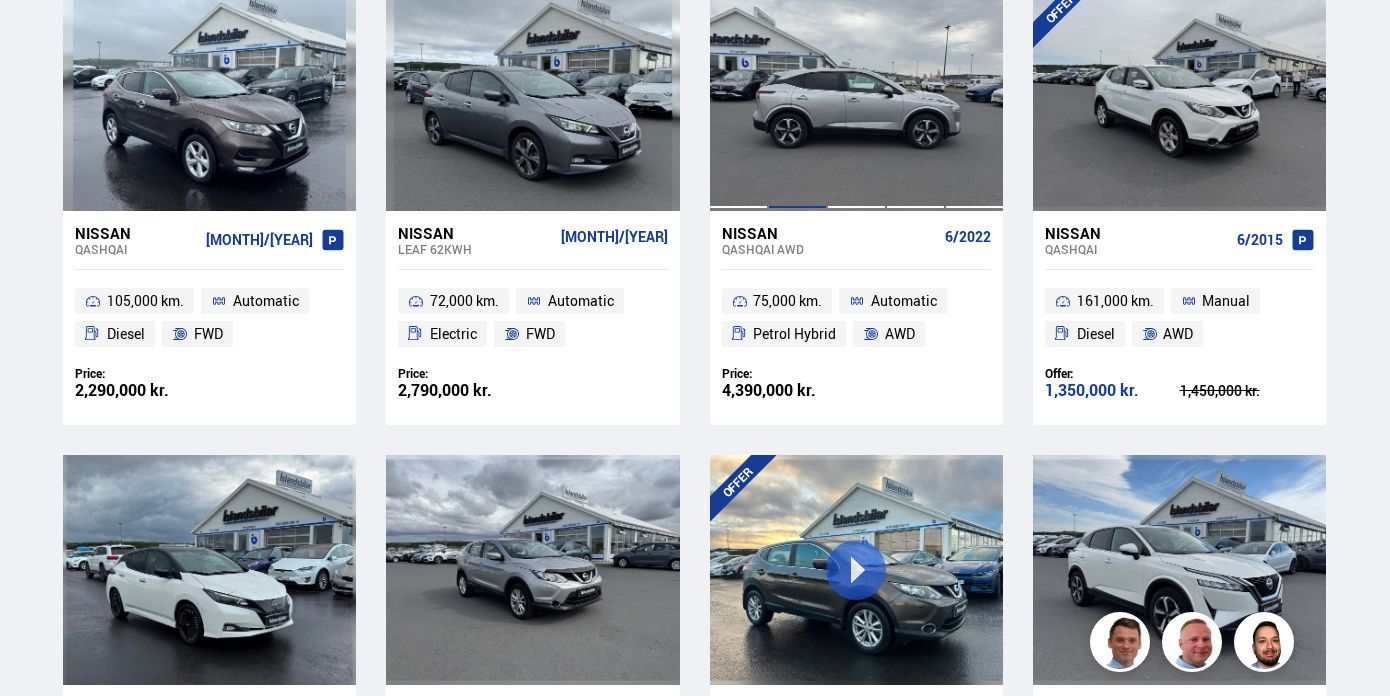 click at bounding box center (797, 96) 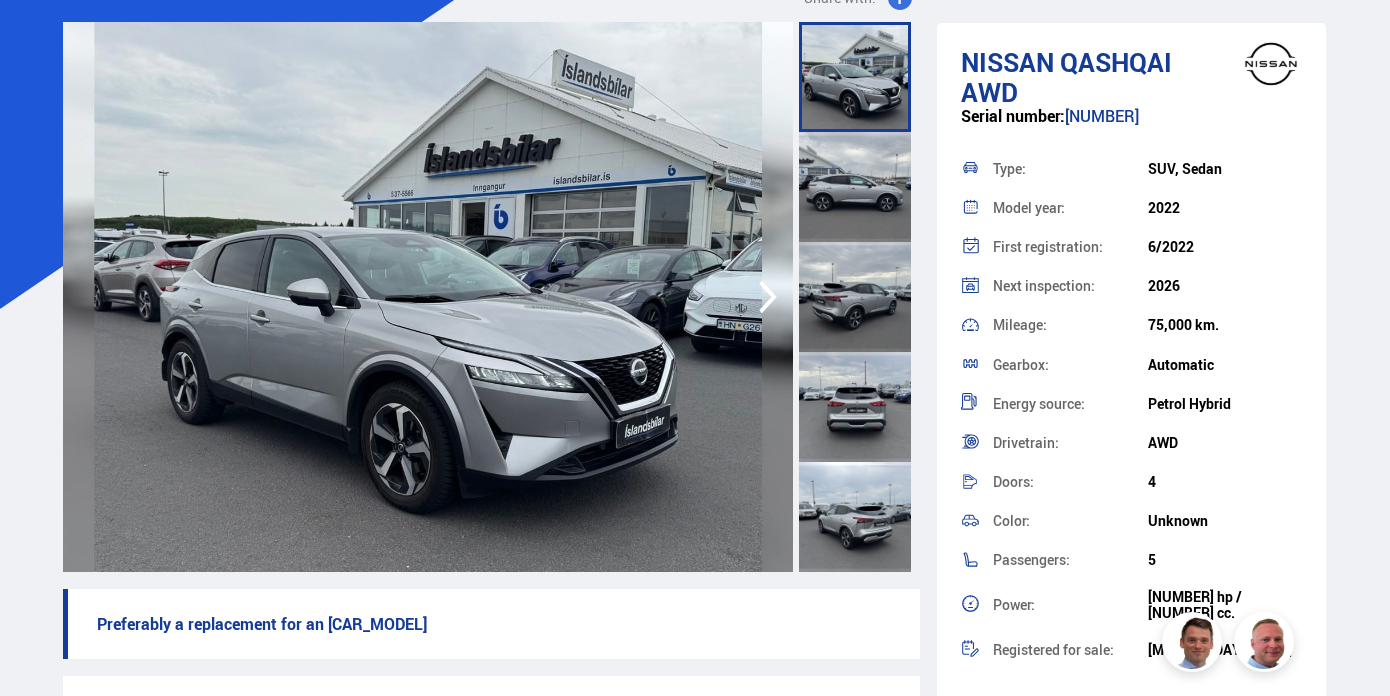 scroll, scrollTop: 122, scrollLeft: 0, axis: vertical 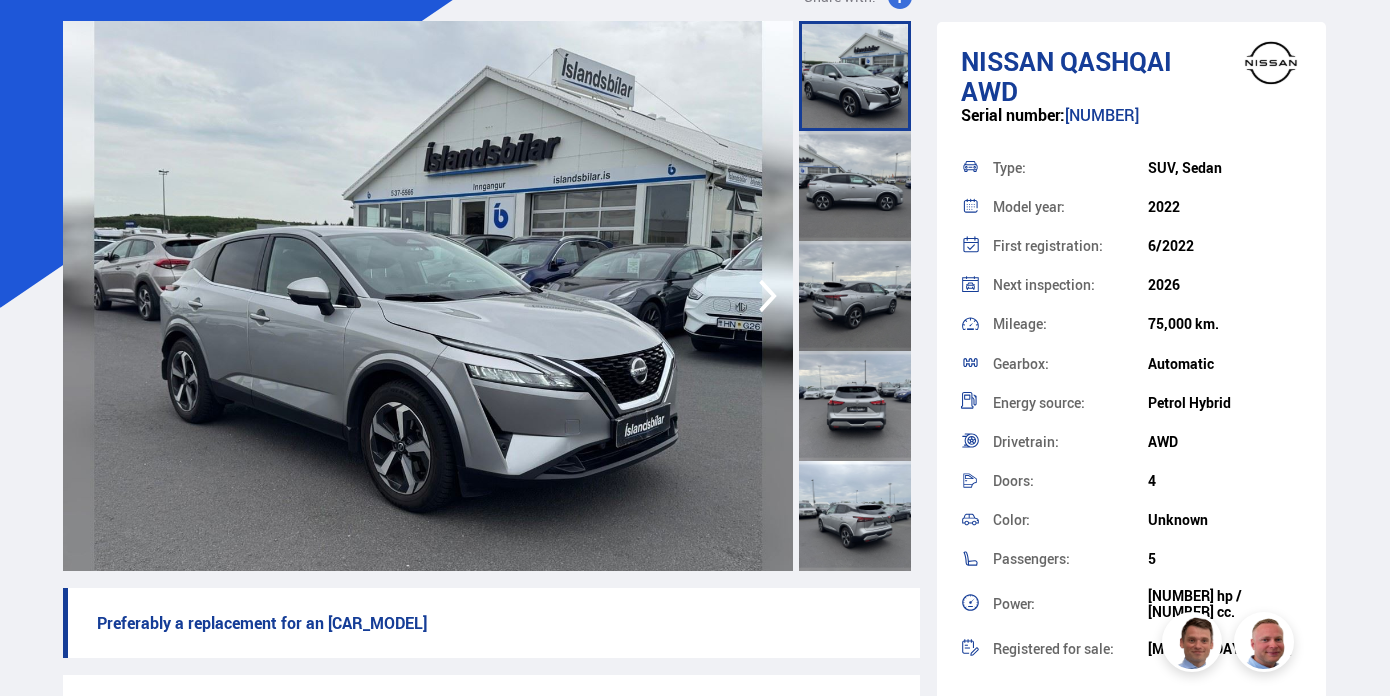 click at bounding box center (855, 186) 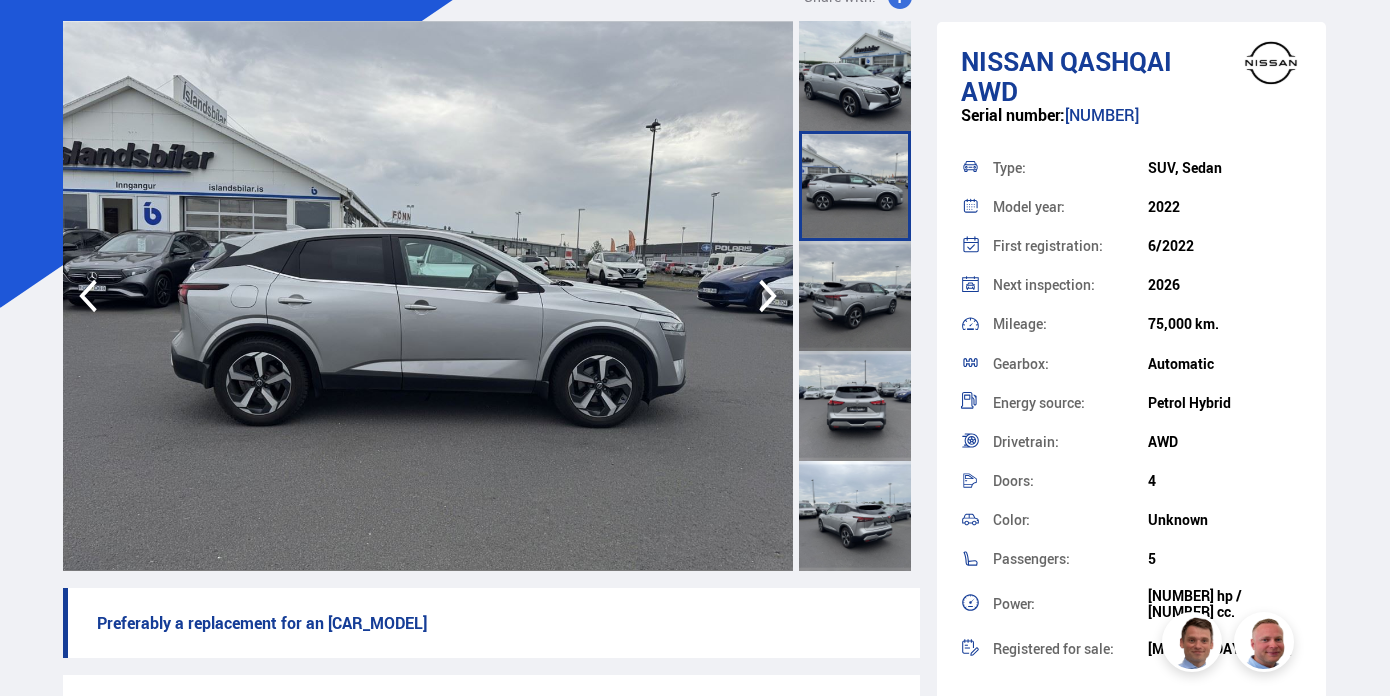 click at bounding box center [855, 296] 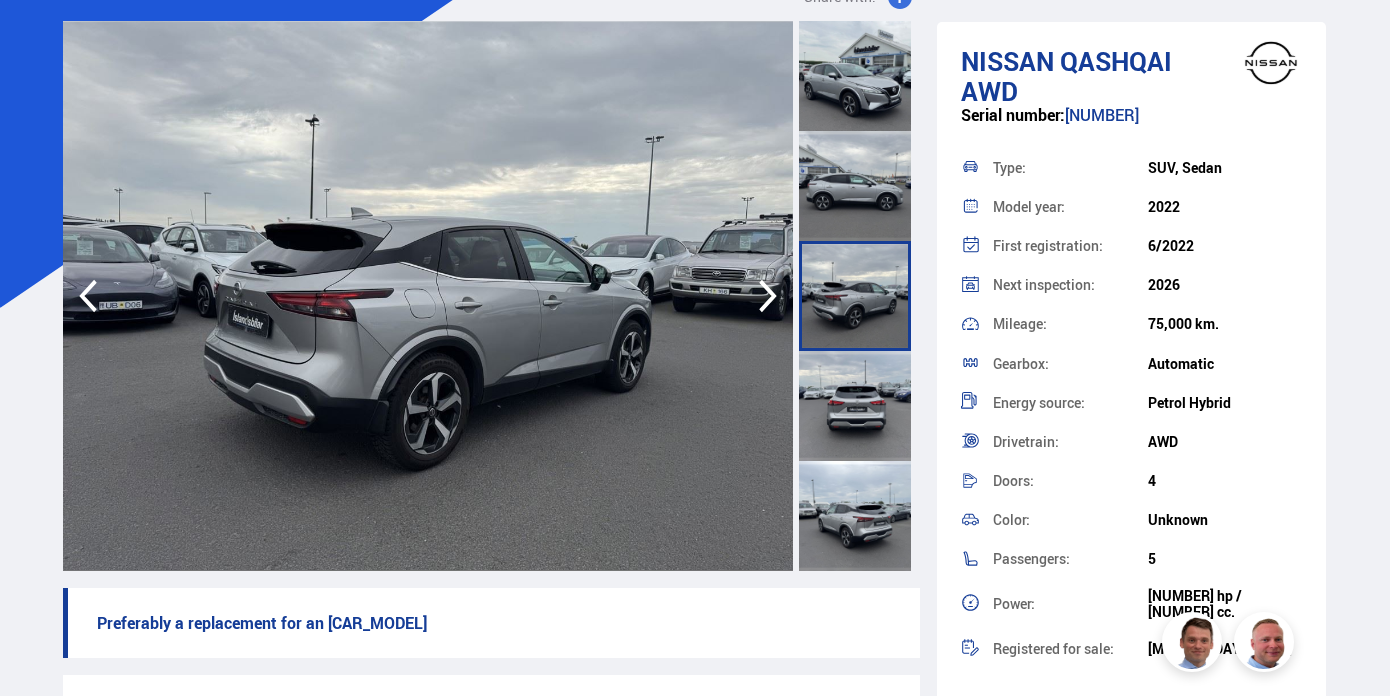 click at bounding box center [855, 406] 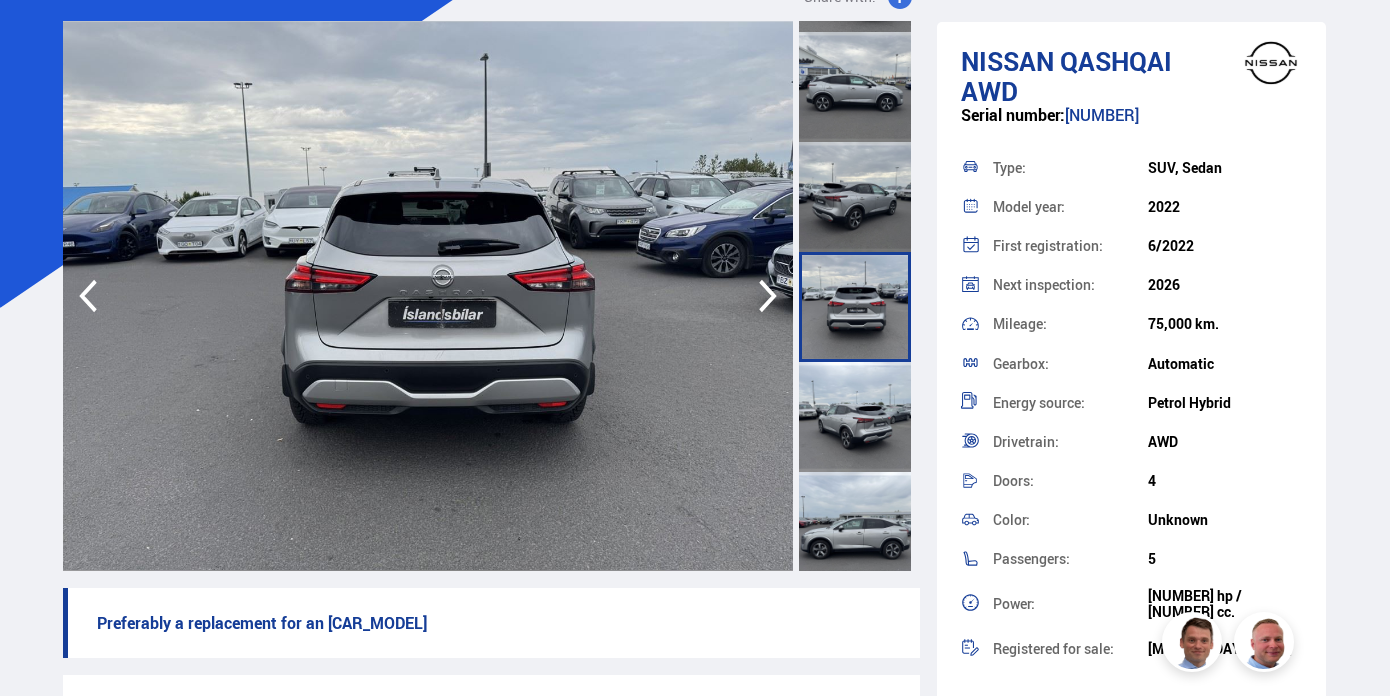 scroll, scrollTop: 103, scrollLeft: 0, axis: vertical 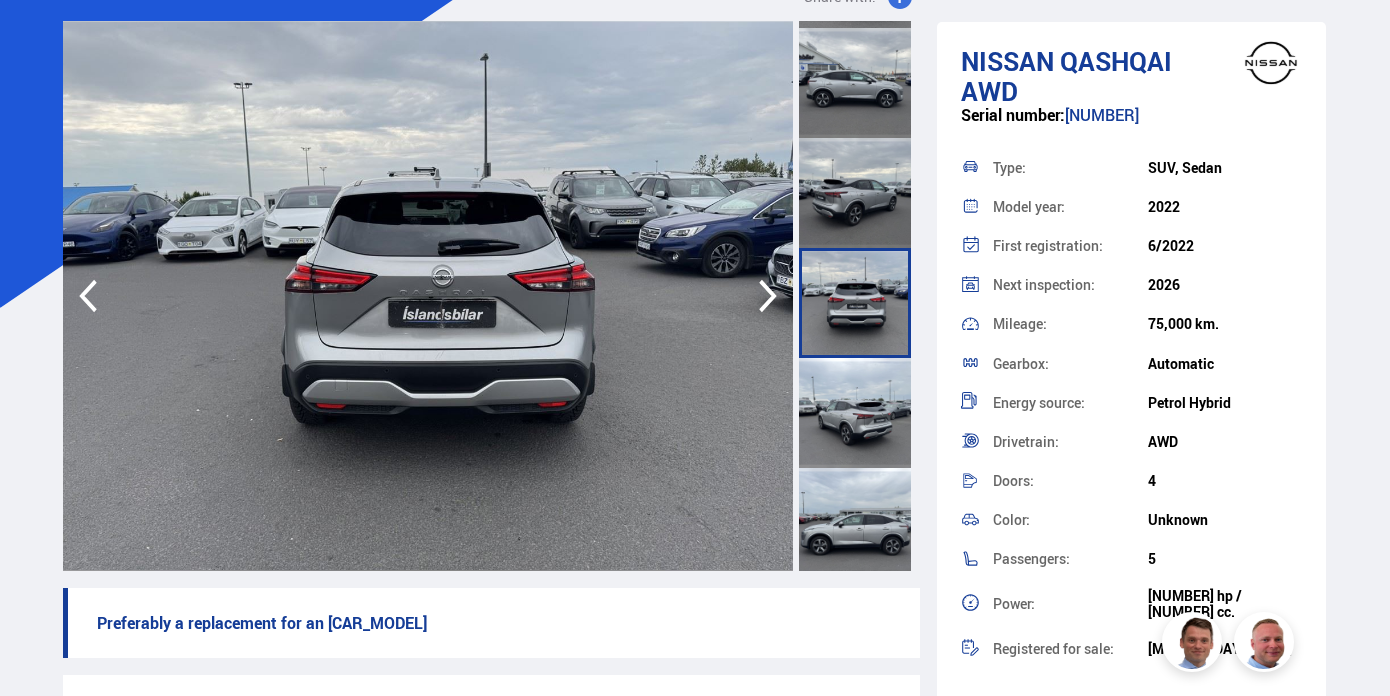 click at bounding box center [855, 413] 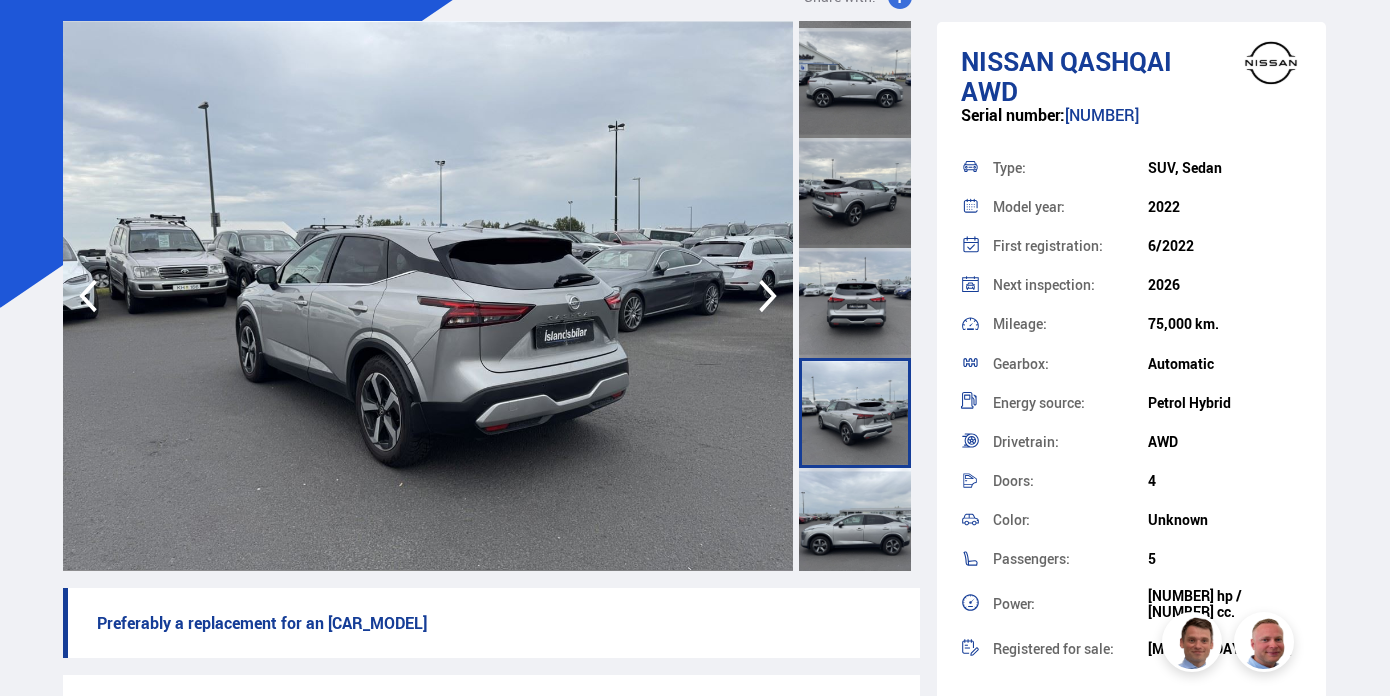 click at bounding box center (855, 523) 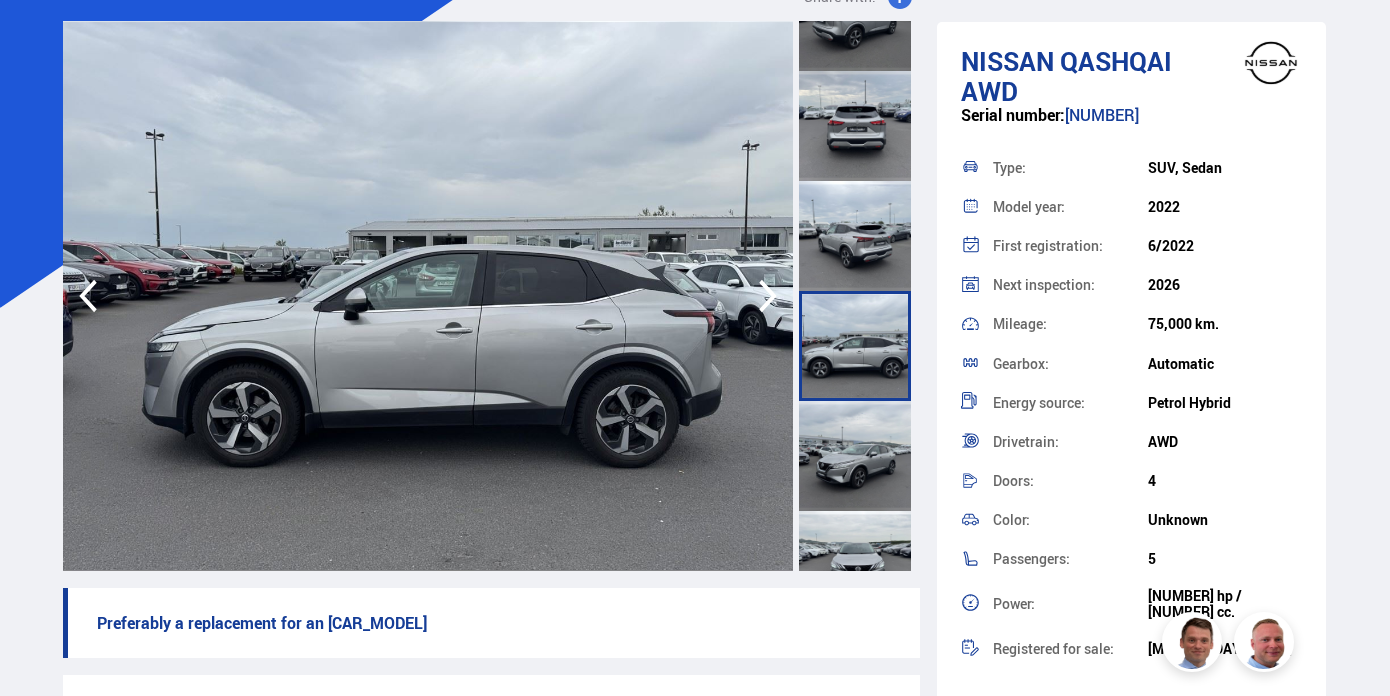 scroll, scrollTop: 303, scrollLeft: 0, axis: vertical 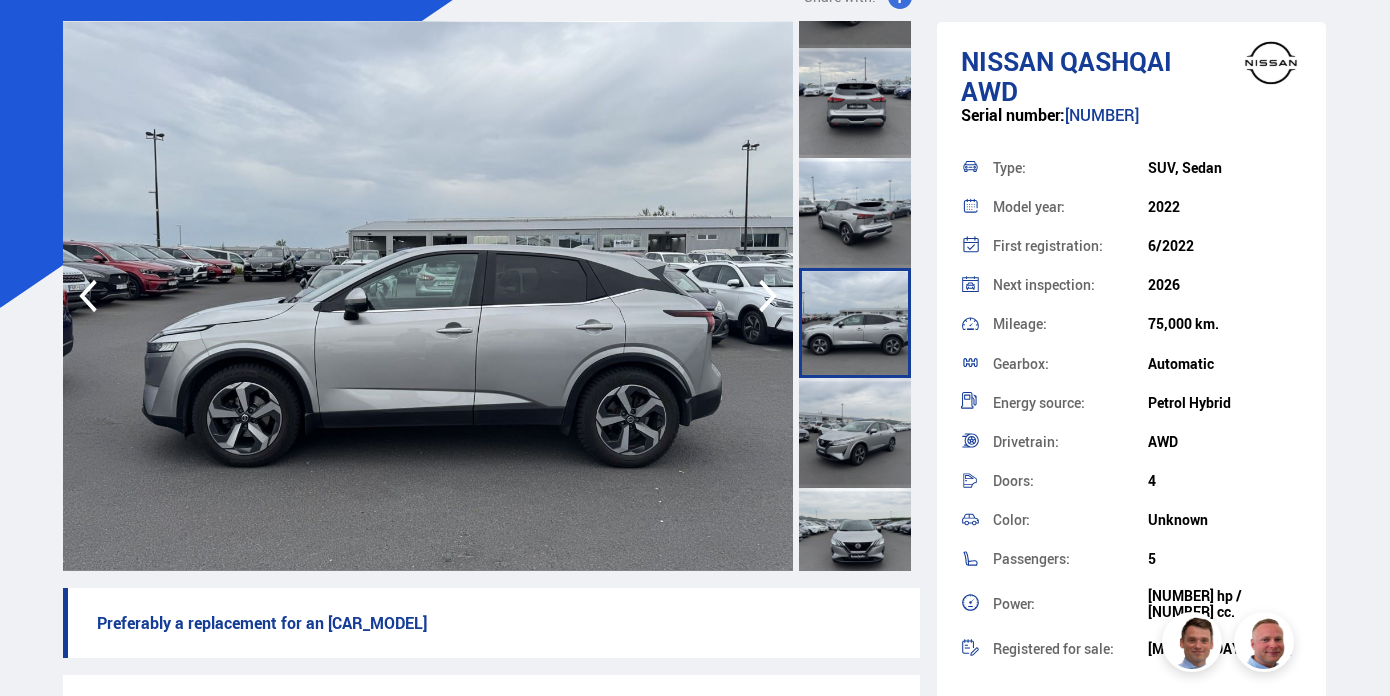 click at bounding box center (855, 433) 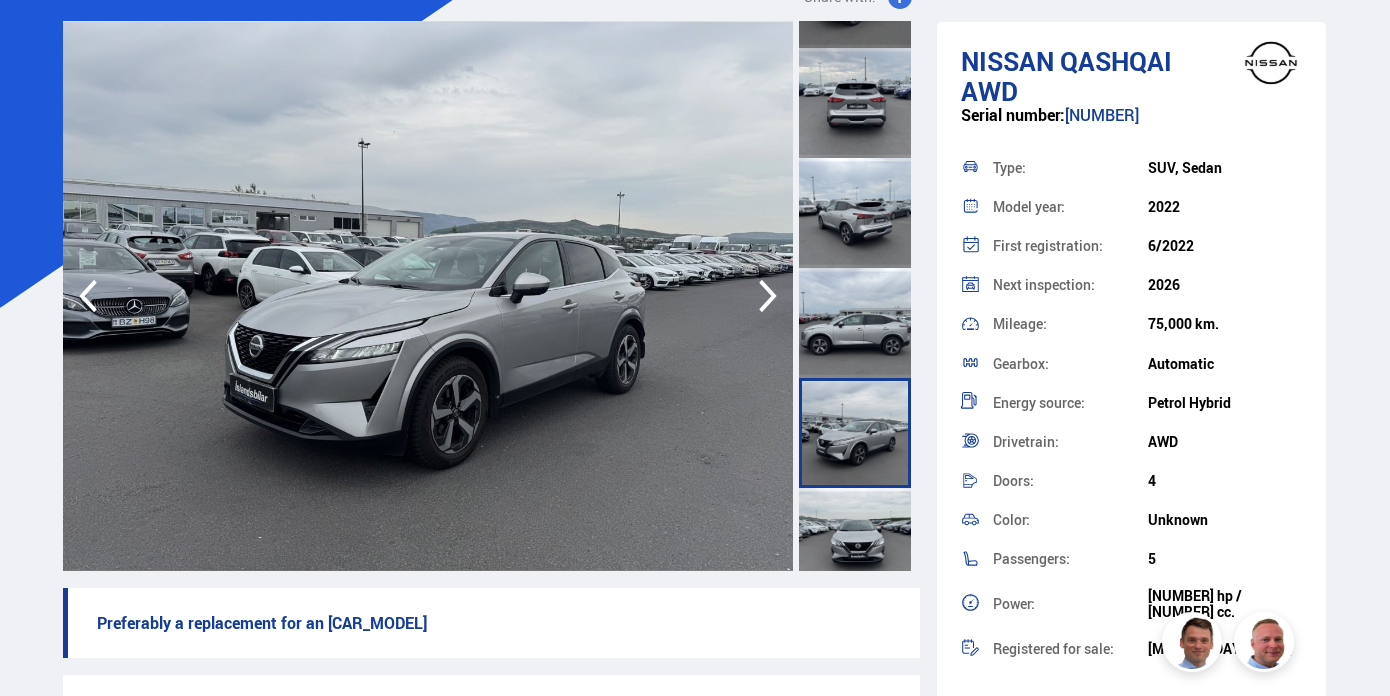 click at bounding box center (855, 543) 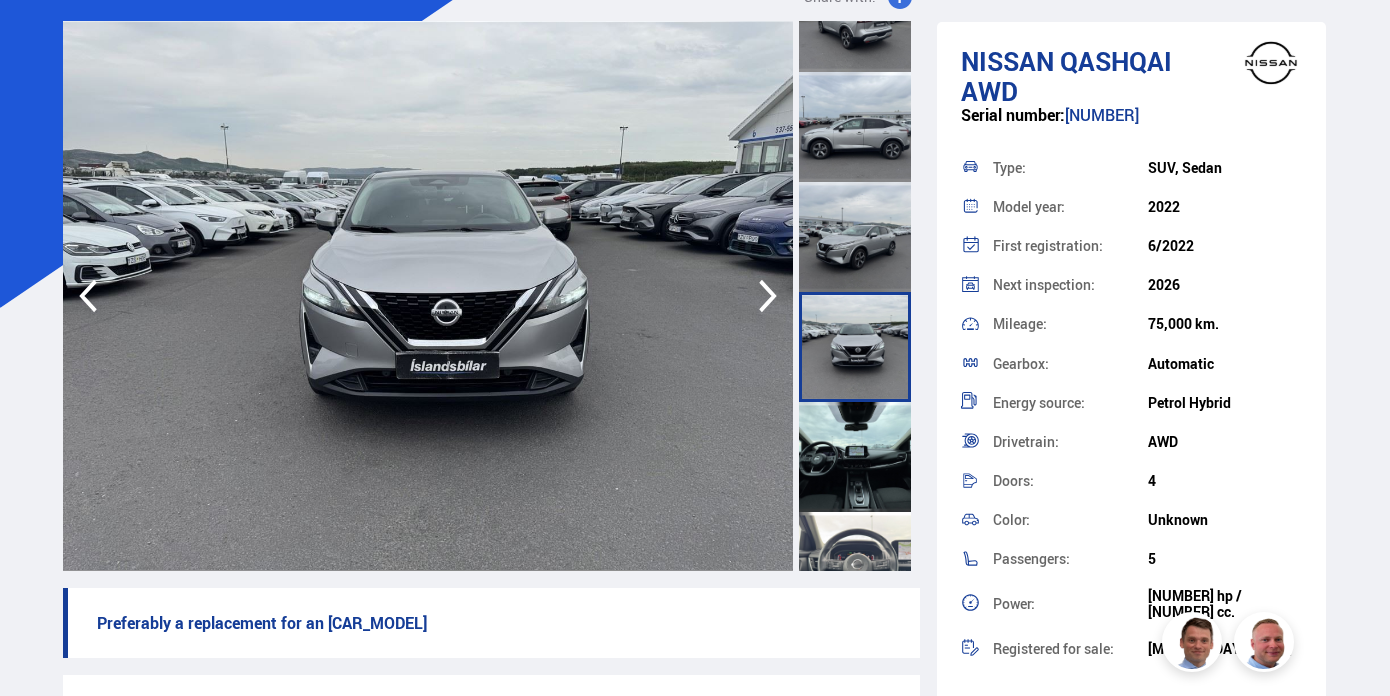 scroll, scrollTop: 528, scrollLeft: 0, axis: vertical 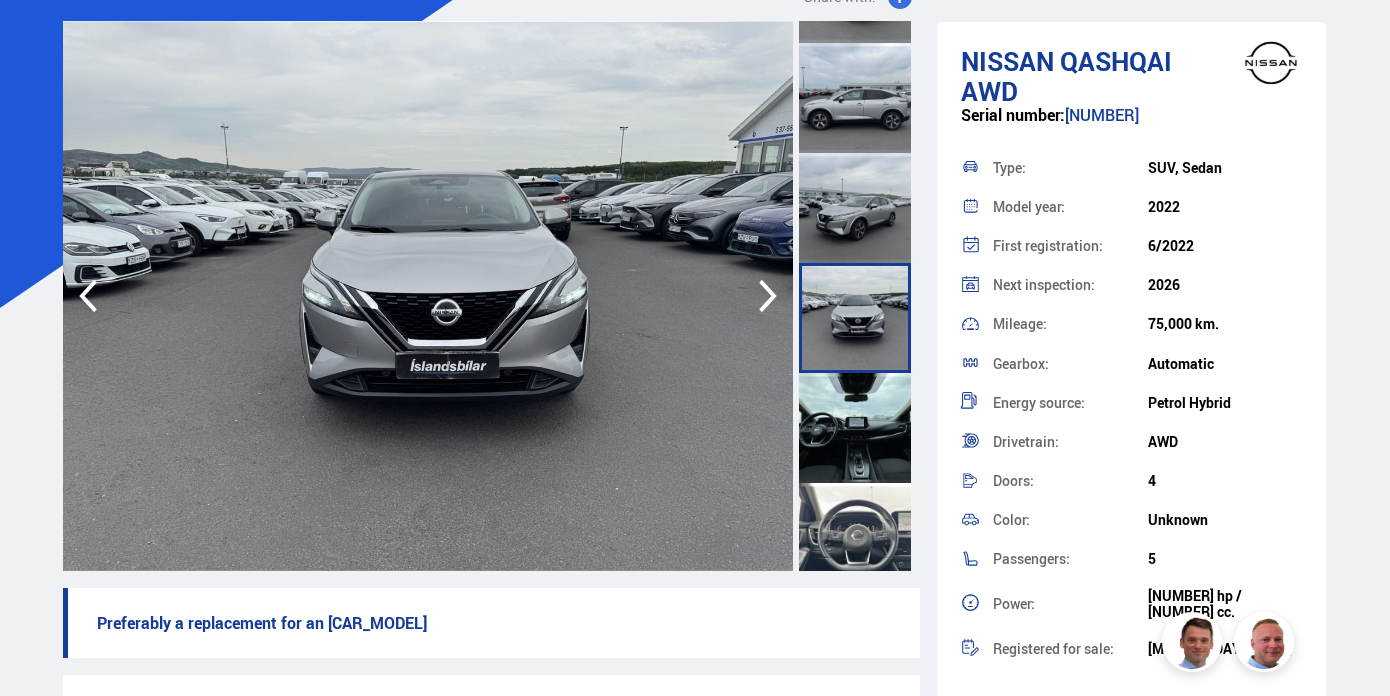 click at bounding box center (855, 428) 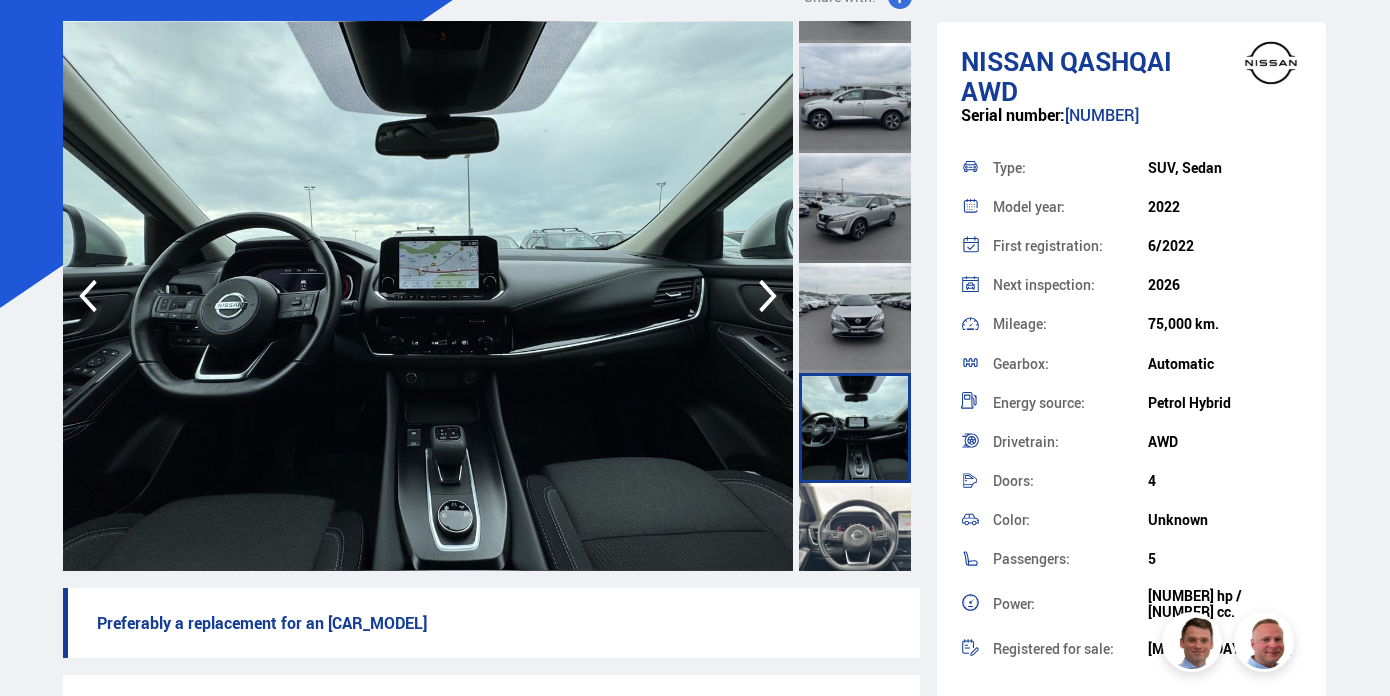 click at bounding box center (855, 538) 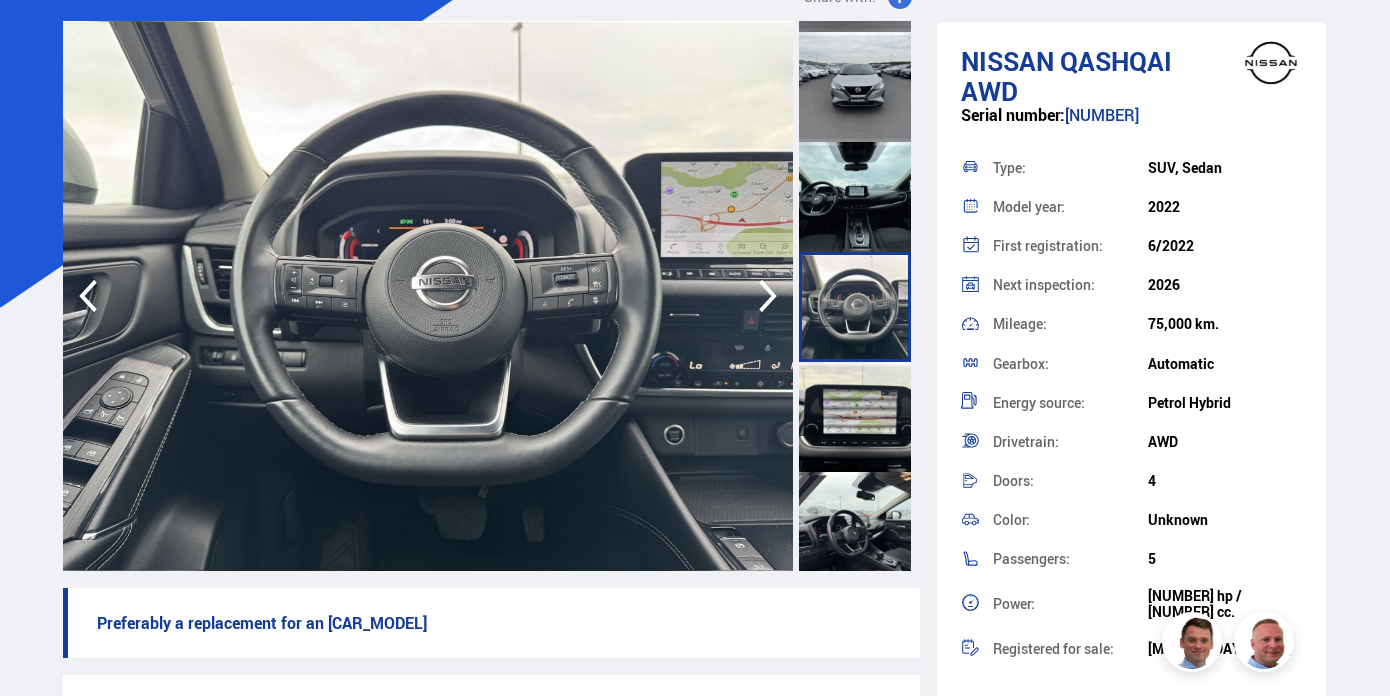 scroll, scrollTop: 766, scrollLeft: 0, axis: vertical 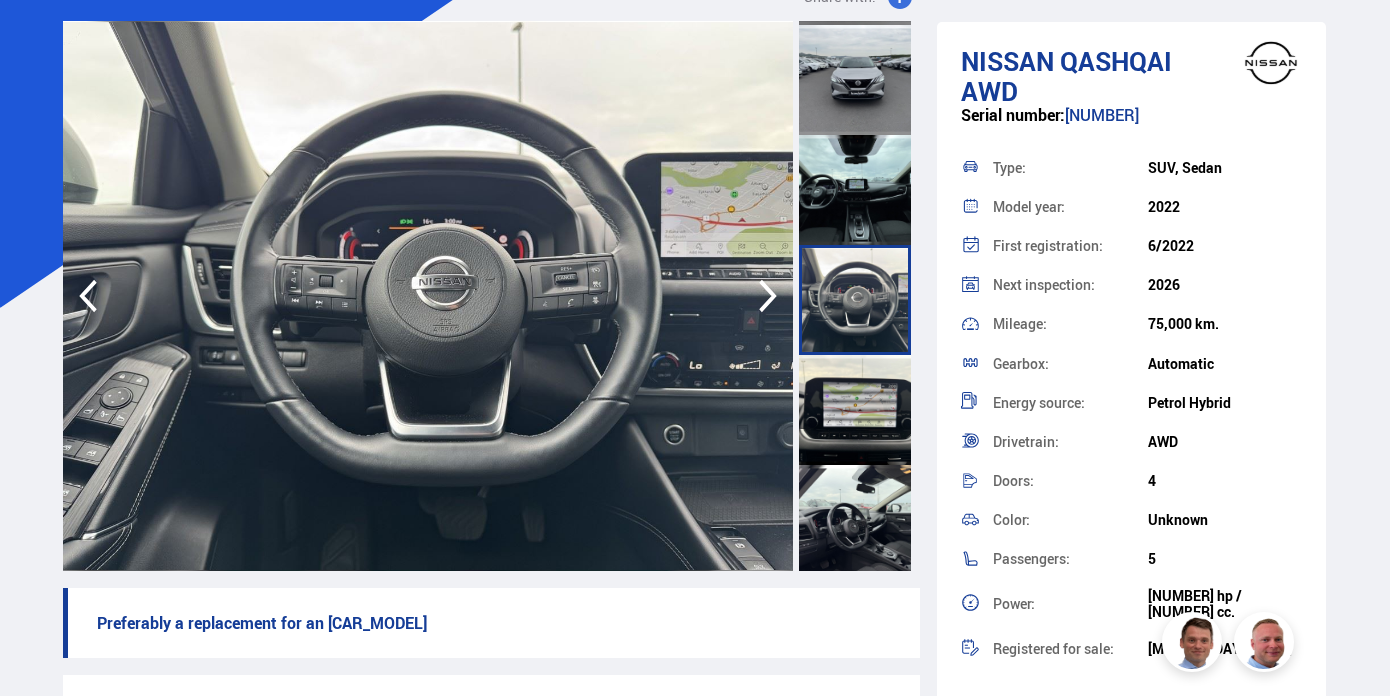 click at bounding box center (855, 410) 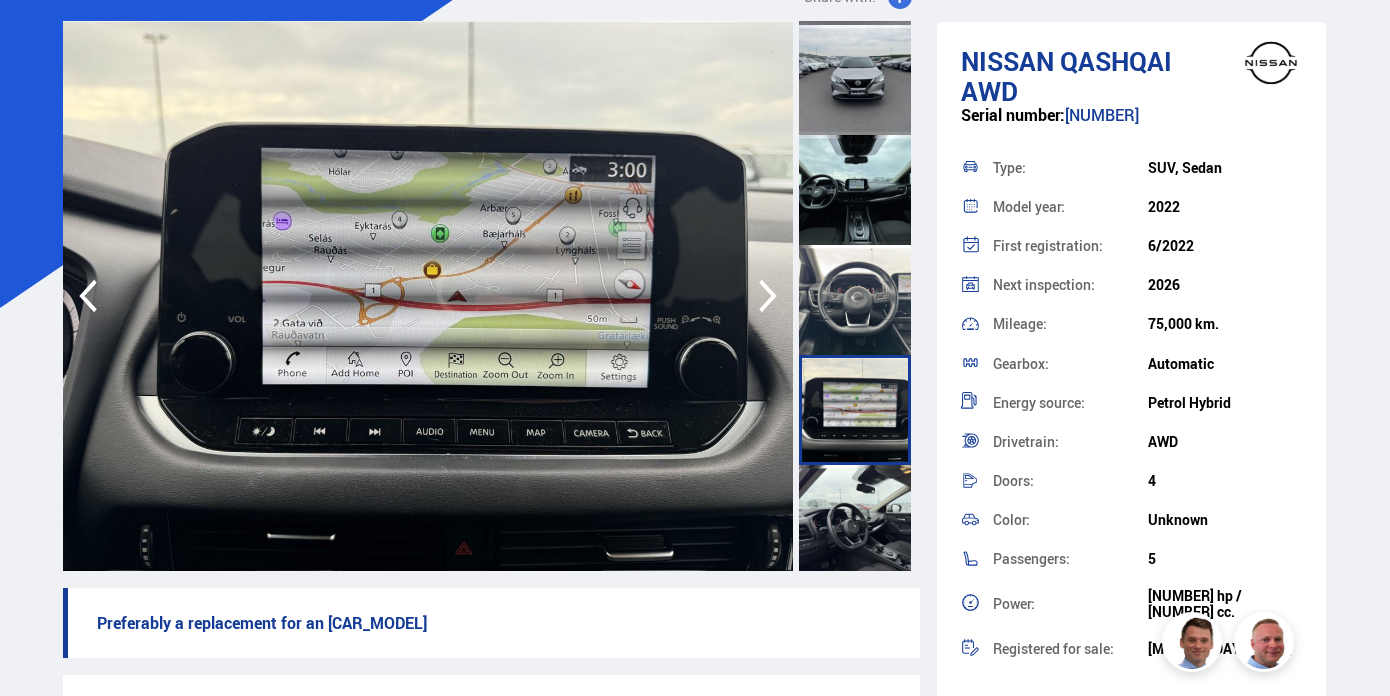 click at bounding box center [855, 520] 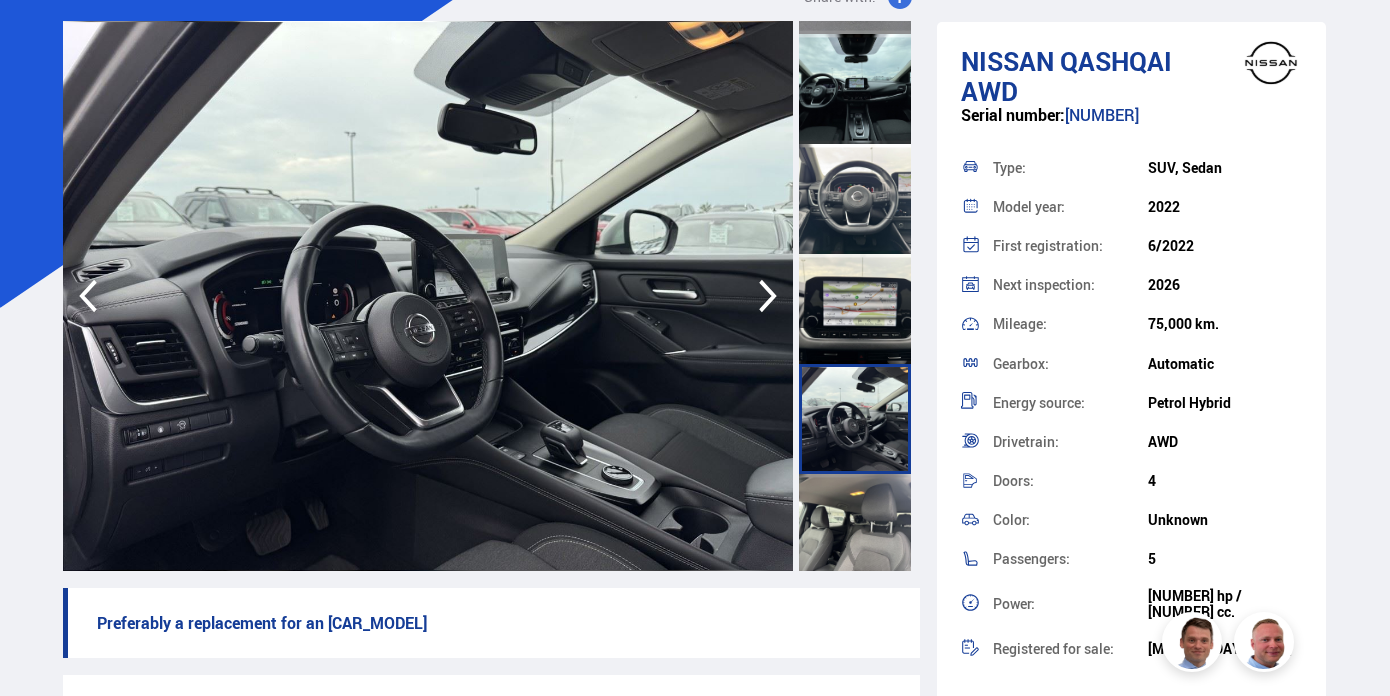click at bounding box center [855, 529] 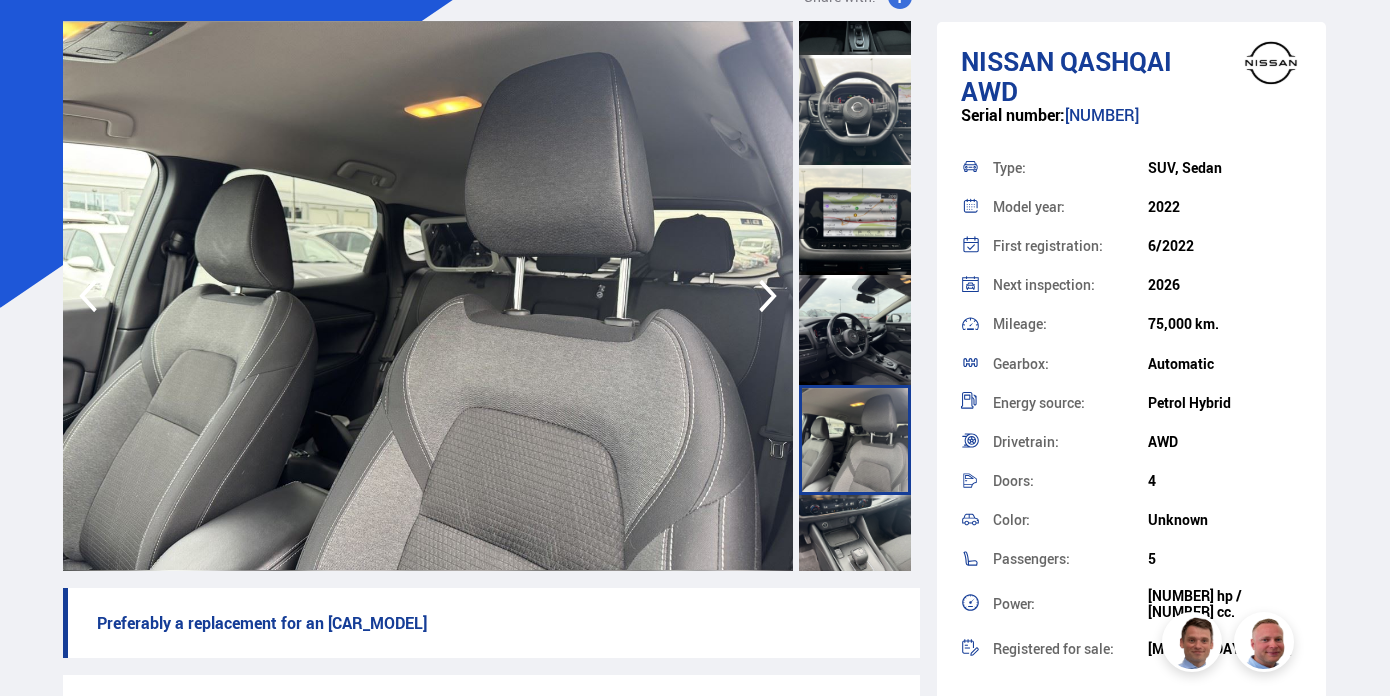 scroll, scrollTop: 959, scrollLeft: 0, axis: vertical 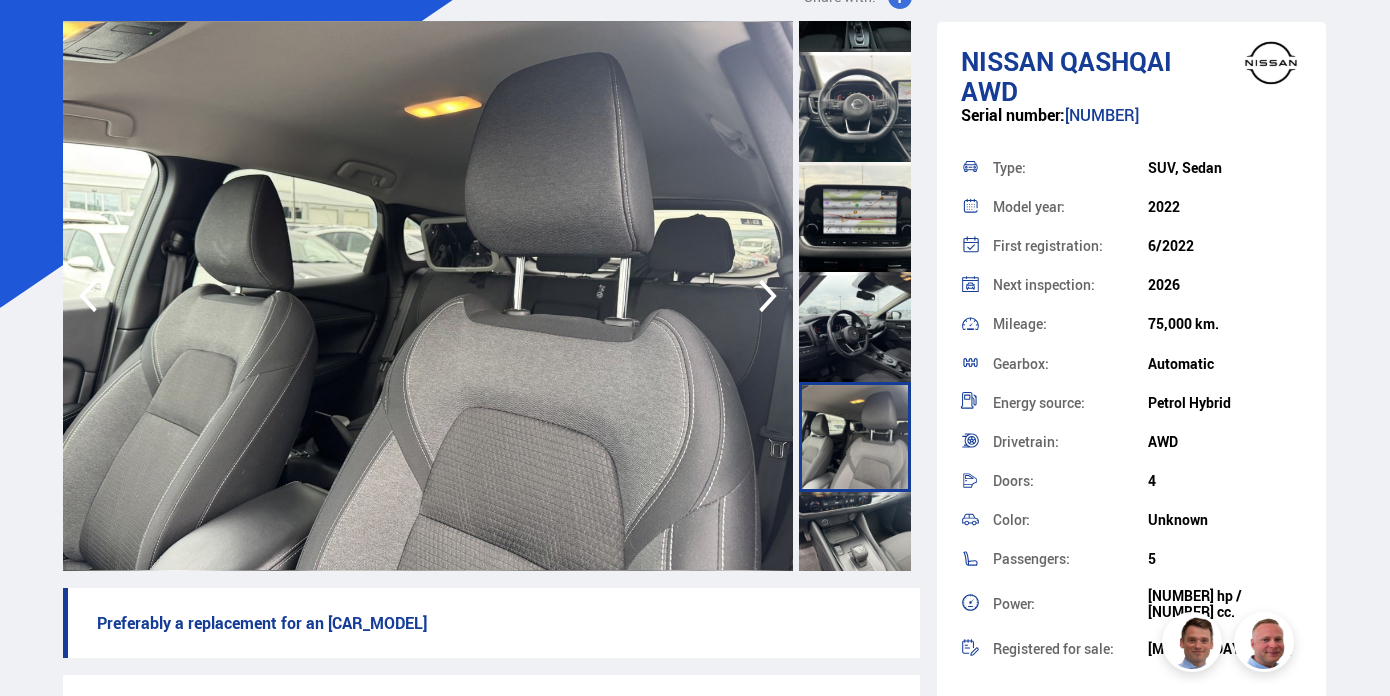 click at bounding box center [855, 547] 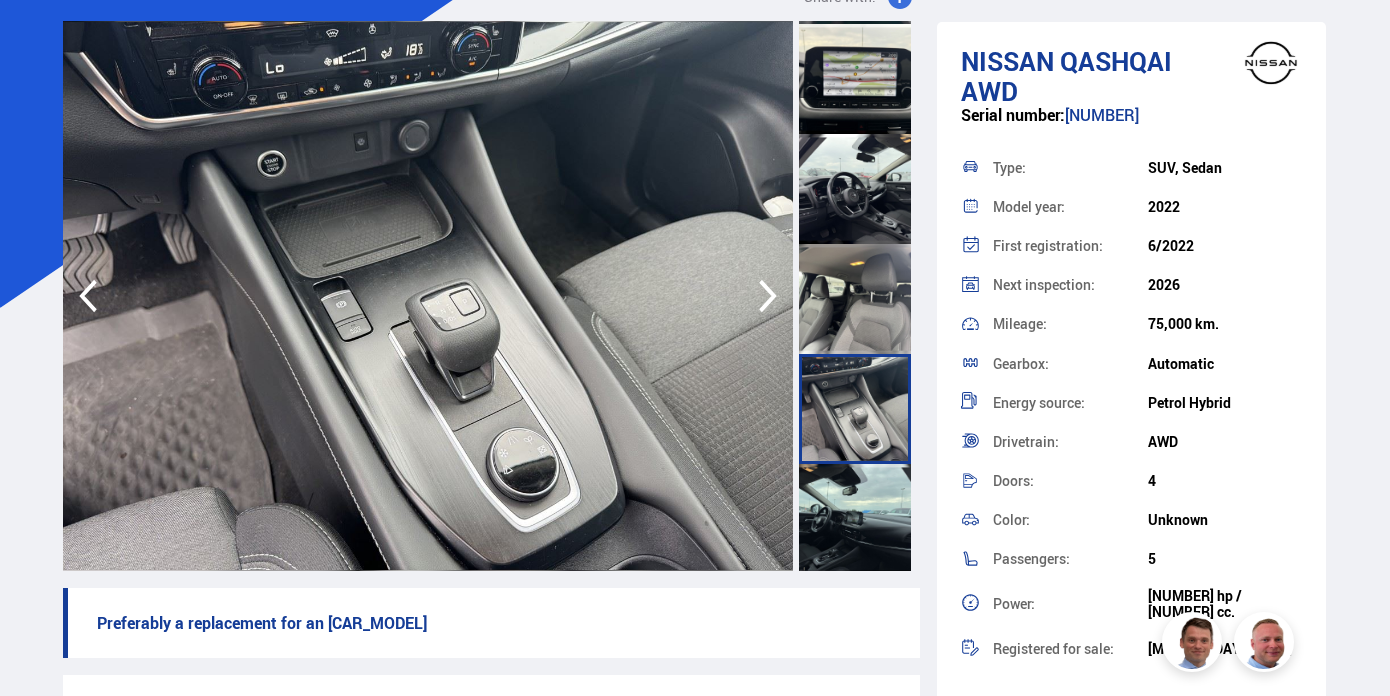 scroll, scrollTop: 1100, scrollLeft: 0, axis: vertical 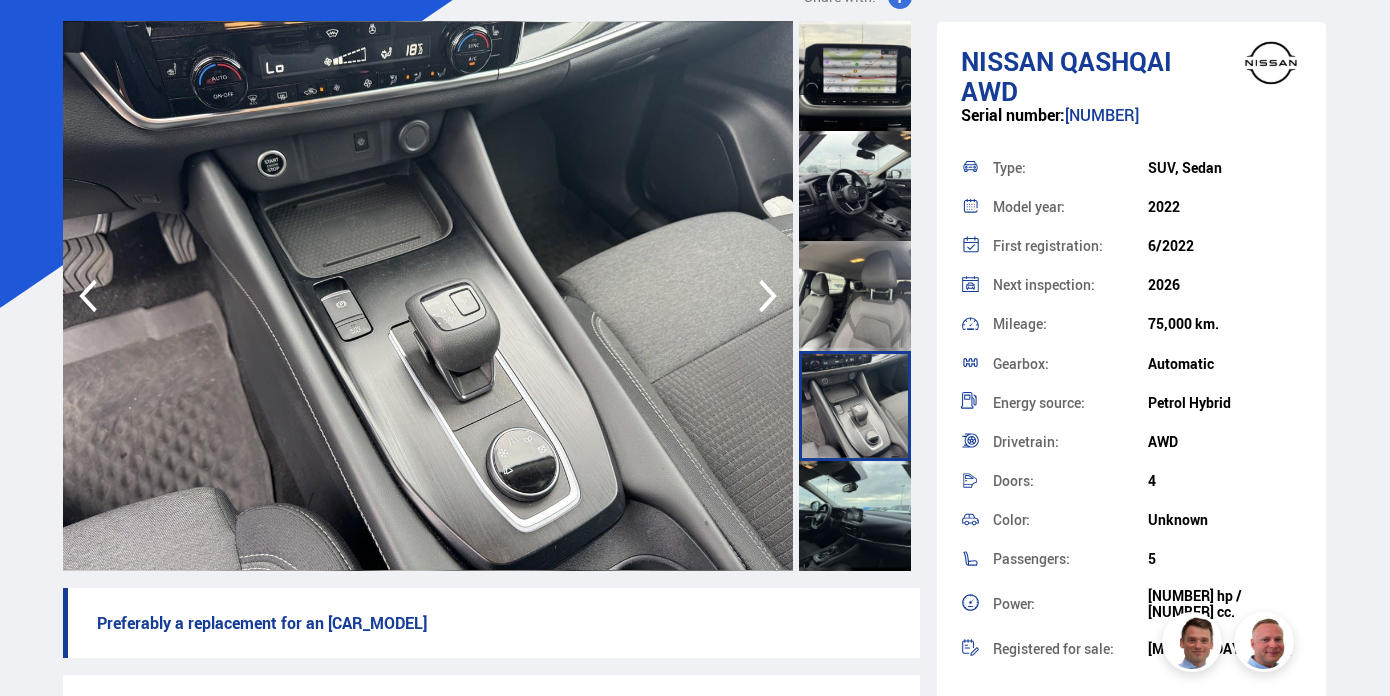 click at bounding box center (855, 516) 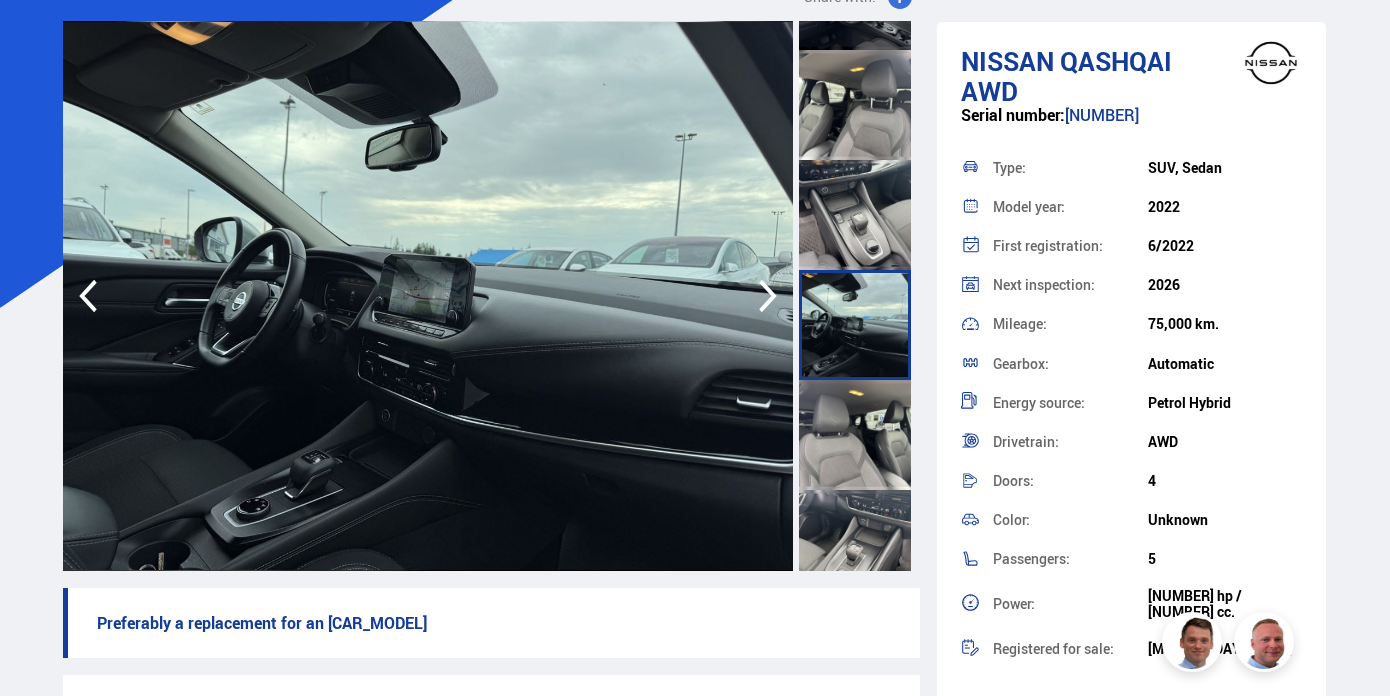 scroll, scrollTop: 1317, scrollLeft: 0, axis: vertical 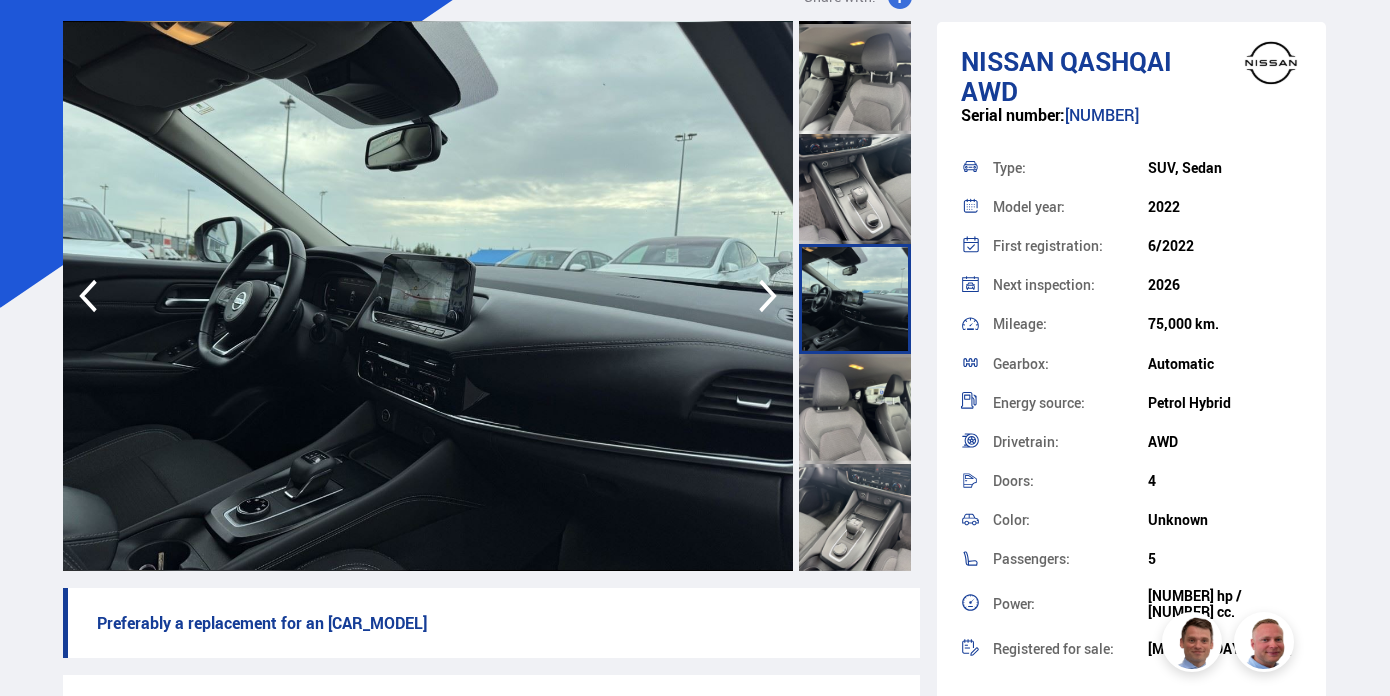 click at bounding box center (855, 409) 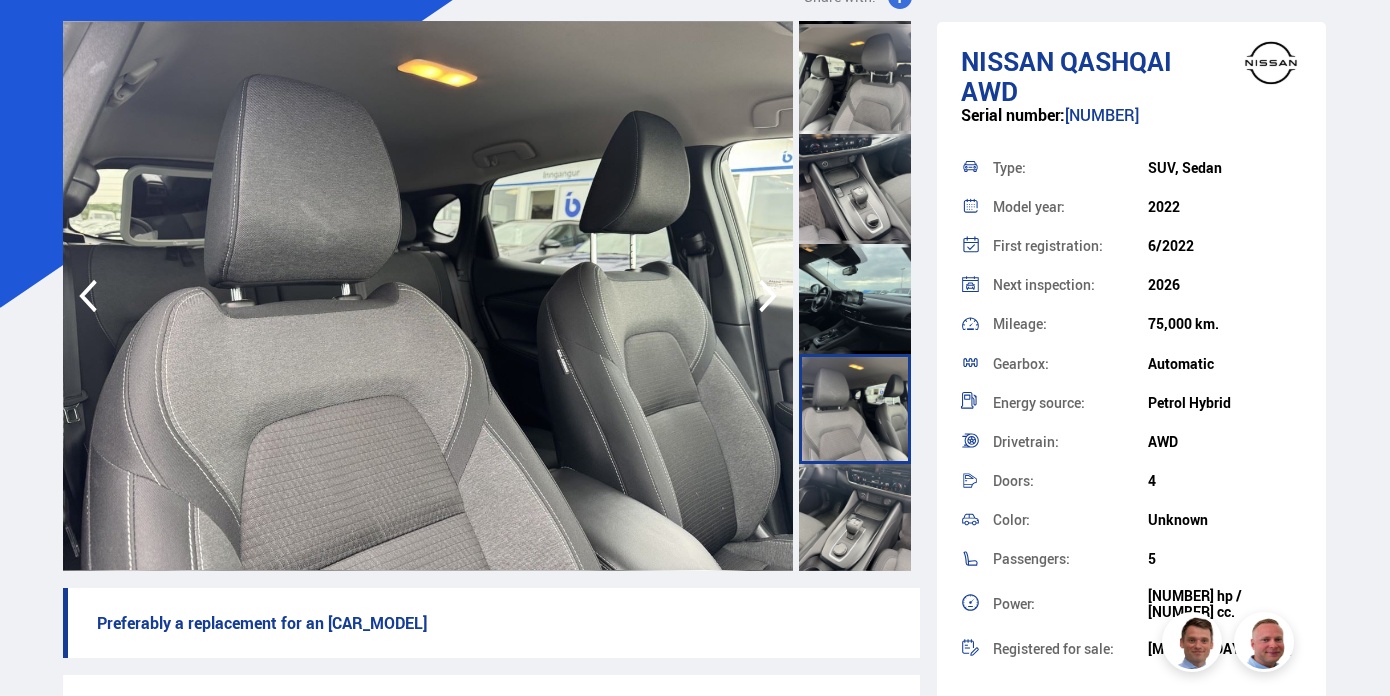 click at bounding box center (855, 519) 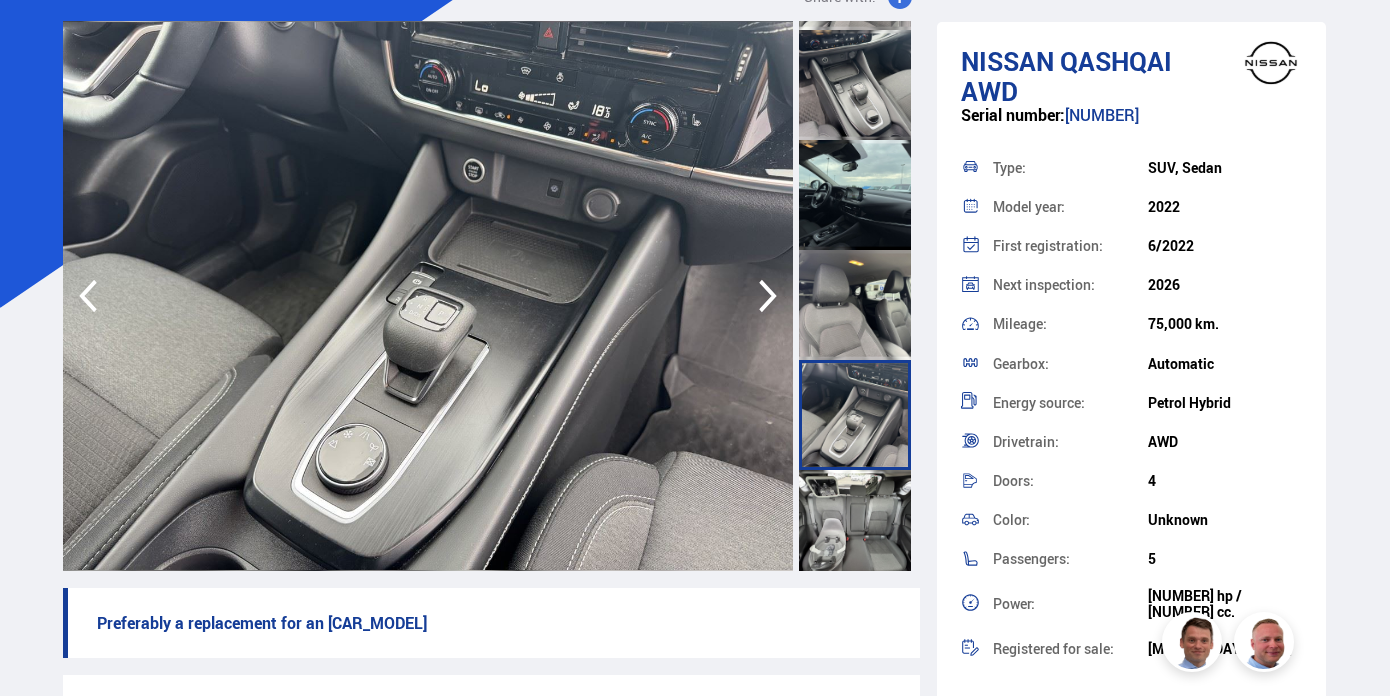 scroll, scrollTop: 1443, scrollLeft: 0, axis: vertical 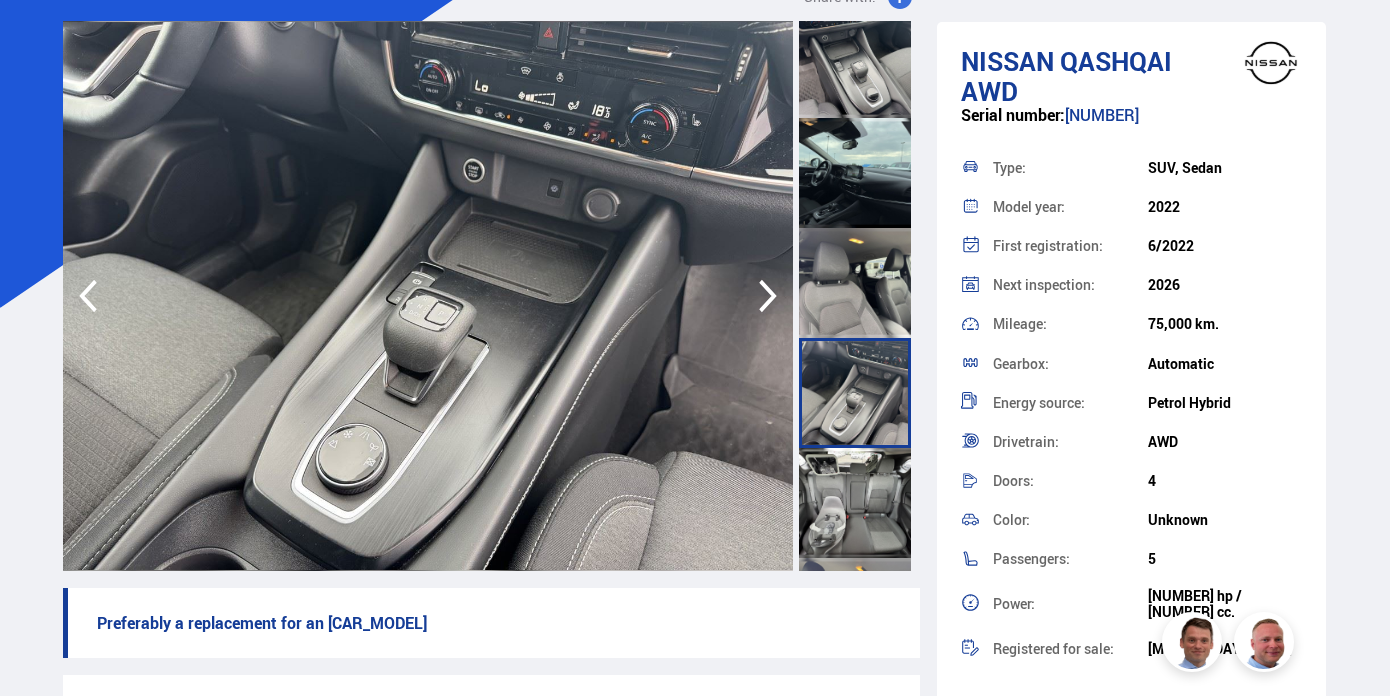 click at bounding box center [855, 503] 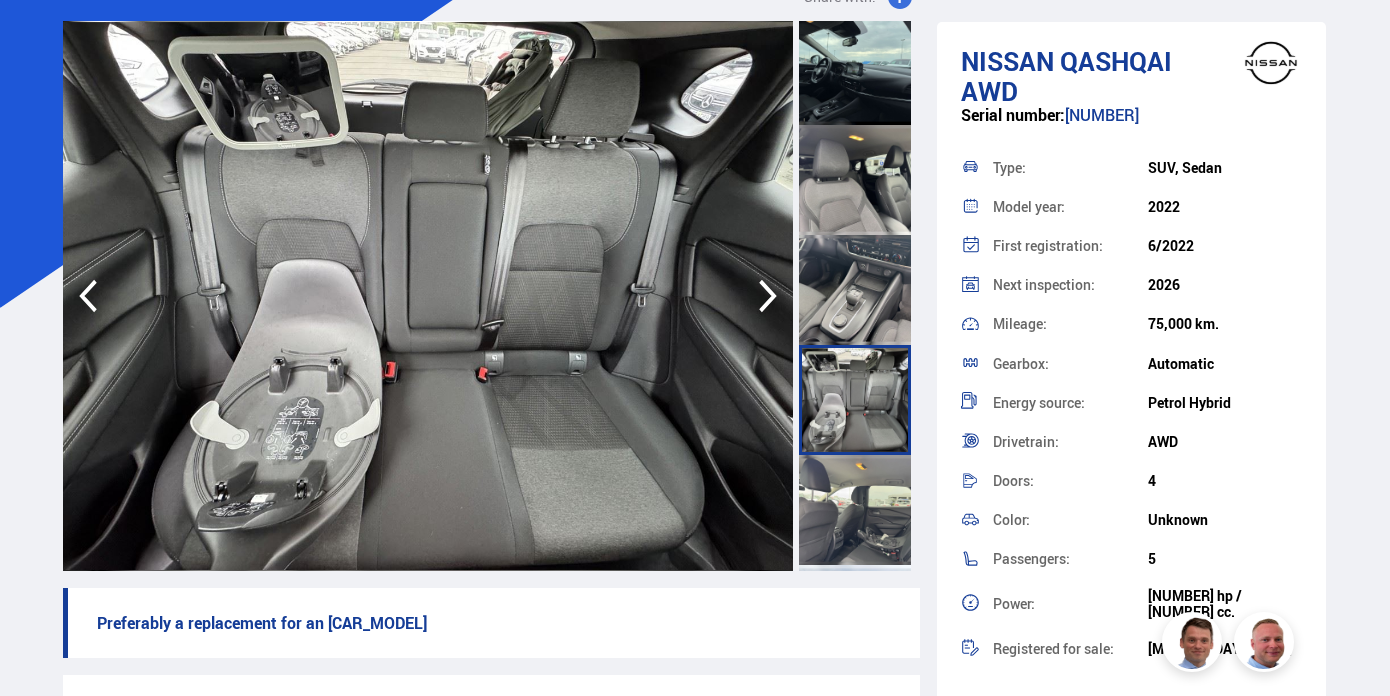 scroll, scrollTop: 1549, scrollLeft: 0, axis: vertical 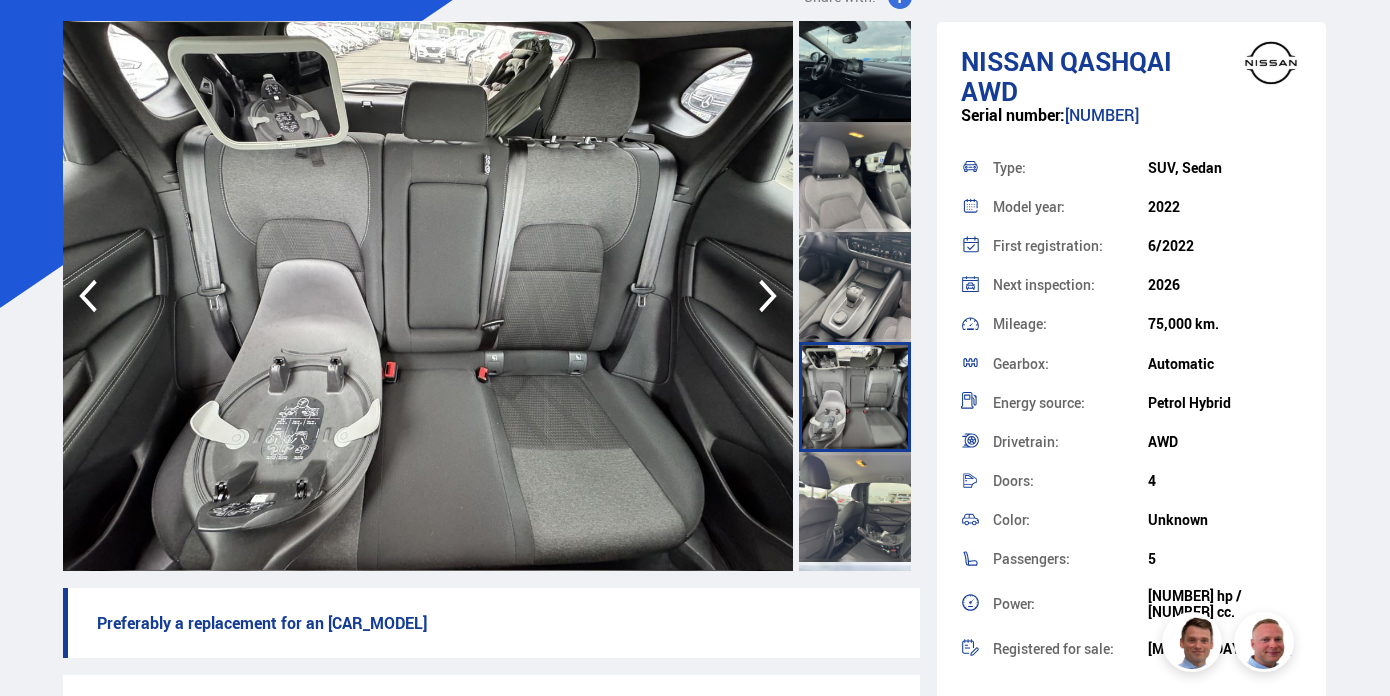 click at bounding box center [855, 507] 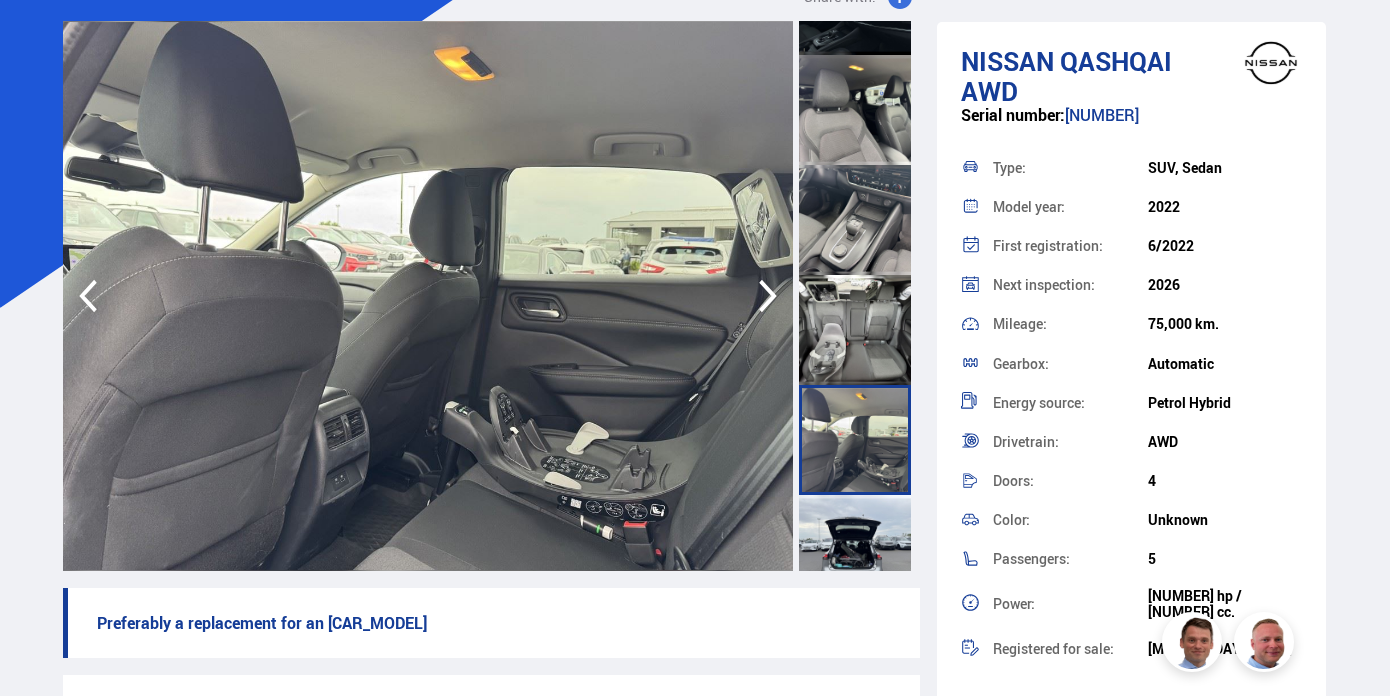 scroll, scrollTop: 1620, scrollLeft: 0, axis: vertical 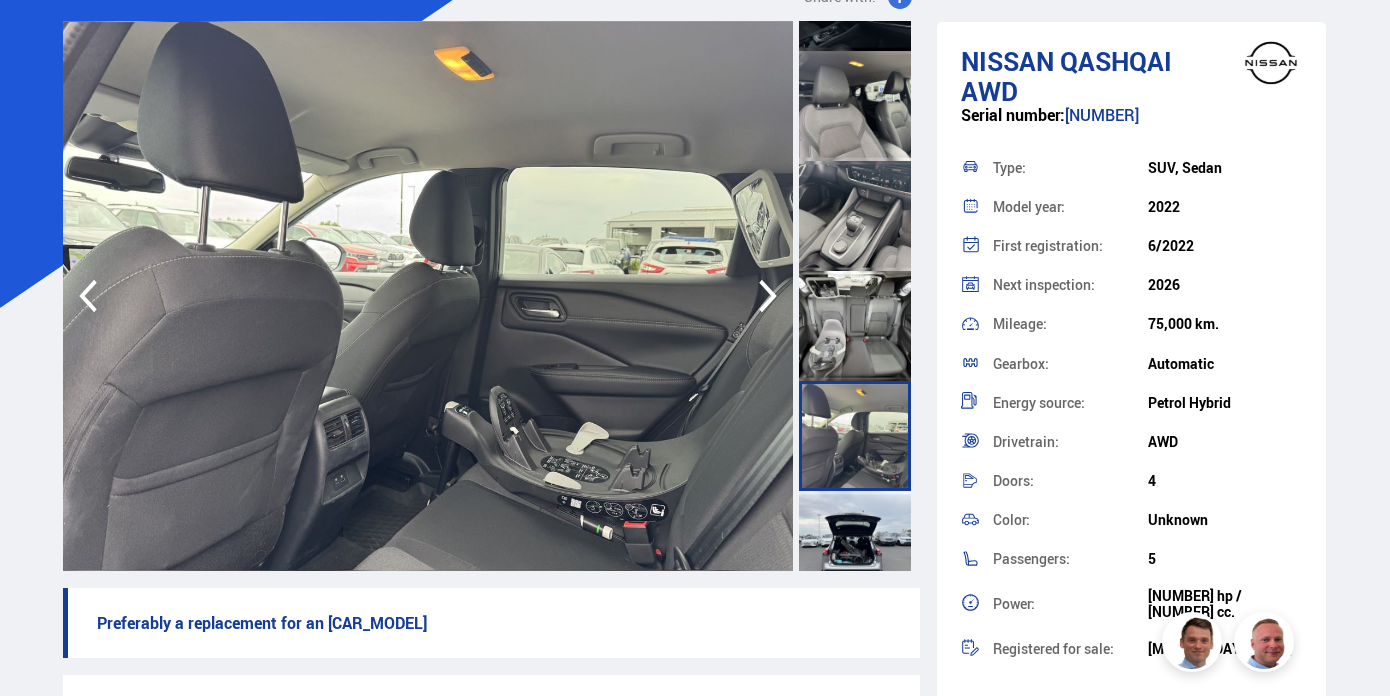 click at bounding box center [855, 546] 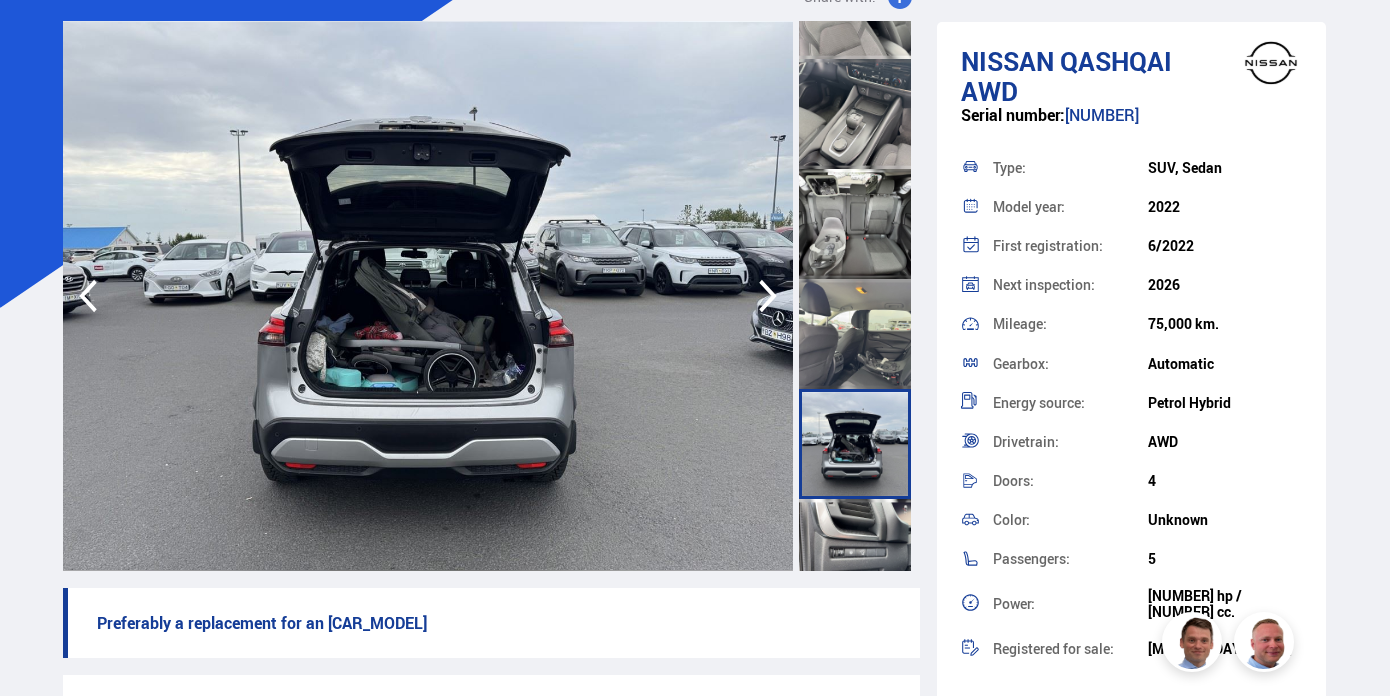 click at bounding box center [855, 554] 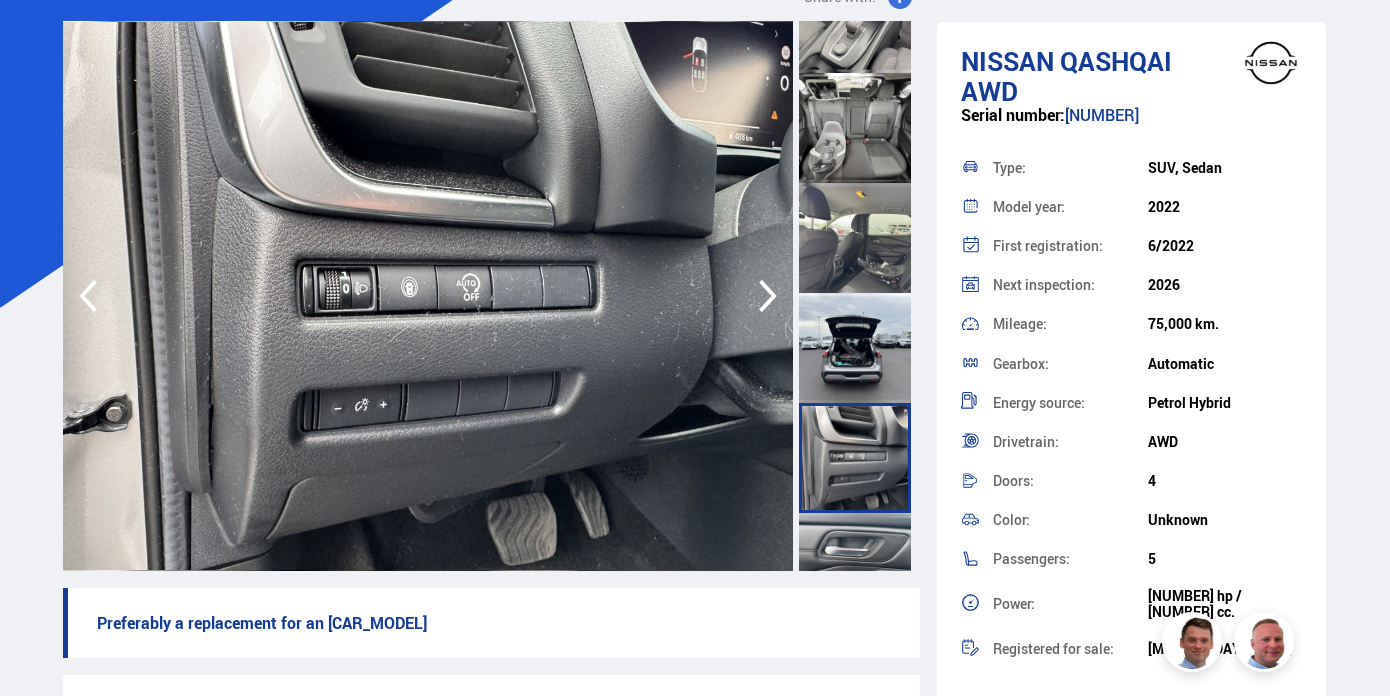 scroll, scrollTop: 1823, scrollLeft: 0, axis: vertical 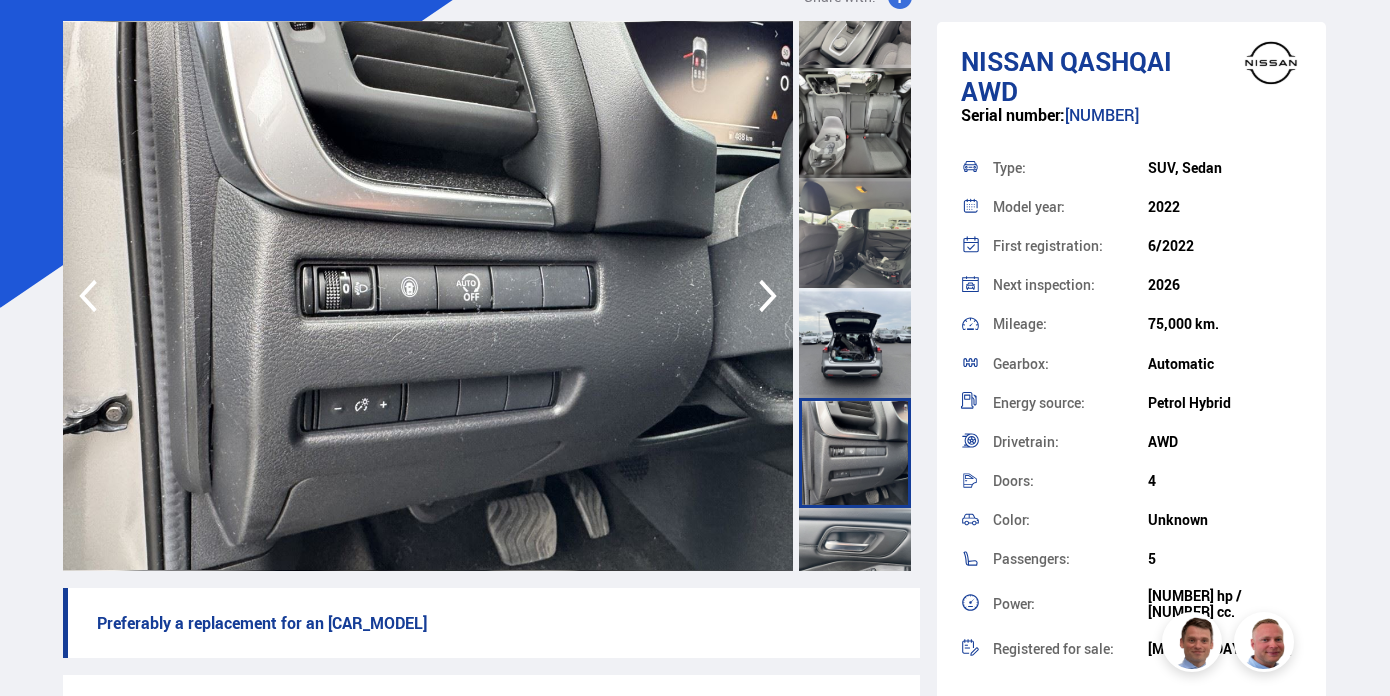click at bounding box center [855, 563] 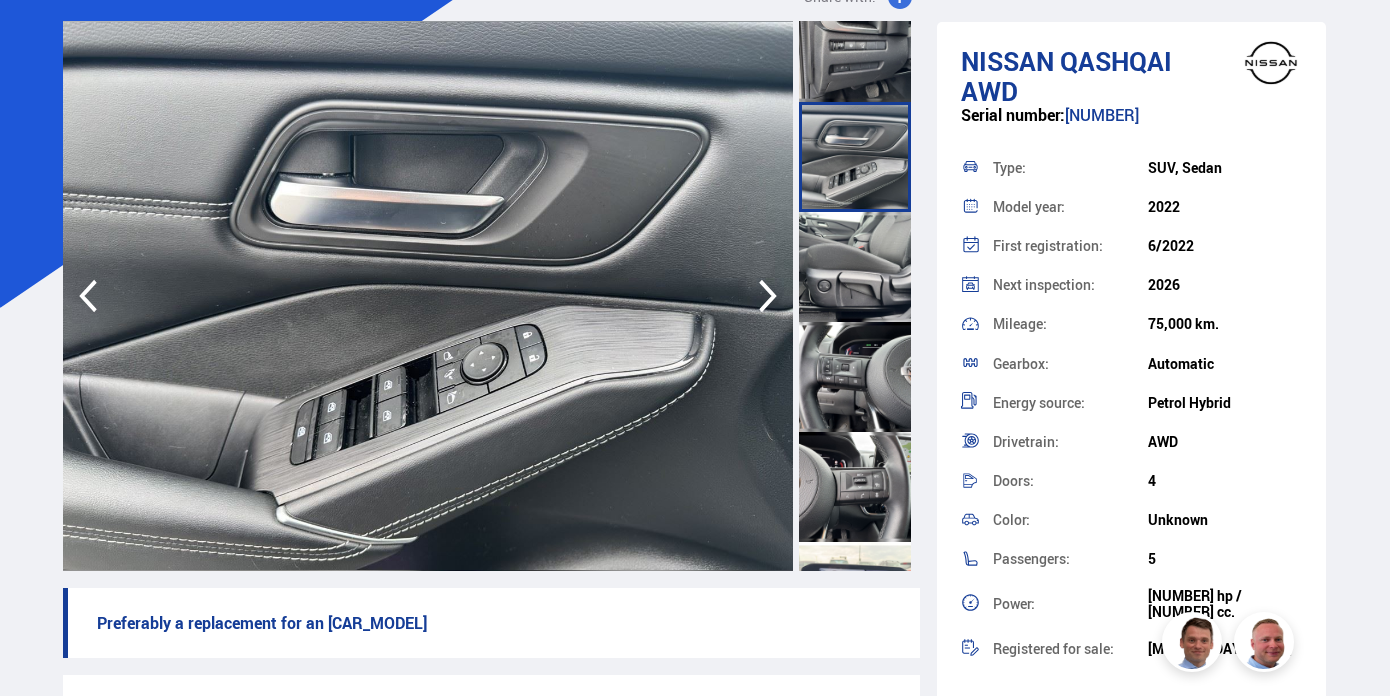 scroll, scrollTop: 2246, scrollLeft: 0, axis: vertical 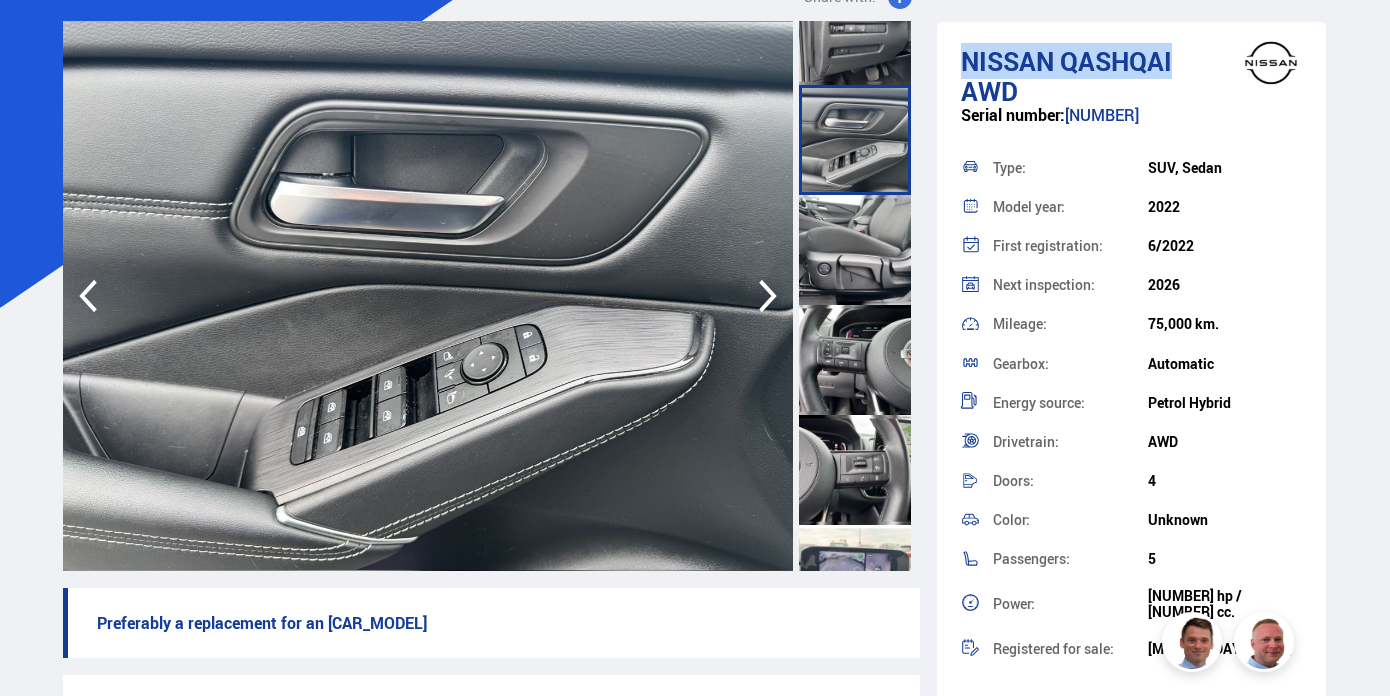 drag, startPoint x: 1186, startPoint y: 64, endPoint x: 961, endPoint y: 71, distance: 225.10886 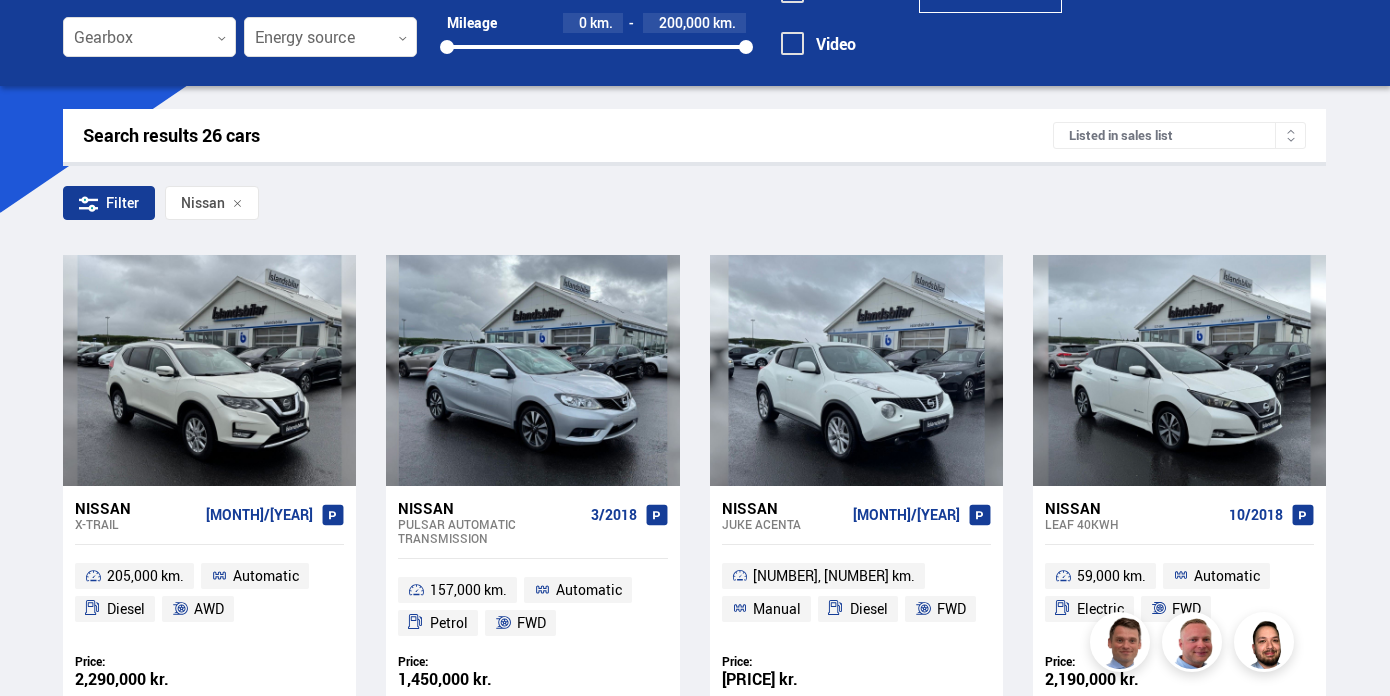 scroll, scrollTop: 0, scrollLeft: 0, axis: both 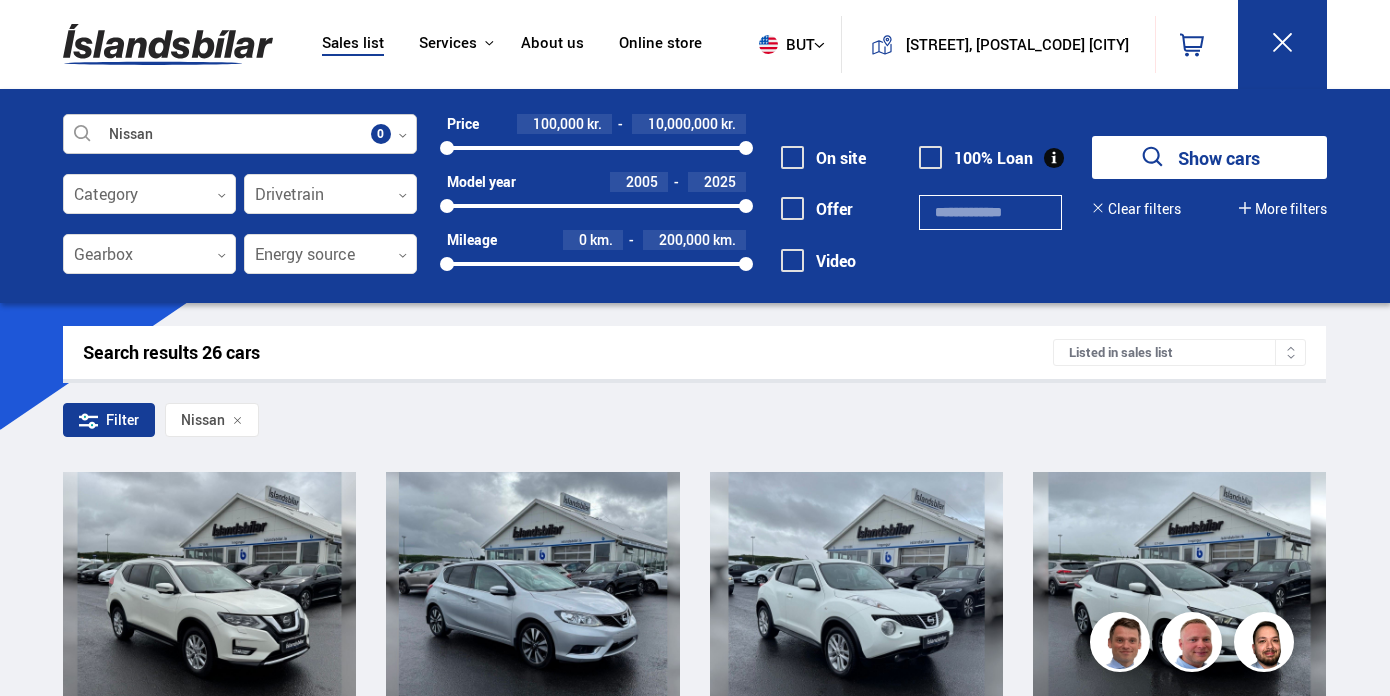 click at bounding box center [240, 135] 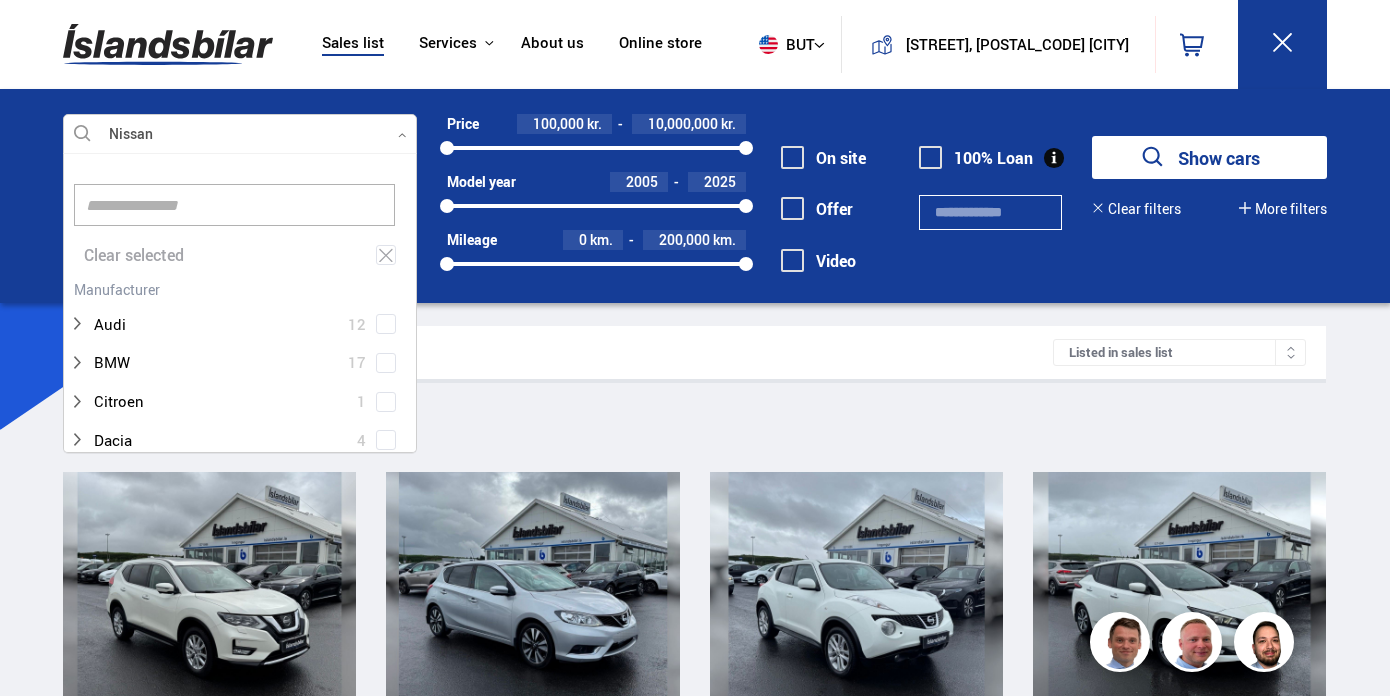 scroll, scrollTop: 302, scrollLeft: 361, axis: both 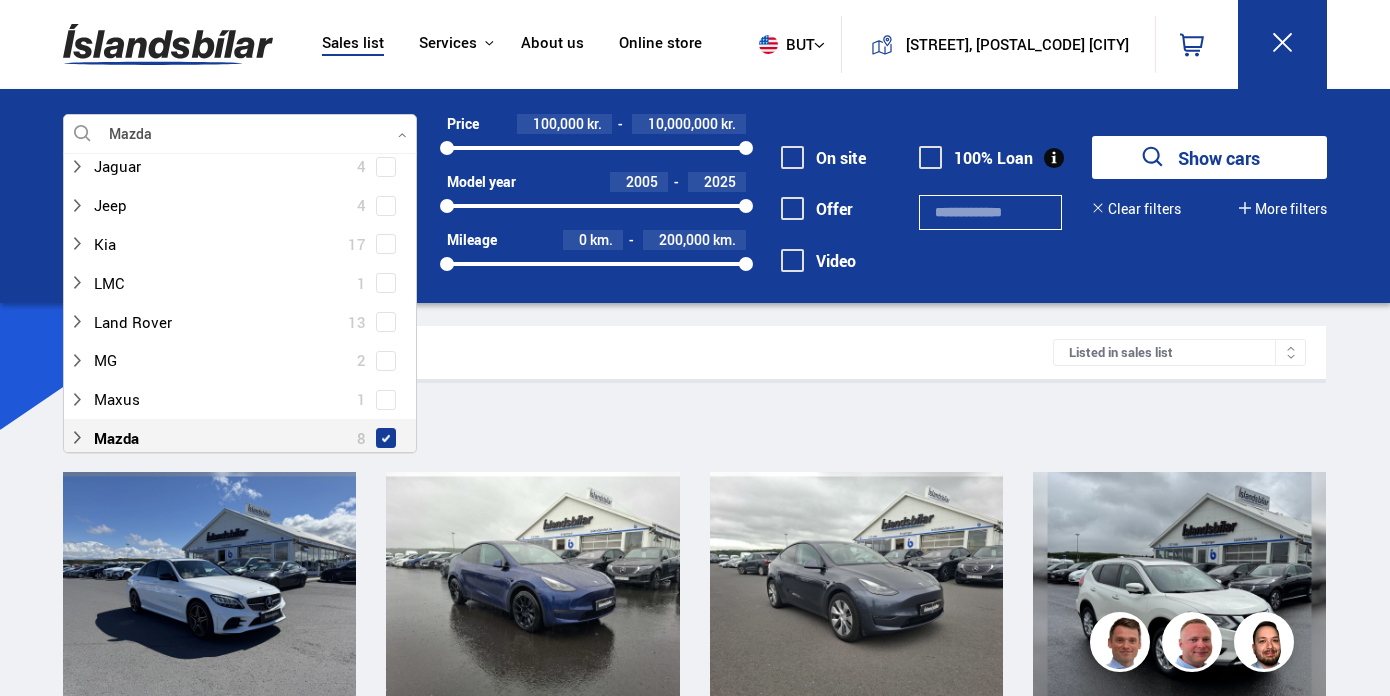 click at bounding box center (386, 438) 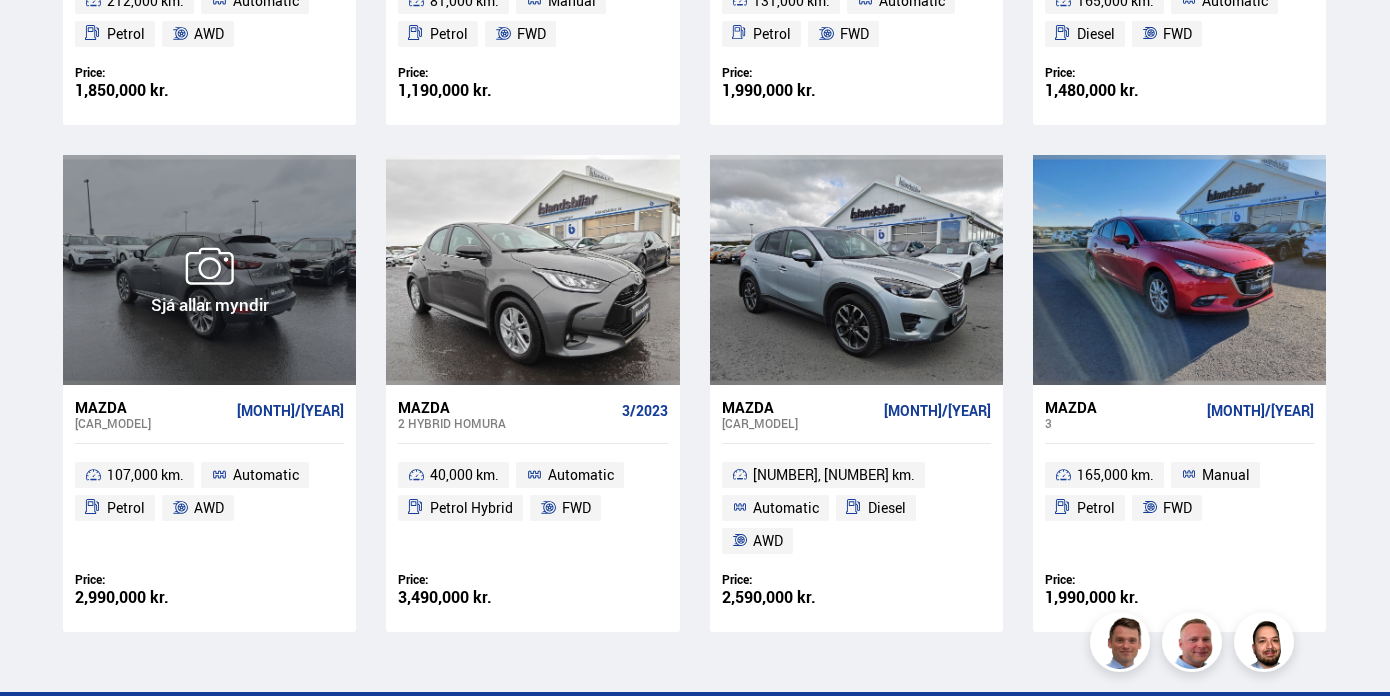 scroll, scrollTop: 794, scrollLeft: 0, axis: vertical 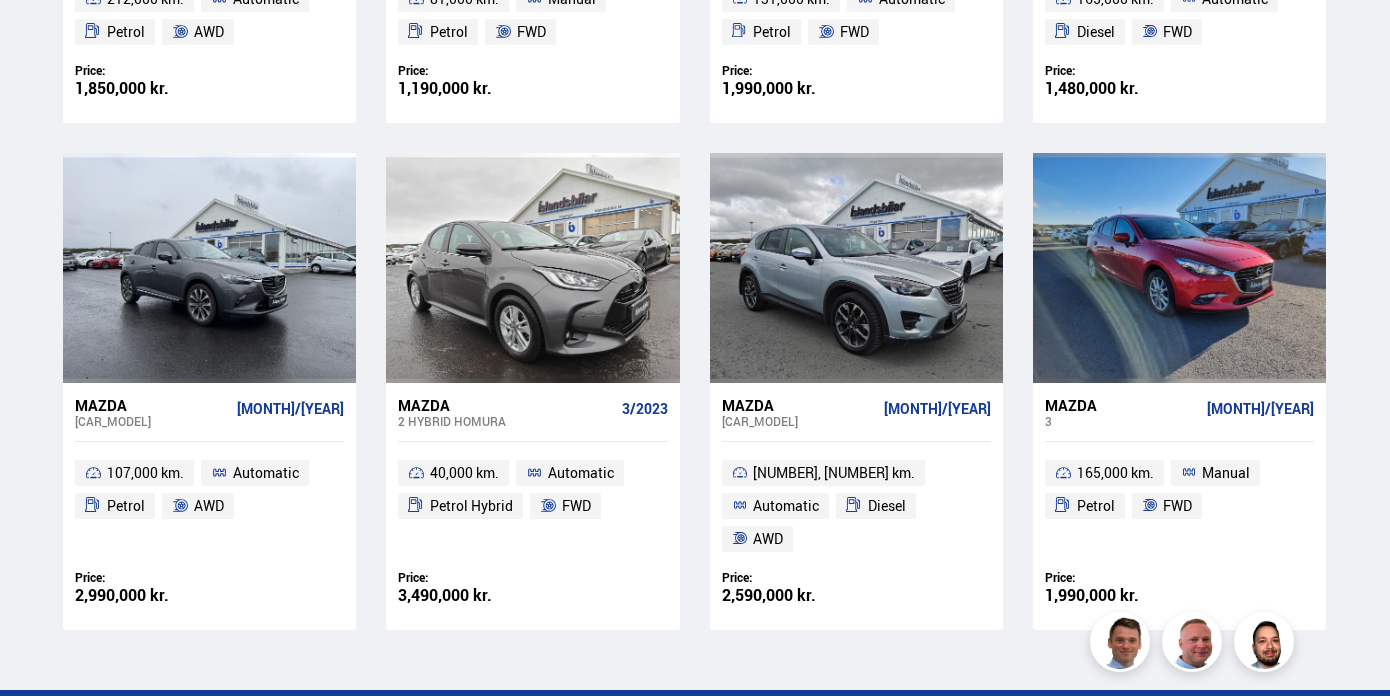 click on "Mazda" at bounding box center [101, 405] 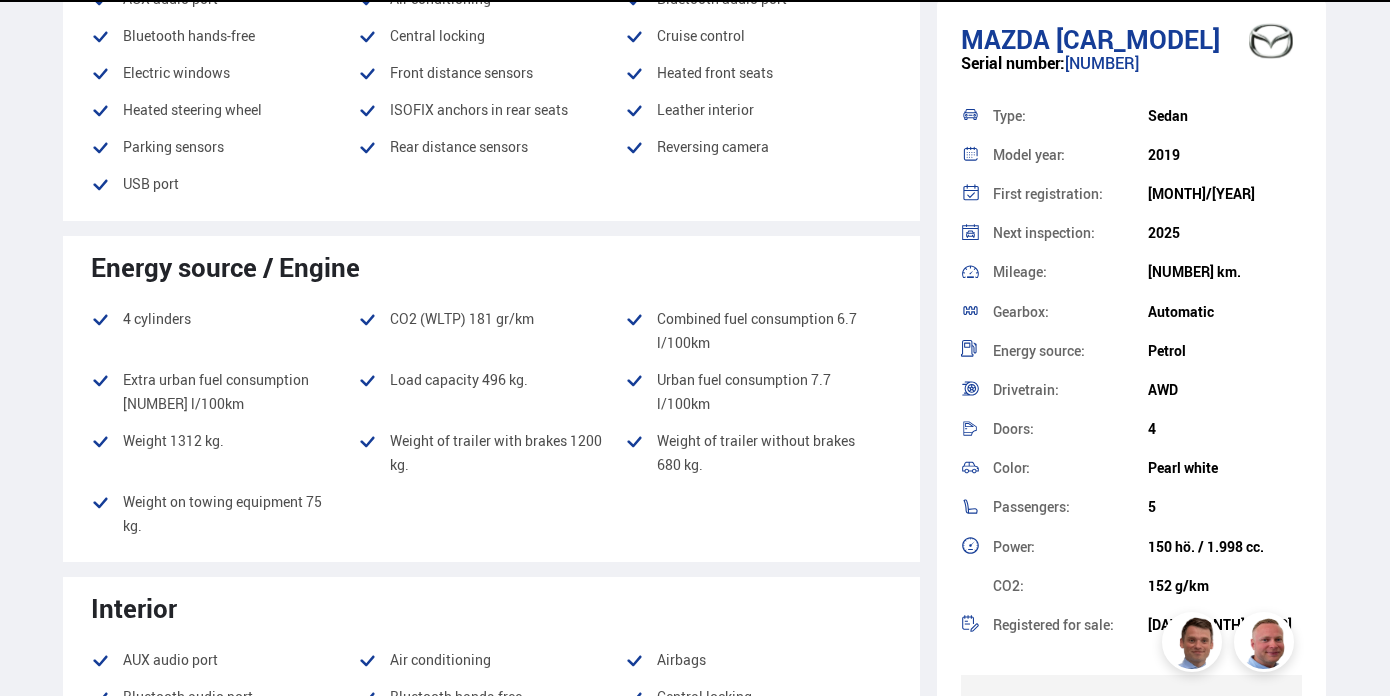 scroll, scrollTop: 0, scrollLeft: 0, axis: both 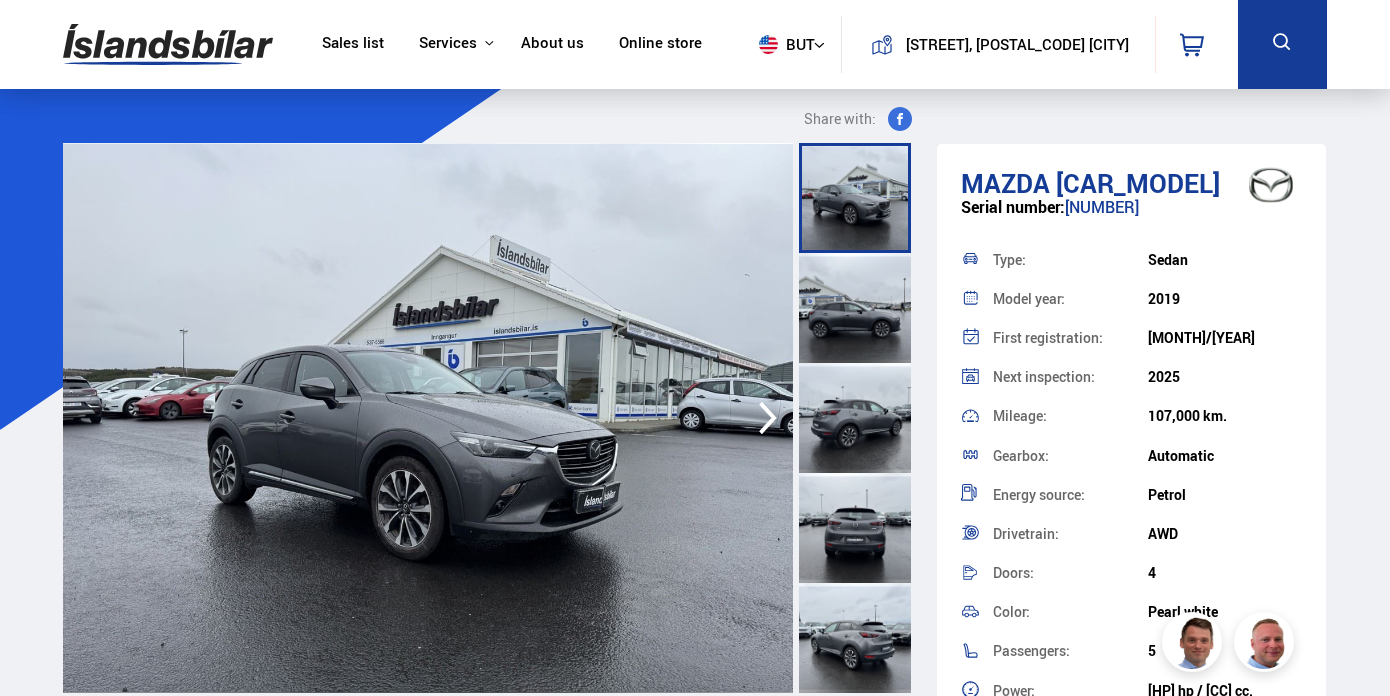 click at bounding box center [855, 308] 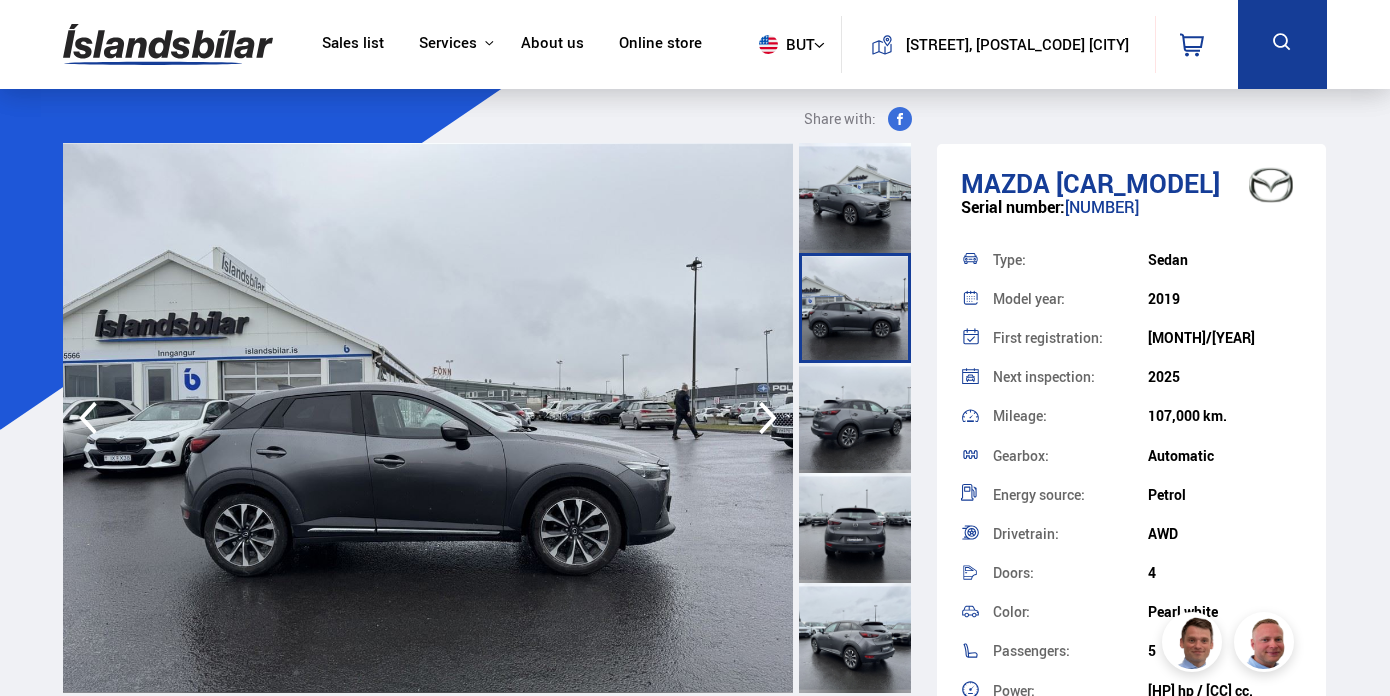 click at bounding box center (855, 418) 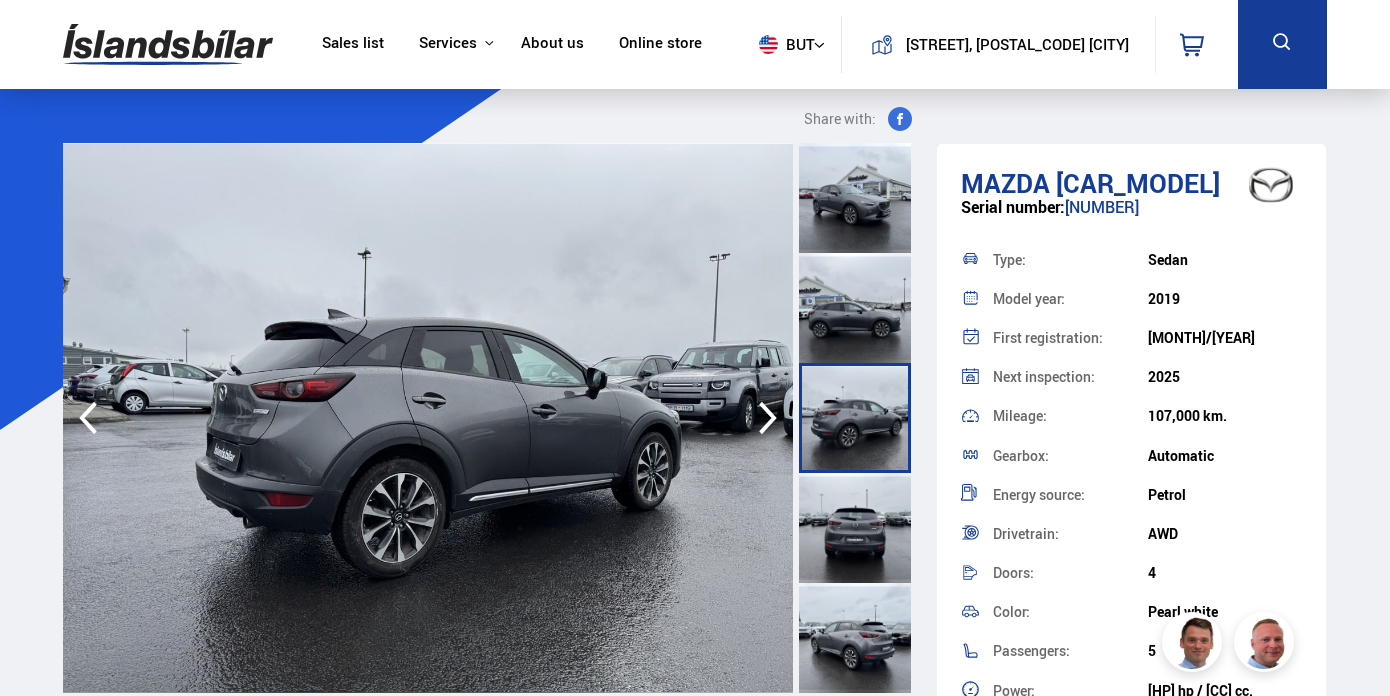 click at bounding box center [855, 418] 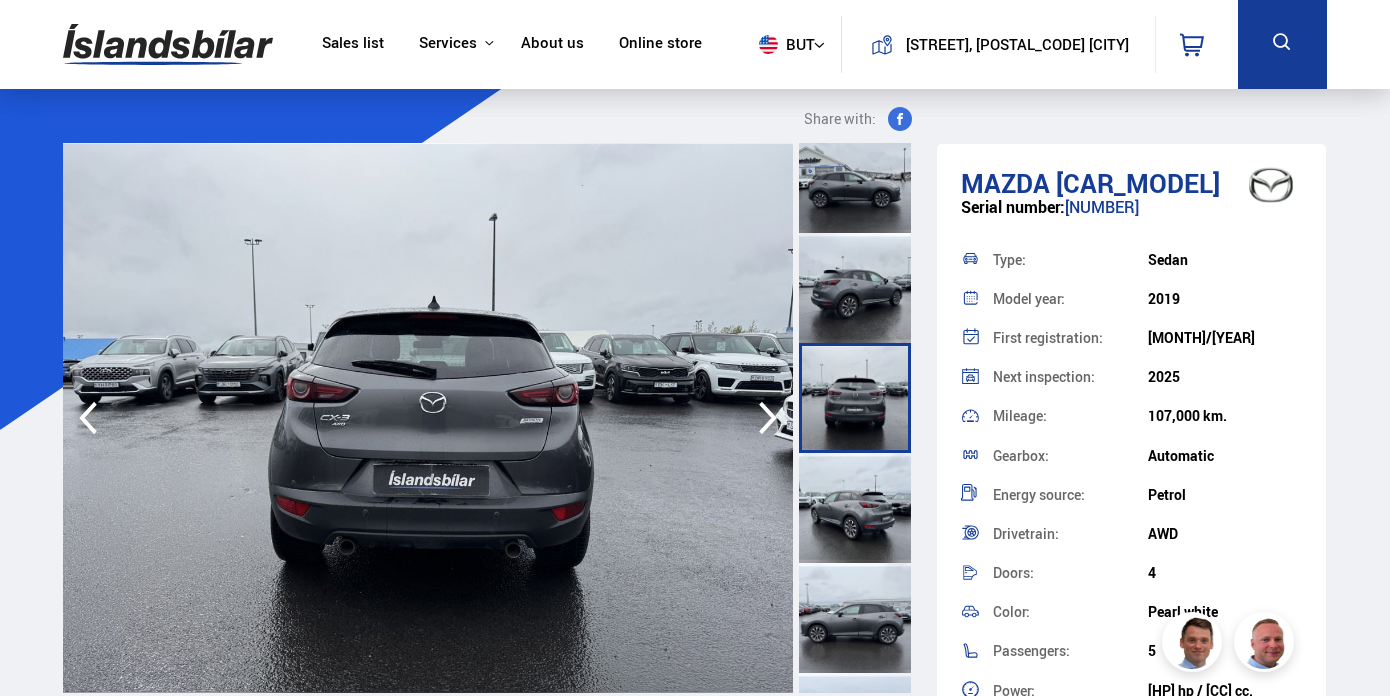 click at bounding box center (855, 508) 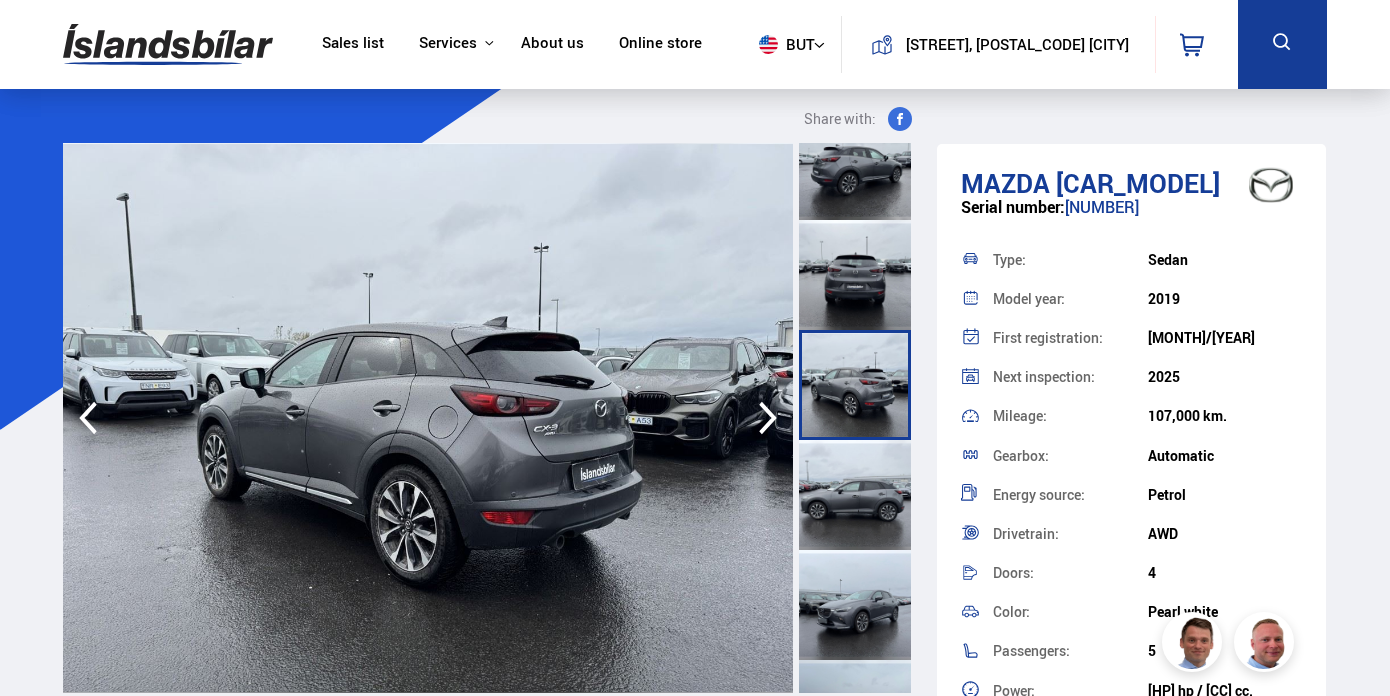 click at bounding box center (855, 495) 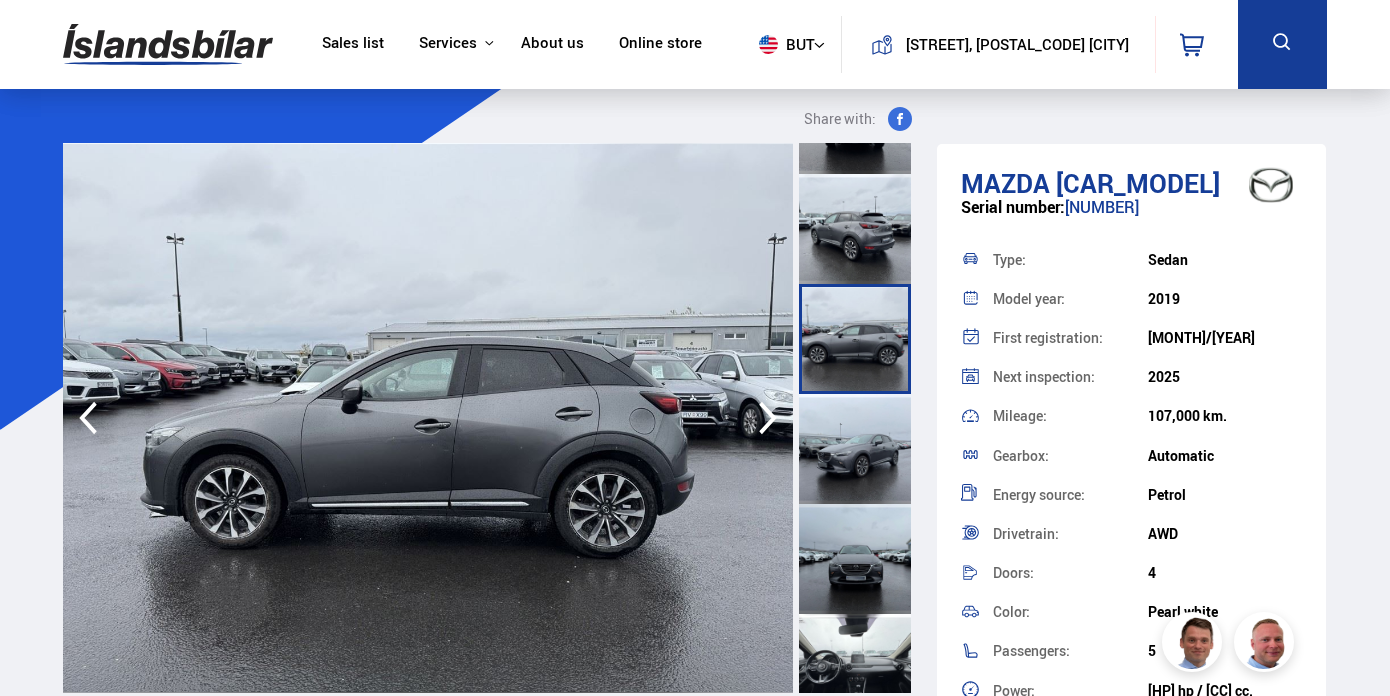 click at bounding box center [855, 559] 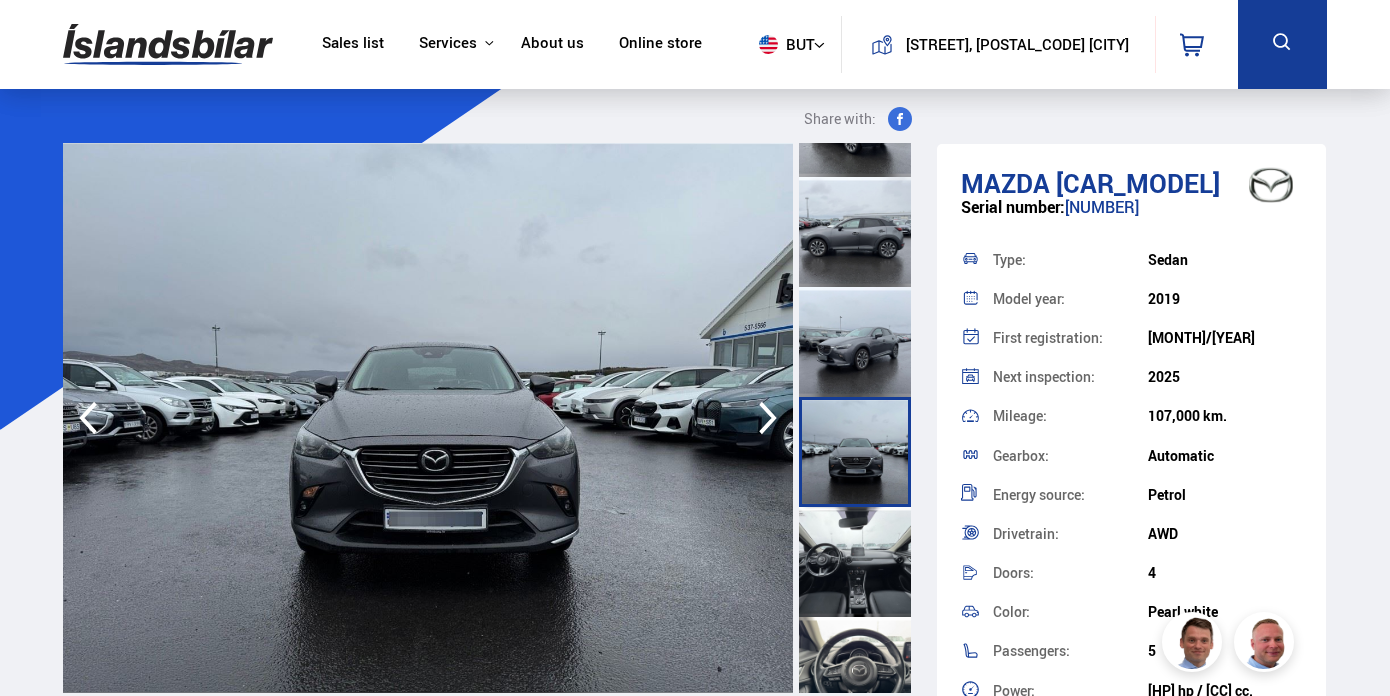 scroll, scrollTop: 527, scrollLeft: 0, axis: vertical 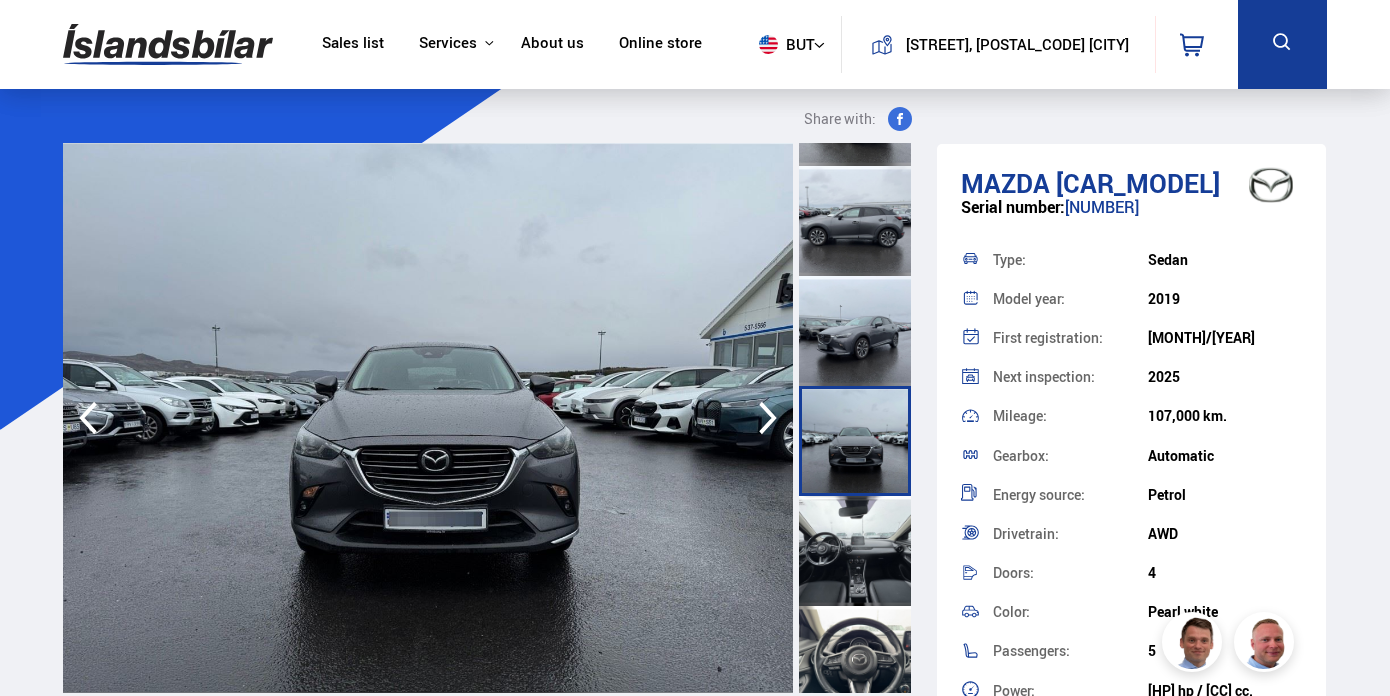 click at bounding box center (855, 551) 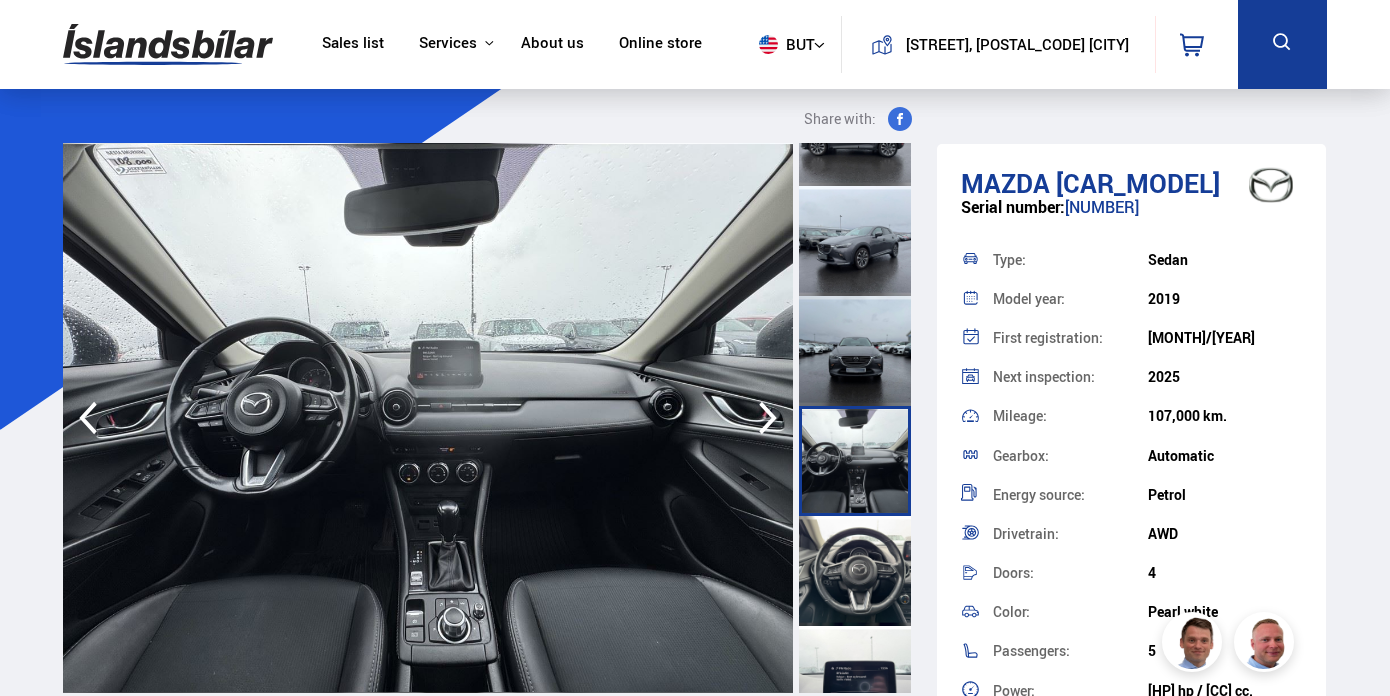 click at bounding box center (855, 571) 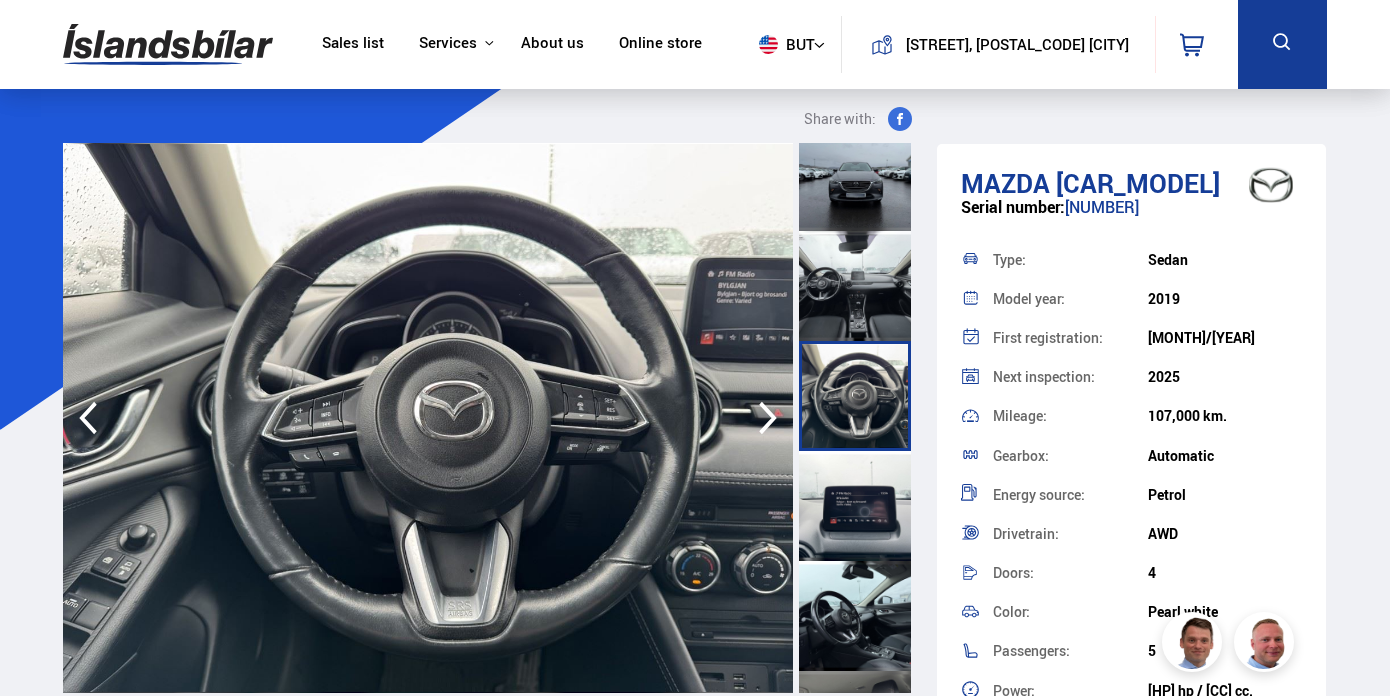 scroll, scrollTop: 853, scrollLeft: 0, axis: vertical 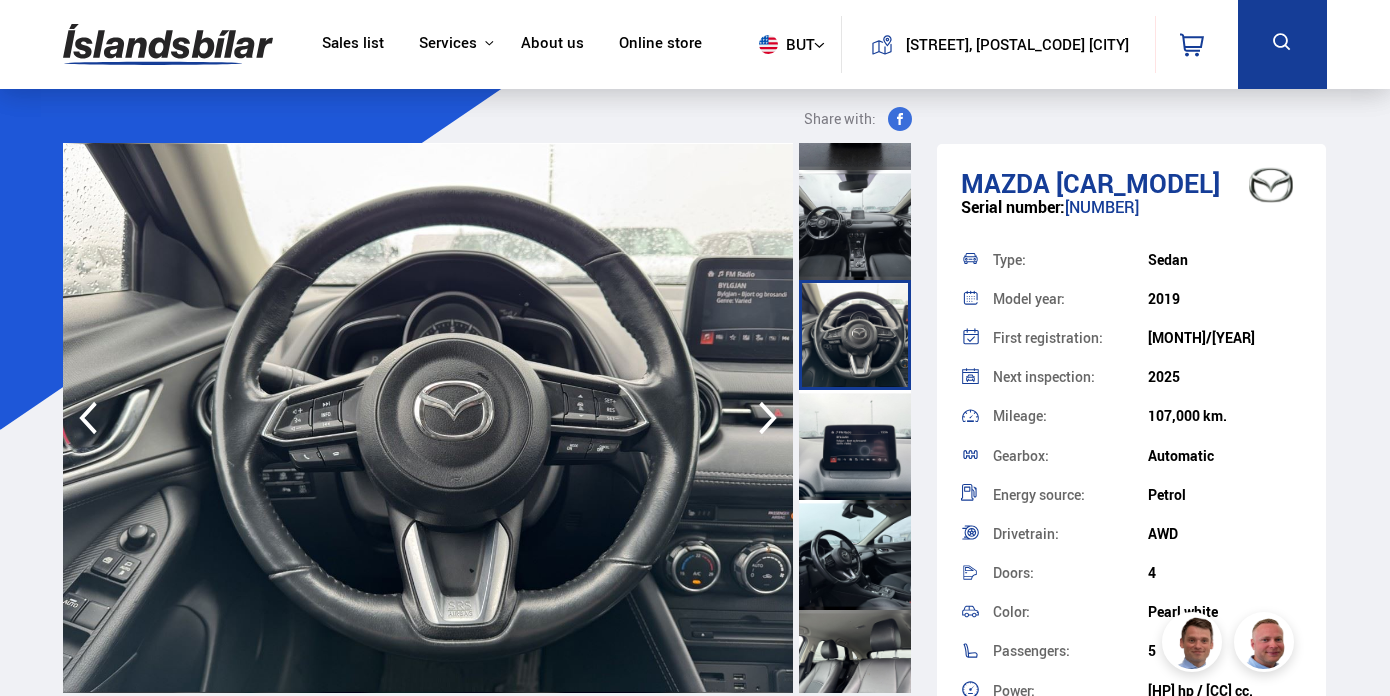 click at bounding box center [855, 555] 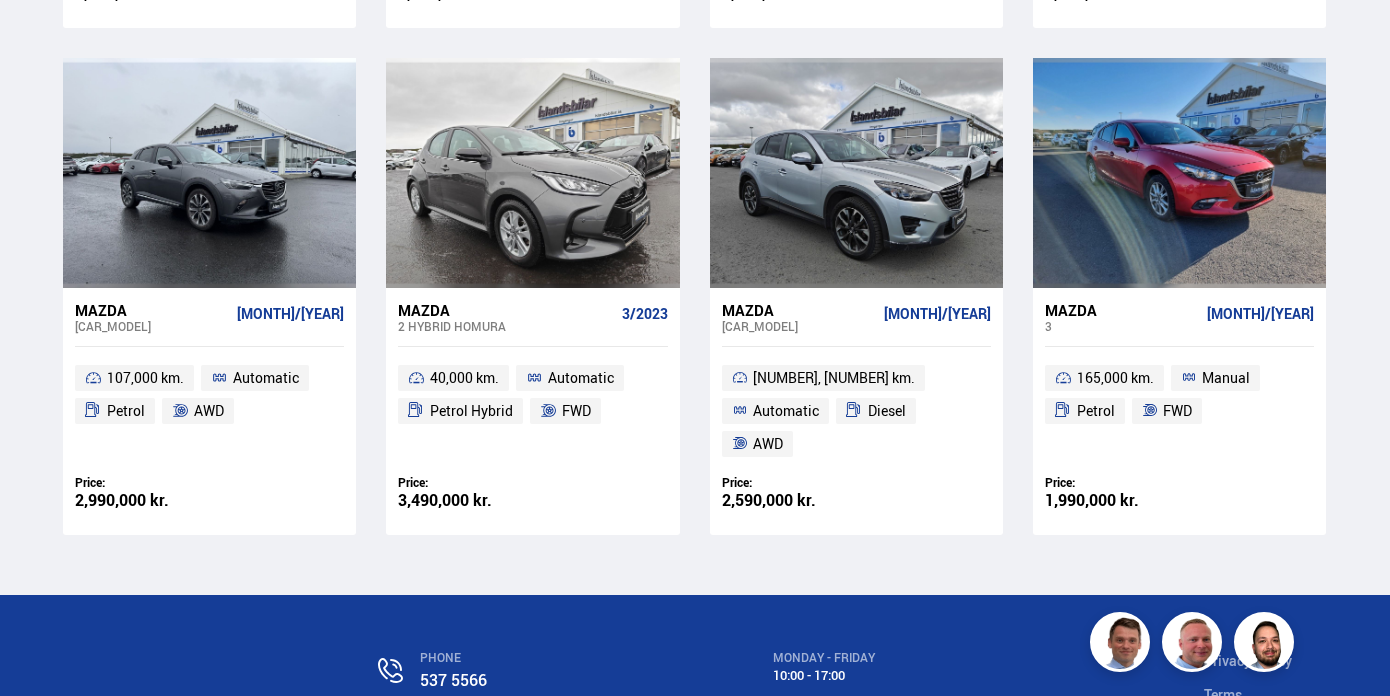 scroll, scrollTop: 869, scrollLeft: 0, axis: vertical 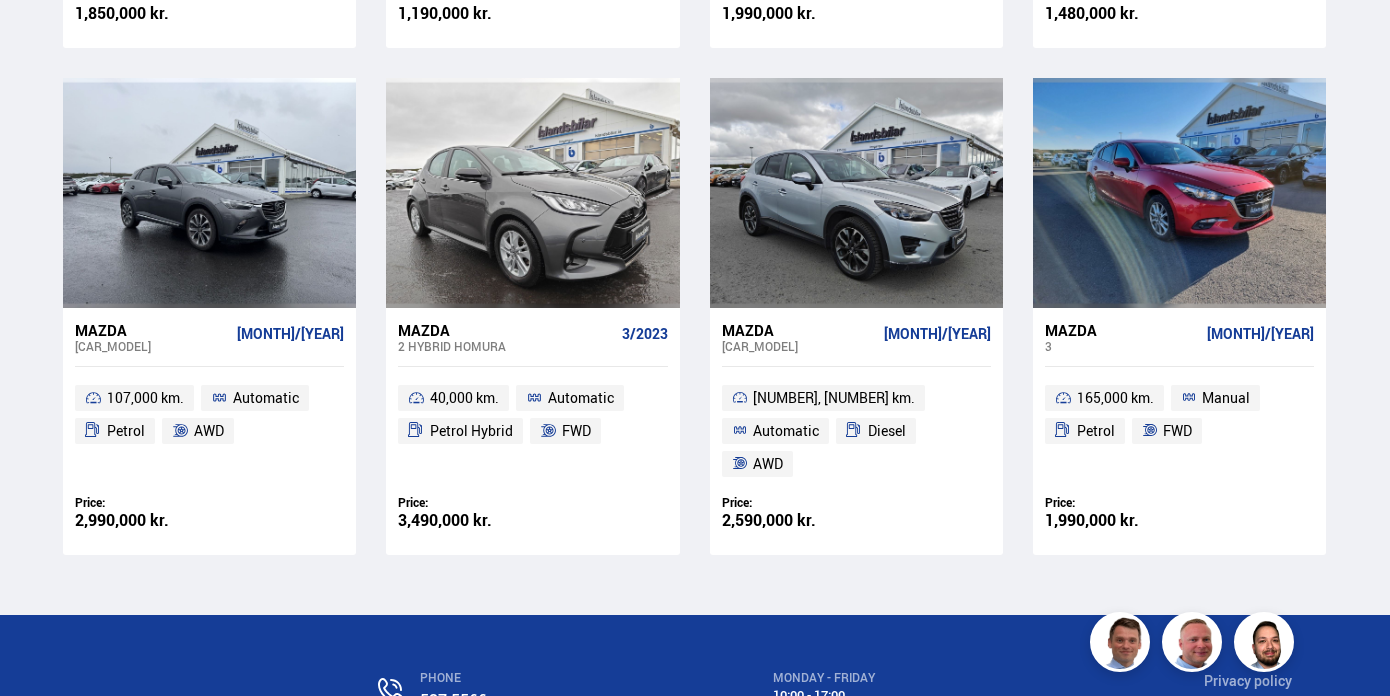 click on "Mazda" at bounding box center [748, 330] 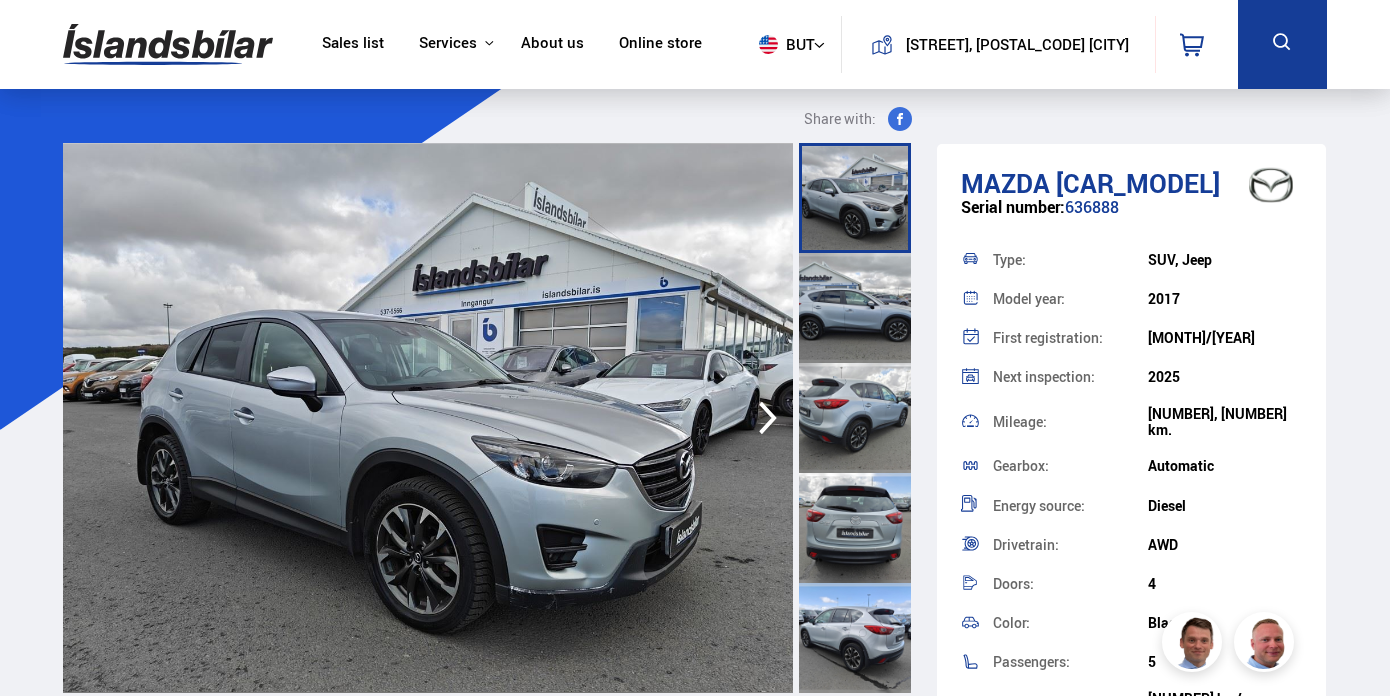 click at bounding box center (855, 308) 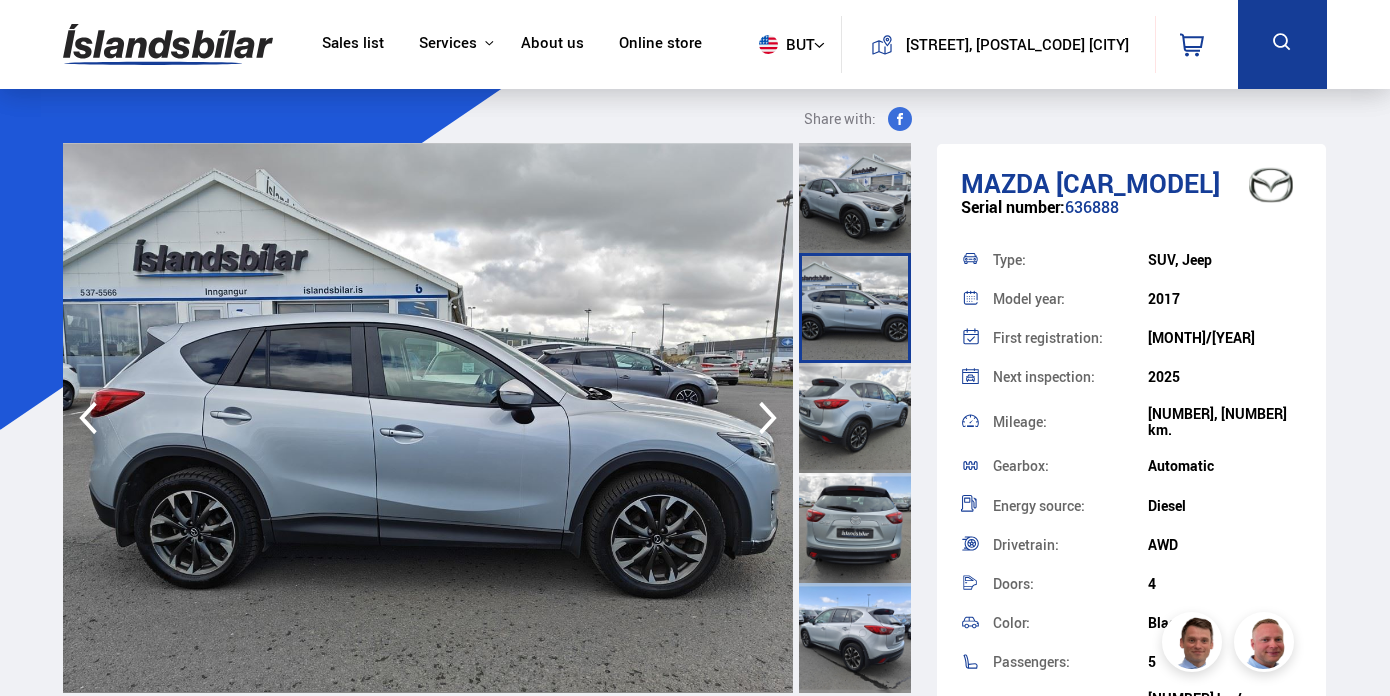 click at bounding box center [855, 418] 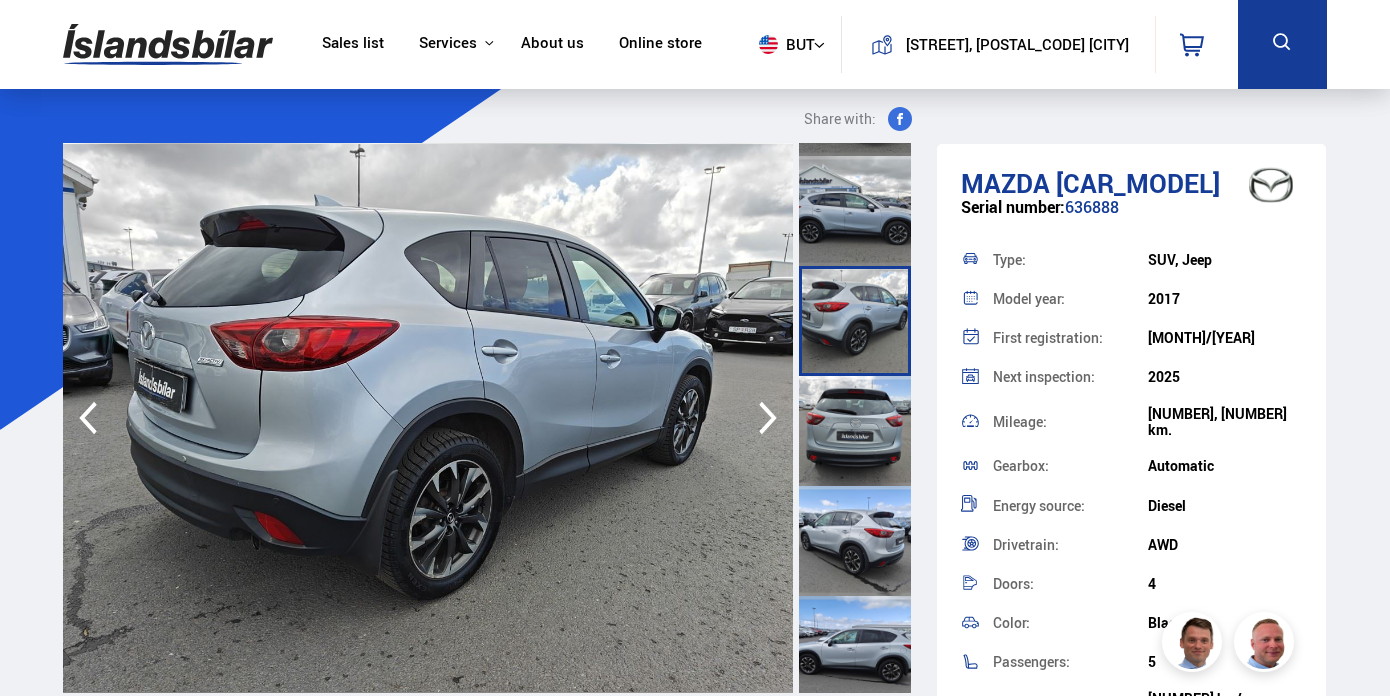 scroll, scrollTop: 108, scrollLeft: 0, axis: vertical 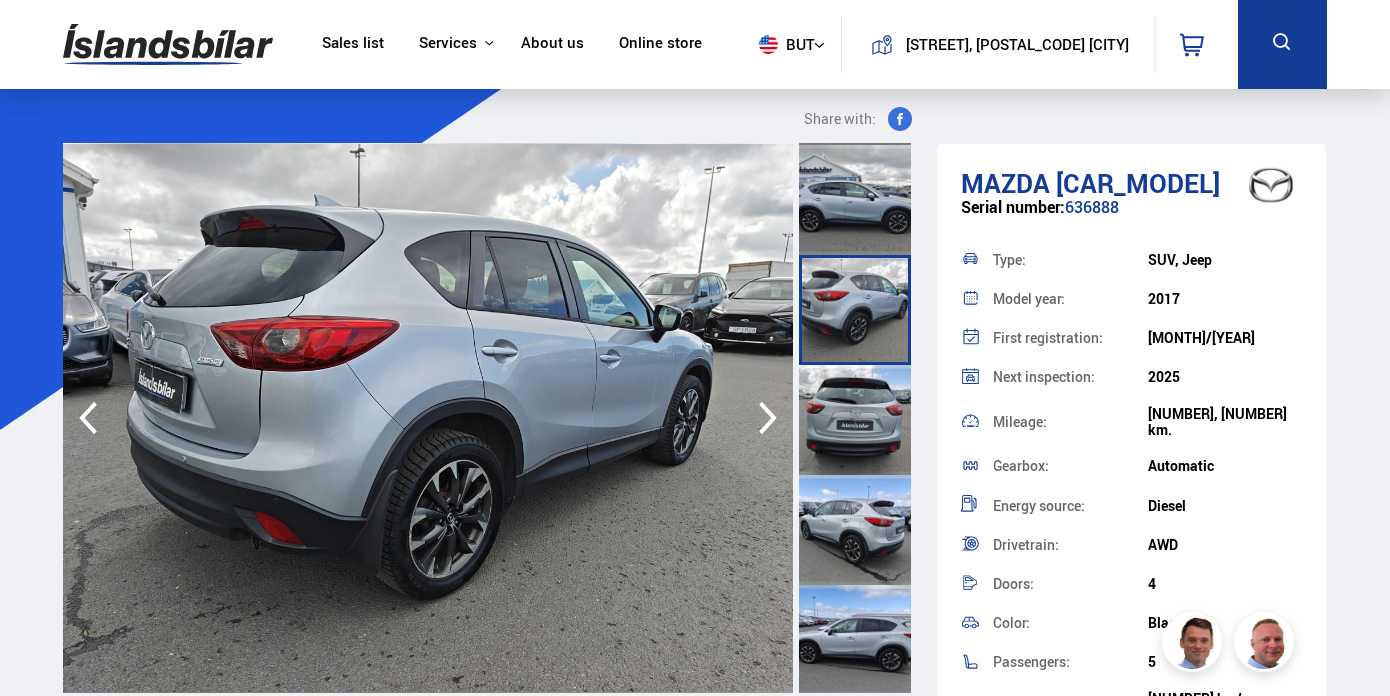 click at bounding box center [855, 420] 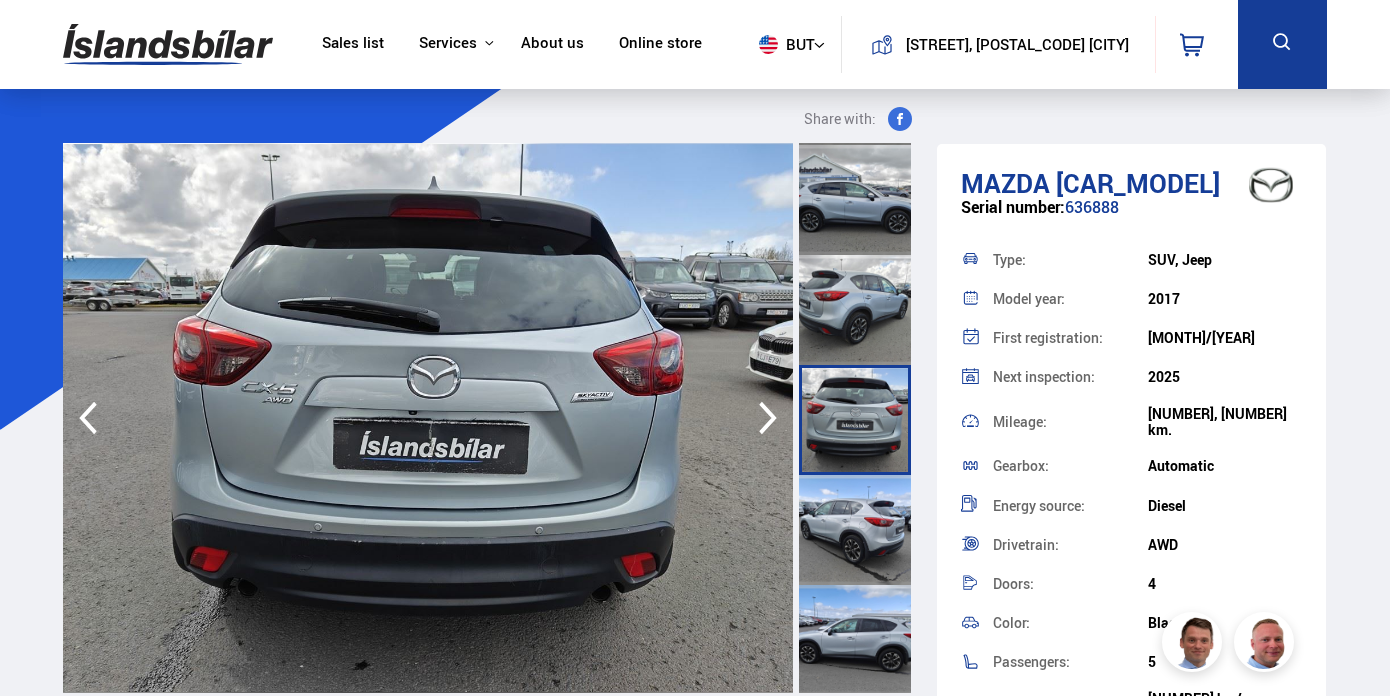 click at bounding box center [855, 530] 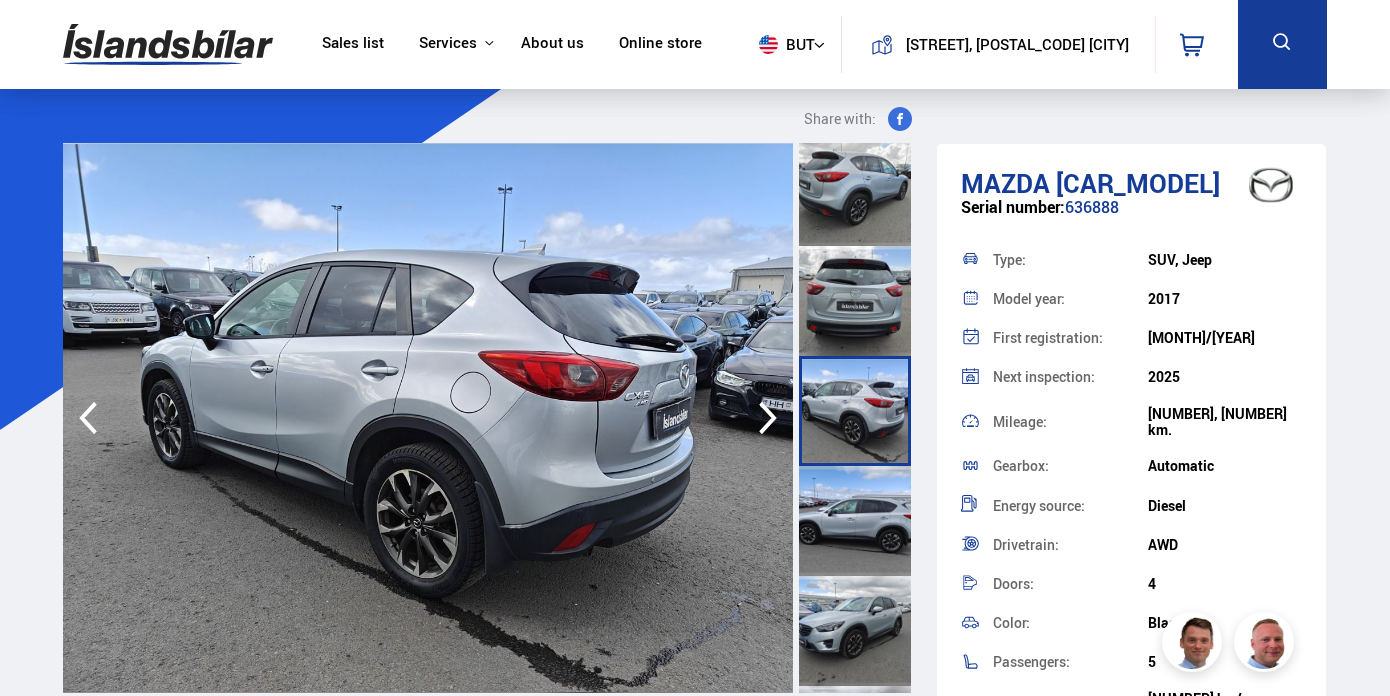 scroll, scrollTop: 237, scrollLeft: 0, axis: vertical 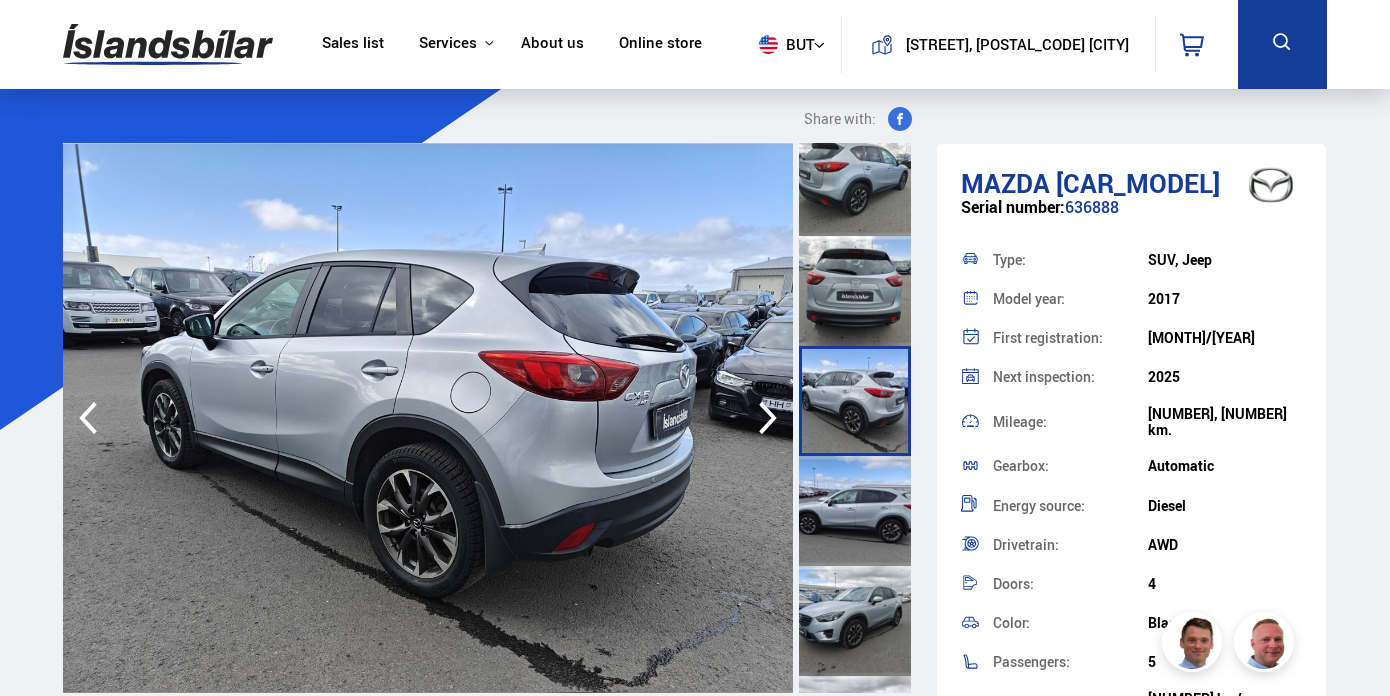click at bounding box center [855, 511] 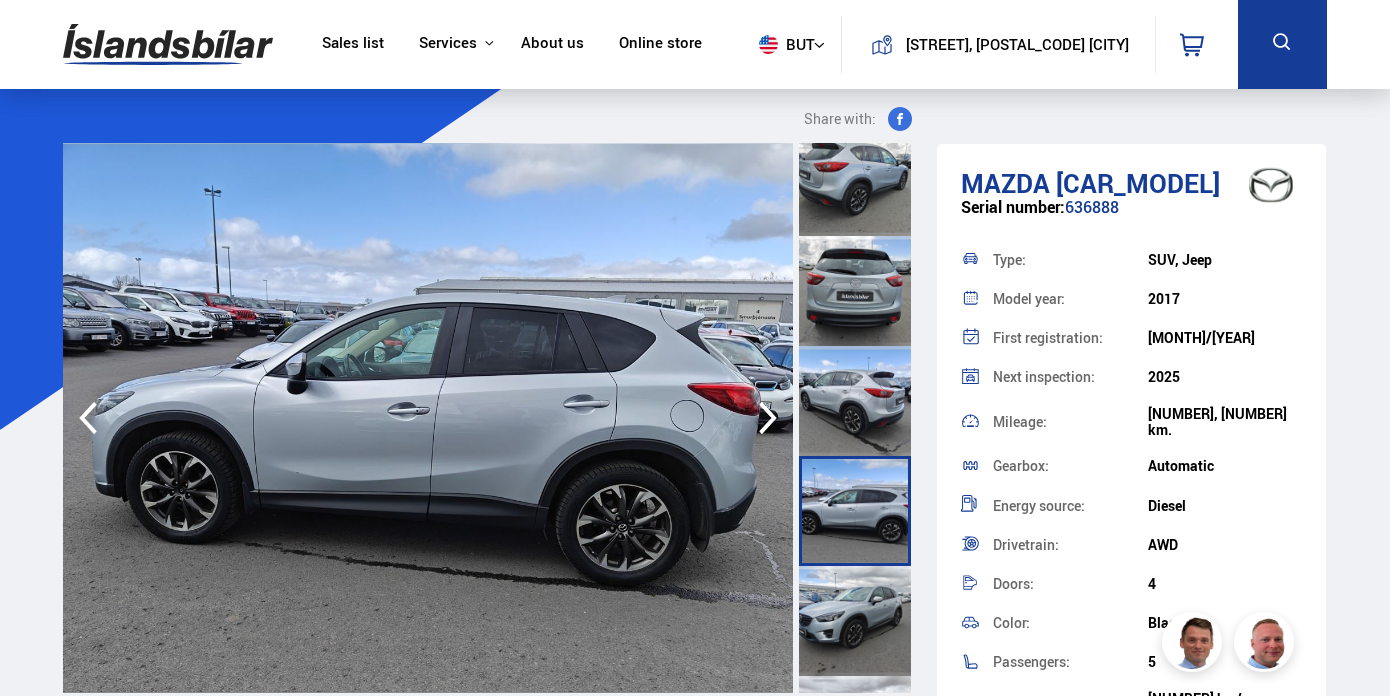 click at bounding box center [855, 621] 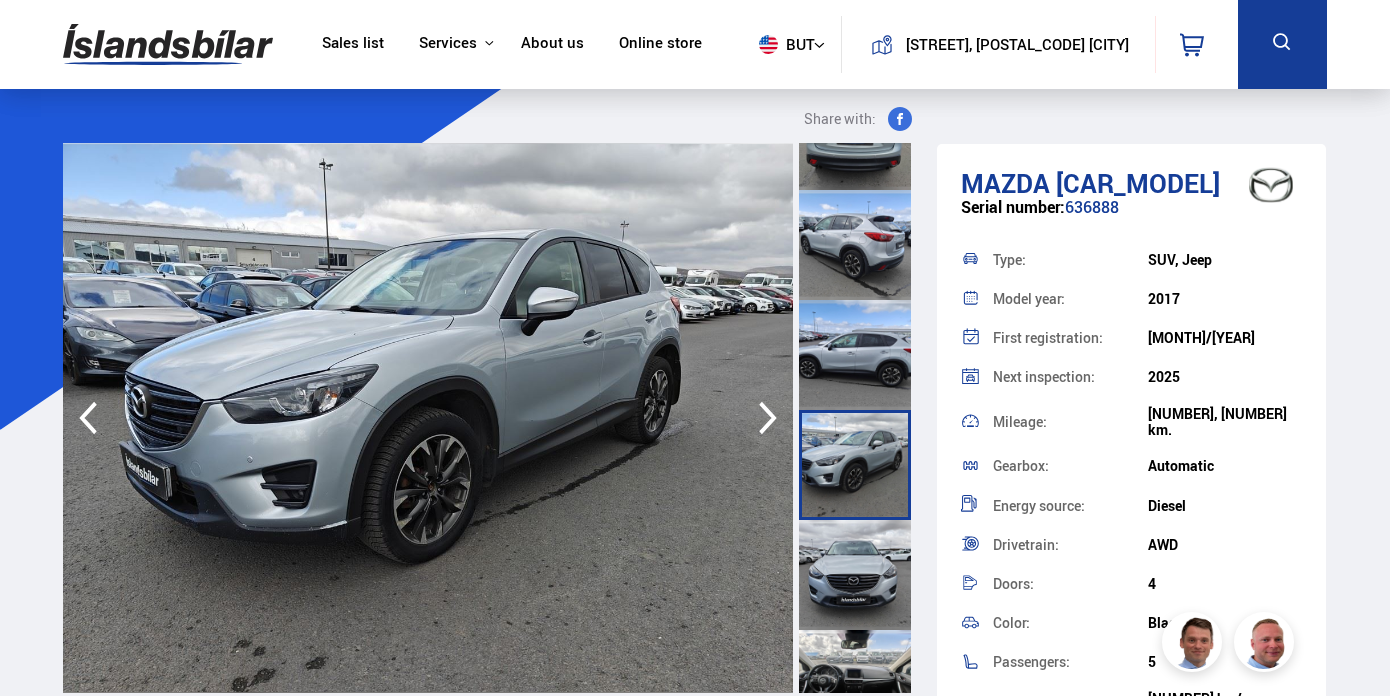 scroll, scrollTop: 421, scrollLeft: 0, axis: vertical 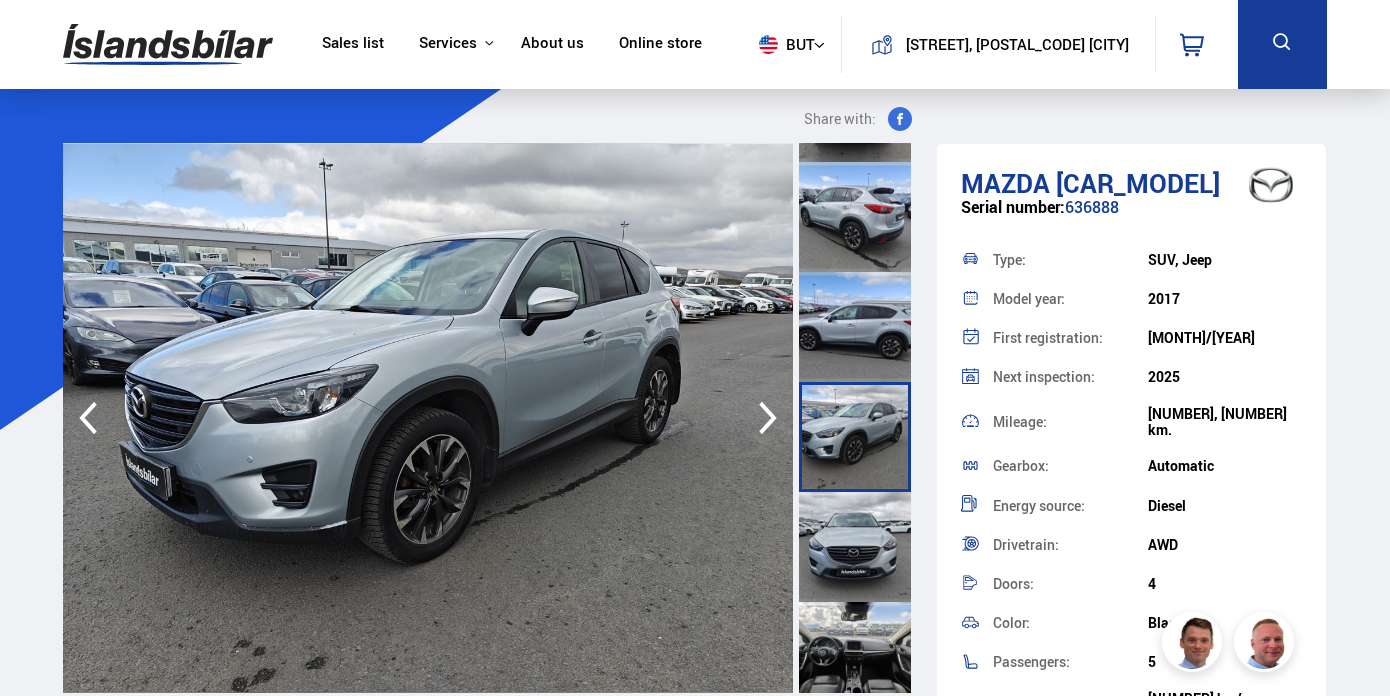 click at bounding box center [855, 657] 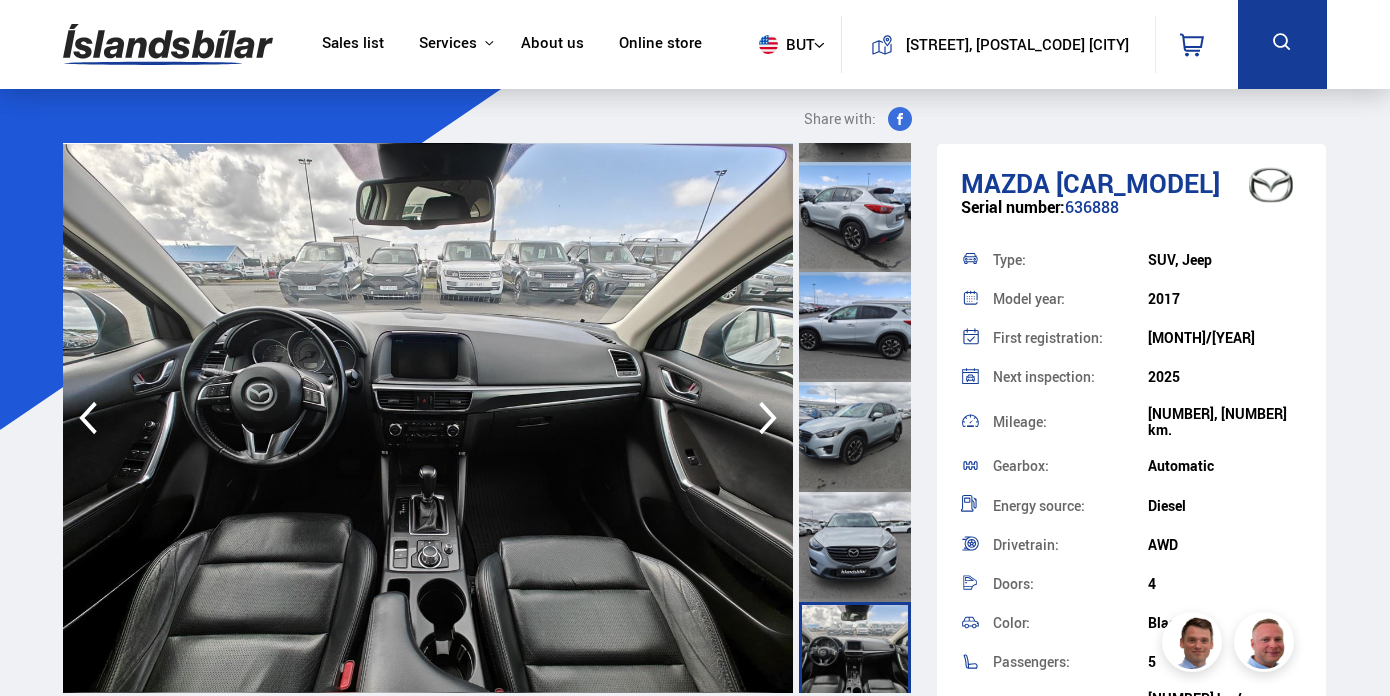 click at bounding box center (855, 547) 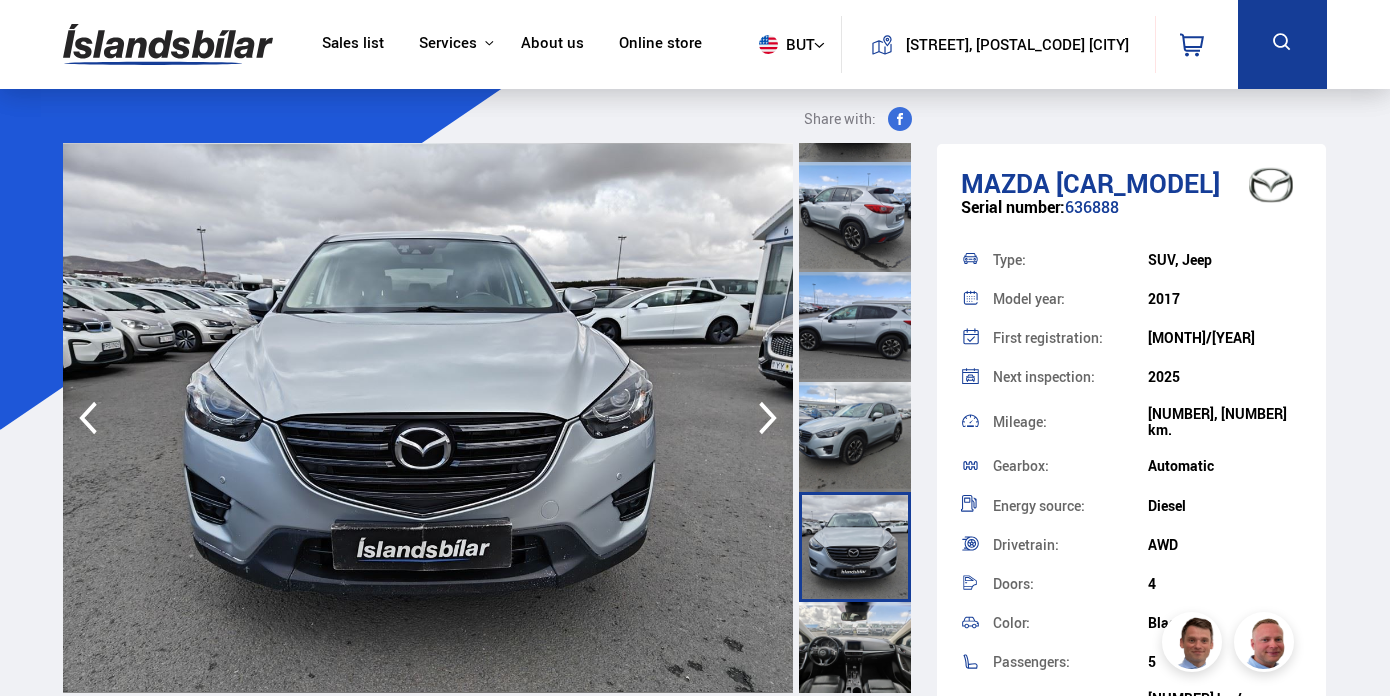 click at bounding box center [855, 657] 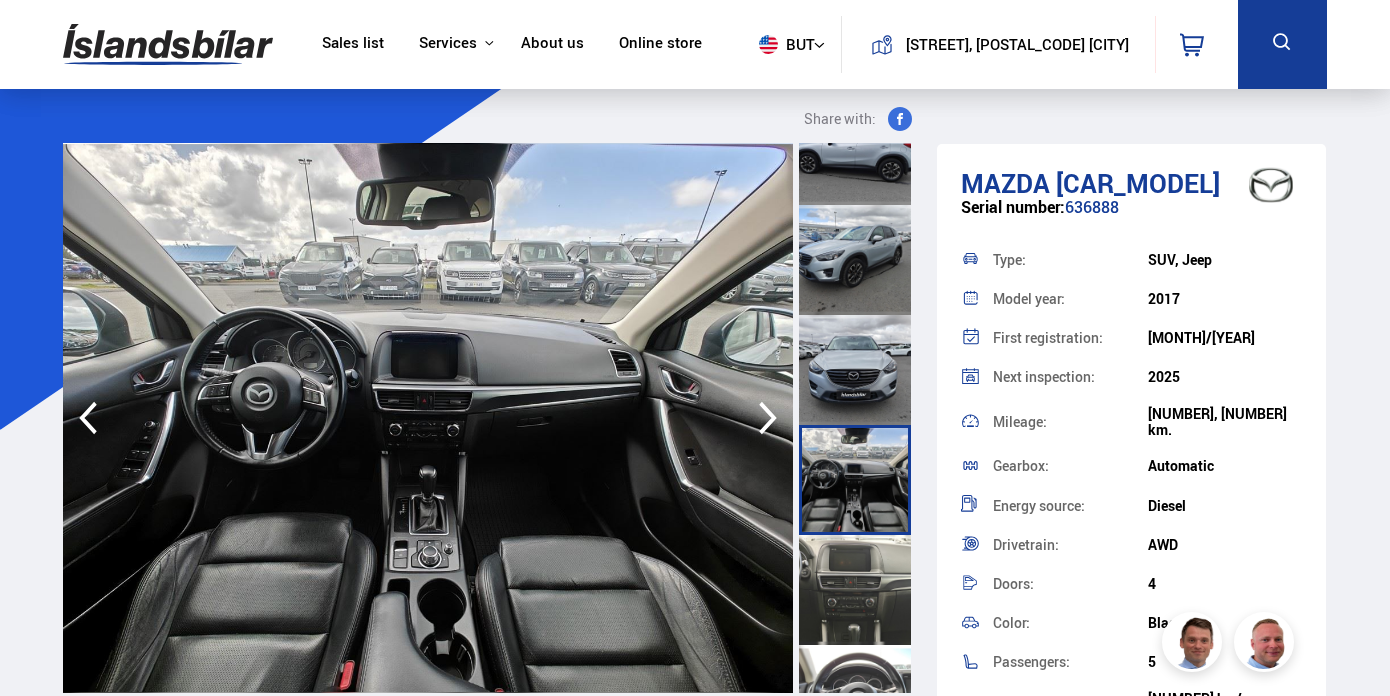 scroll, scrollTop: 639, scrollLeft: 0, axis: vertical 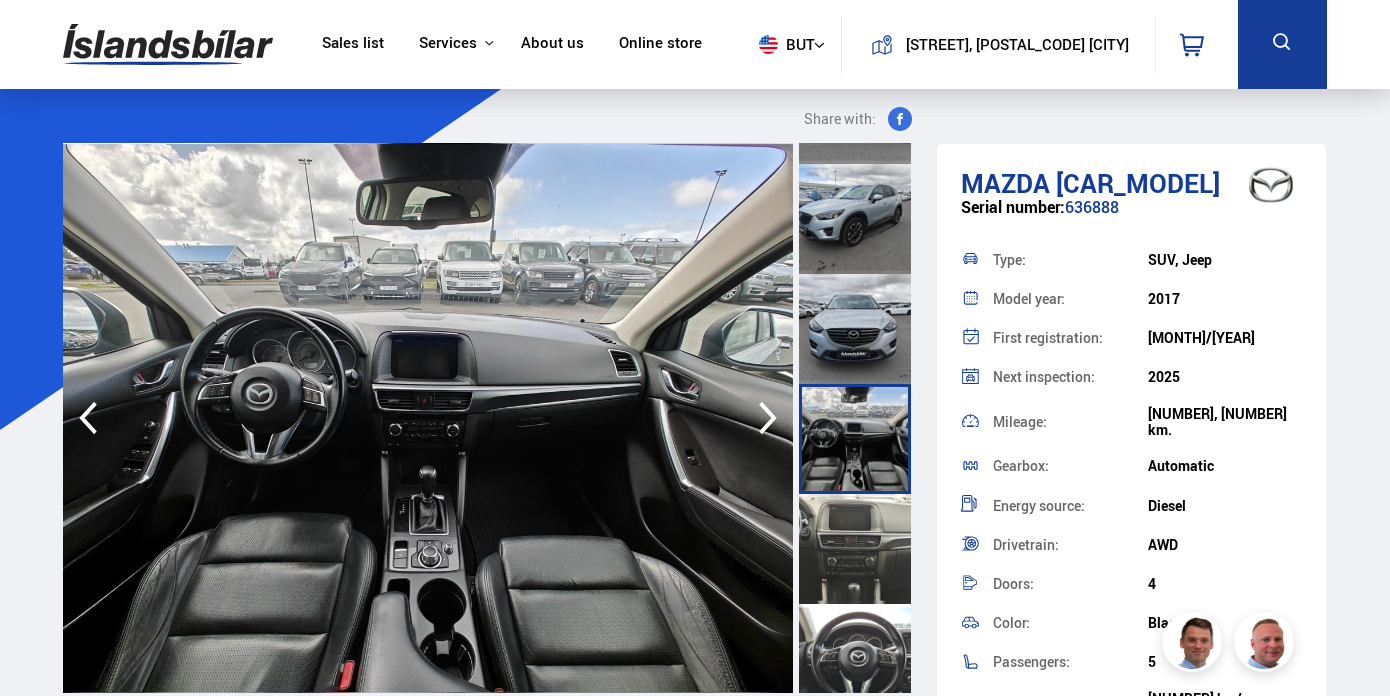 click at bounding box center (855, 659) 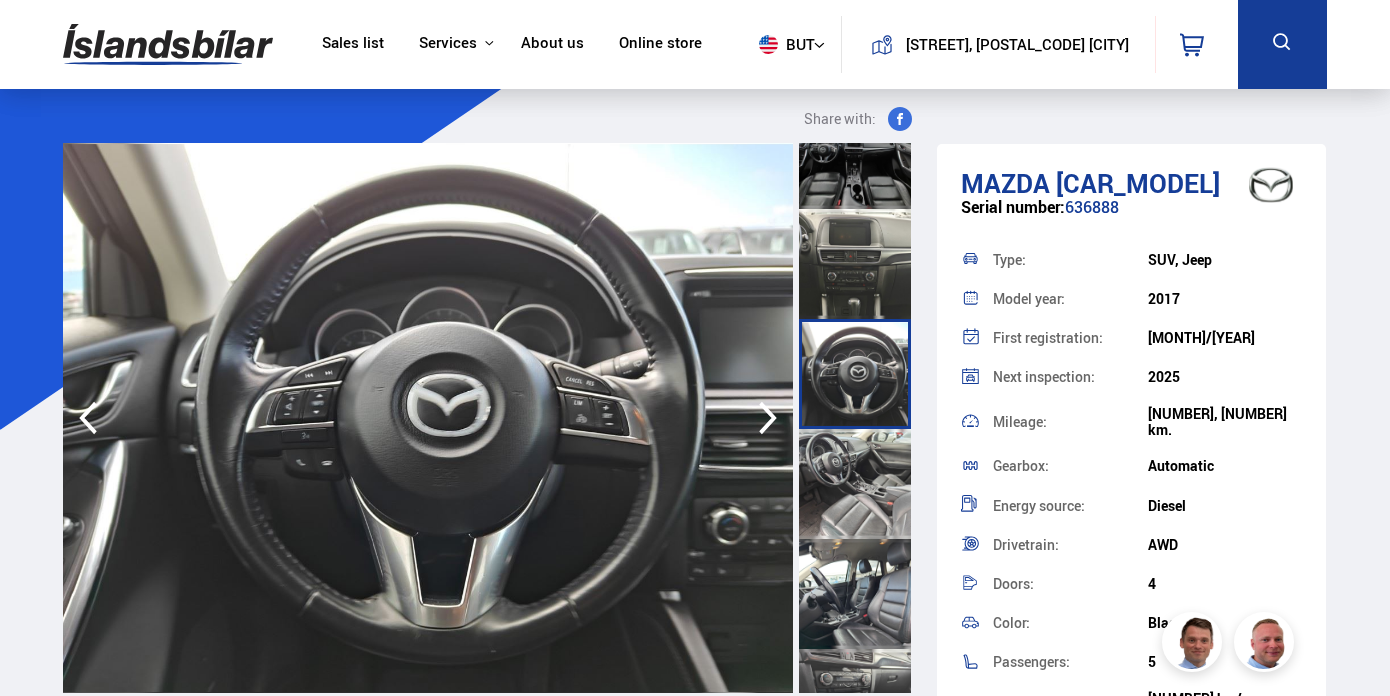 scroll, scrollTop: 974, scrollLeft: 0, axis: vertical 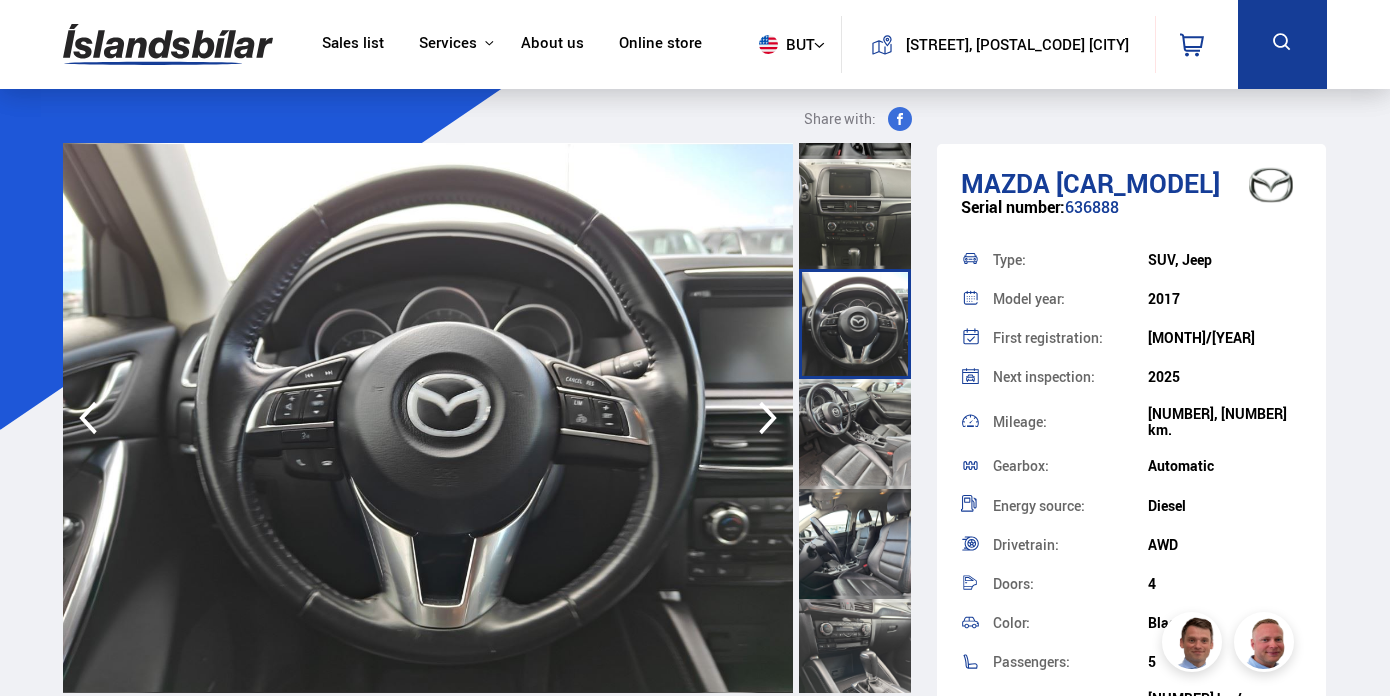 click at bounding box center (855, 544) 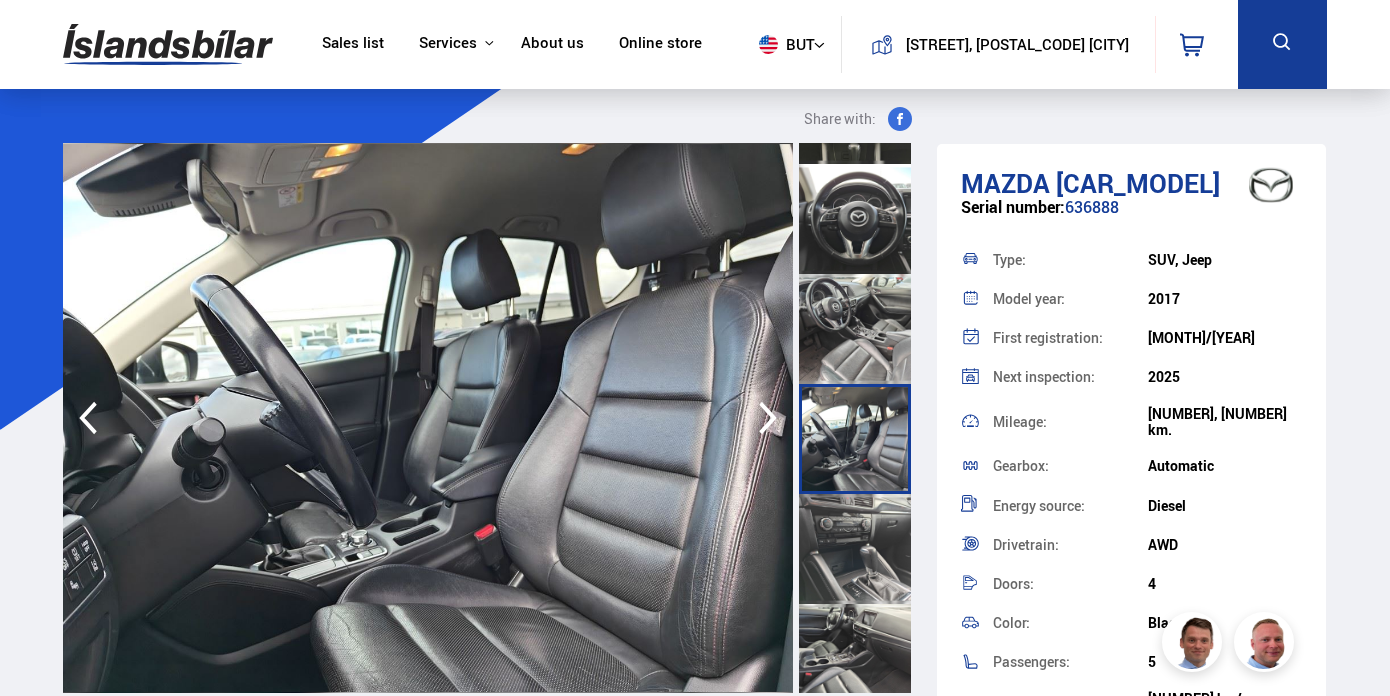 scroll, scrollTop: 1083, scrollLeft: 0, axis: vertical 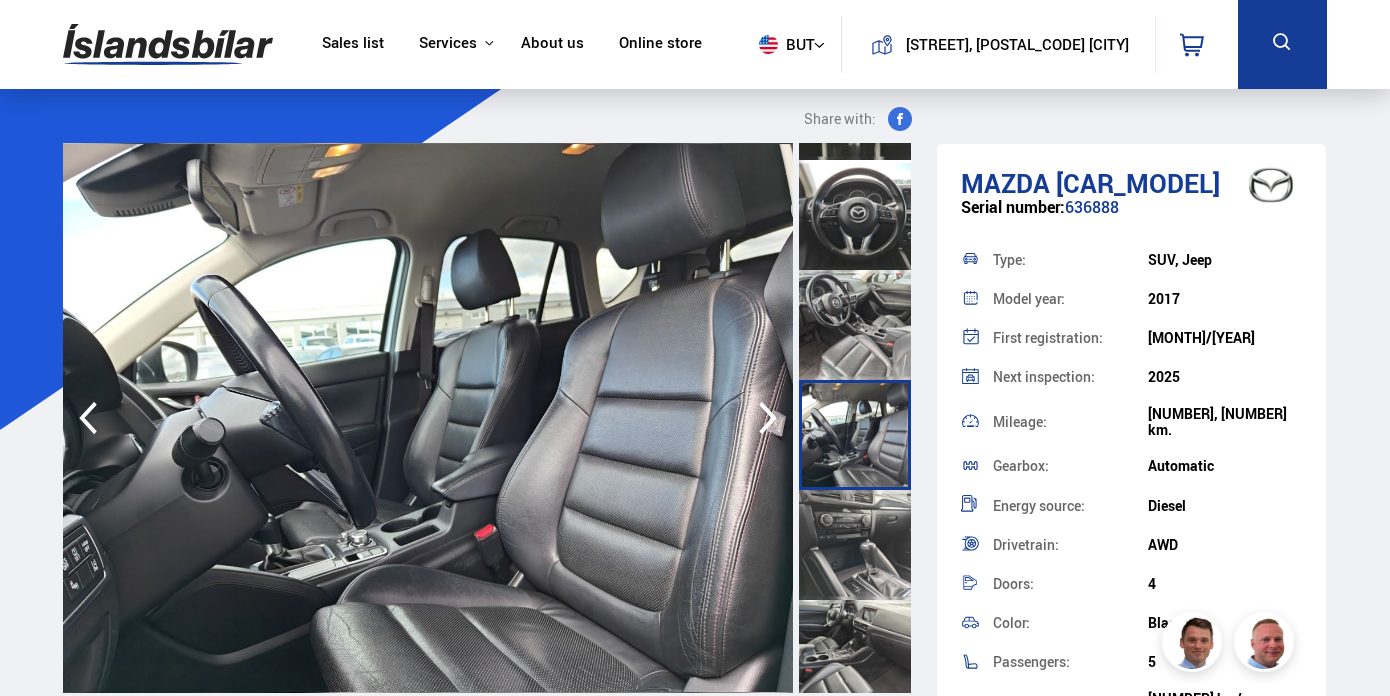click at bounding box center (855, 545) 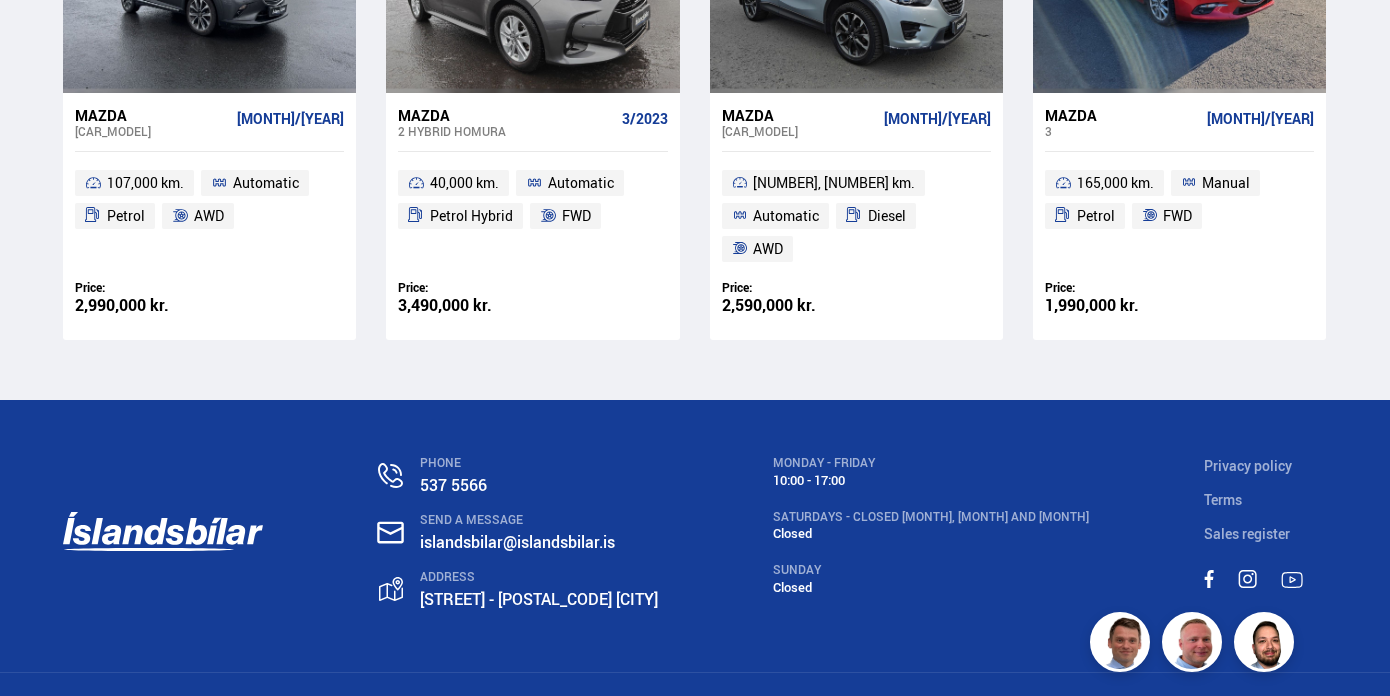 scroll, scrollTop: 0, scrollLeft: 0, axis: both 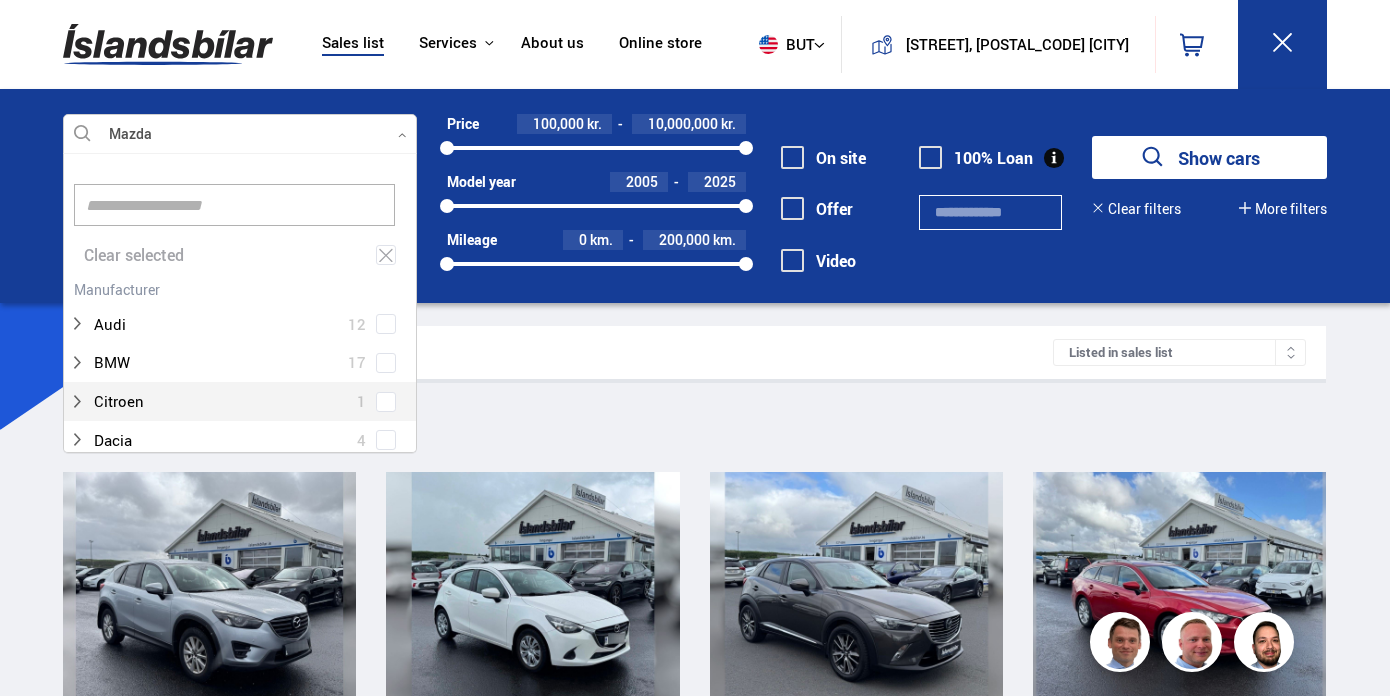 click 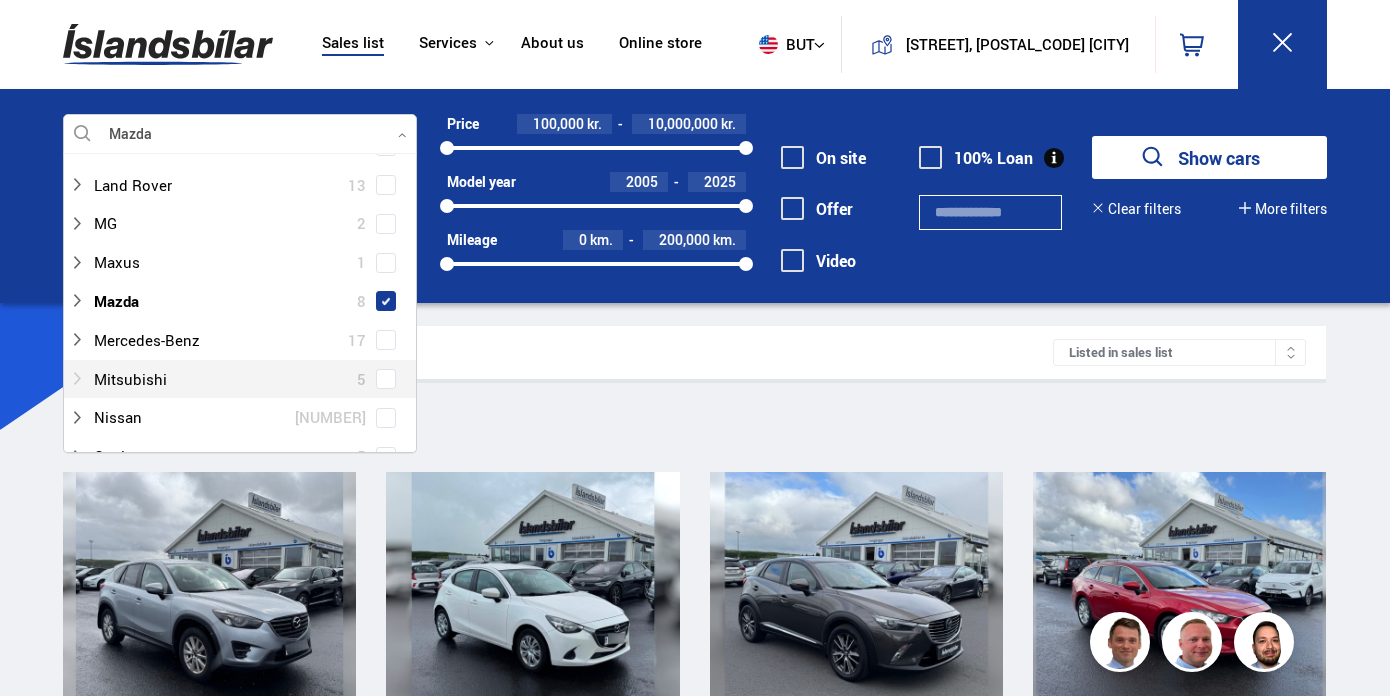 scroll, scrollTop: 725, scrollLeft: 0, axis: vertical 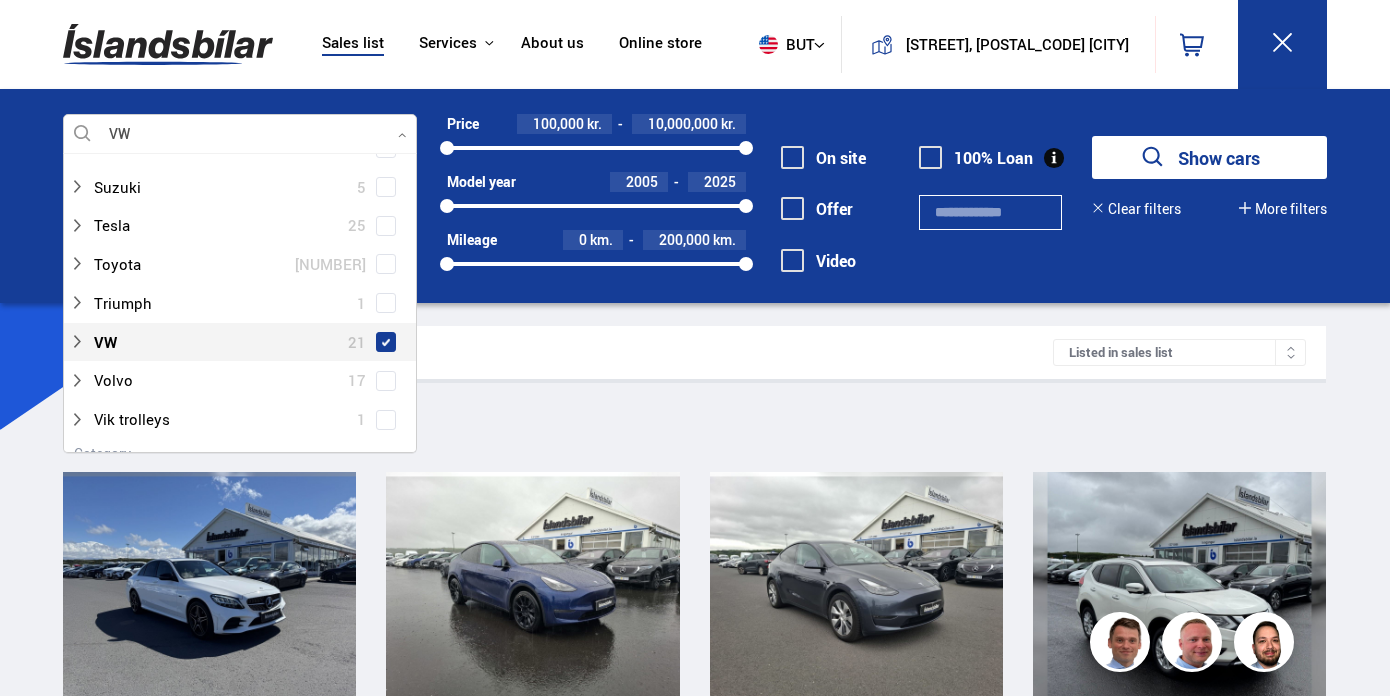 click at bounding box center (386, 342) 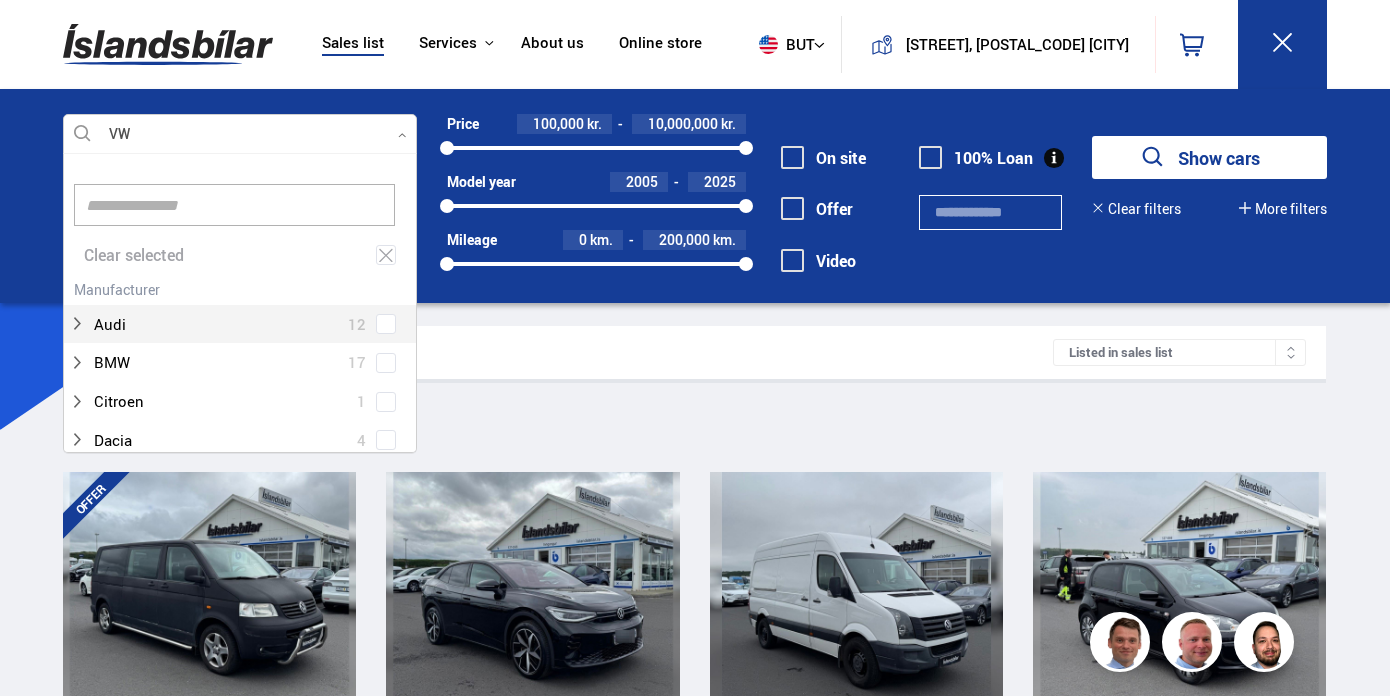 click on "Search results 21 cars
Listed in sales list" at bounding box center [694, 352] 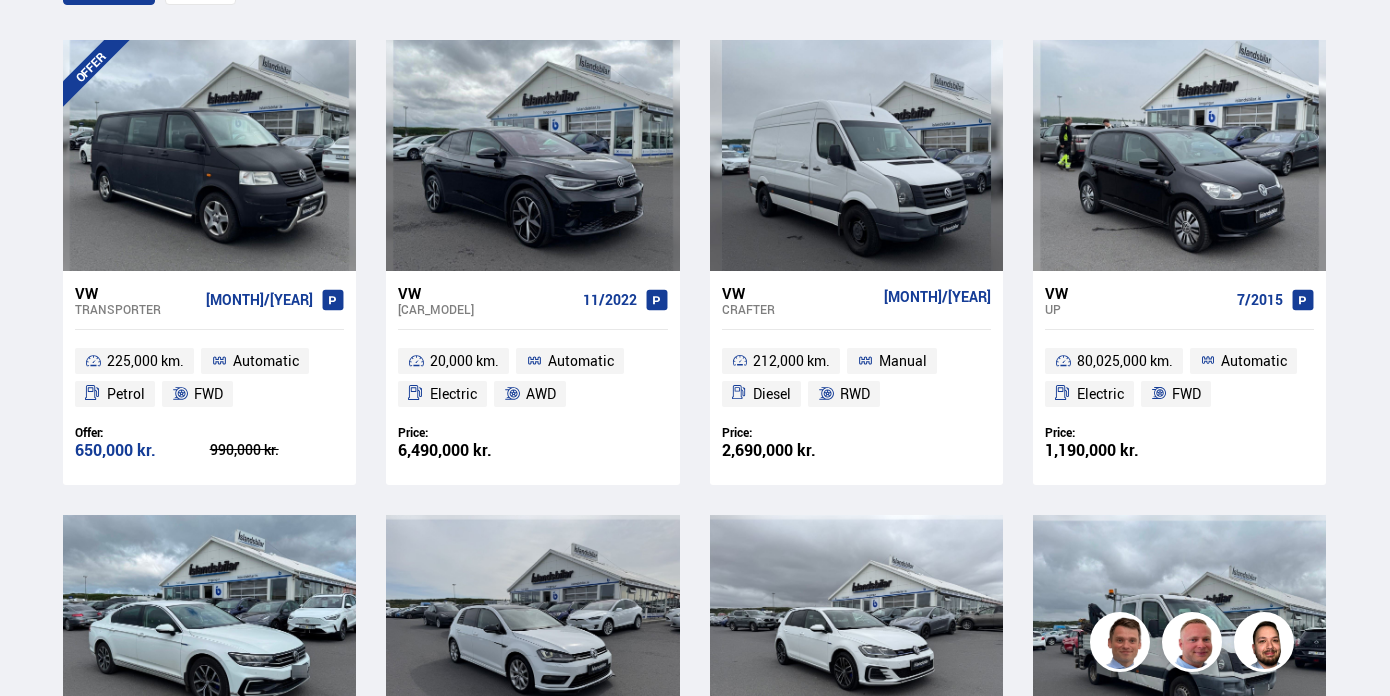 scroll, scrollTop: 0, scrollLeft: 0, axis: both 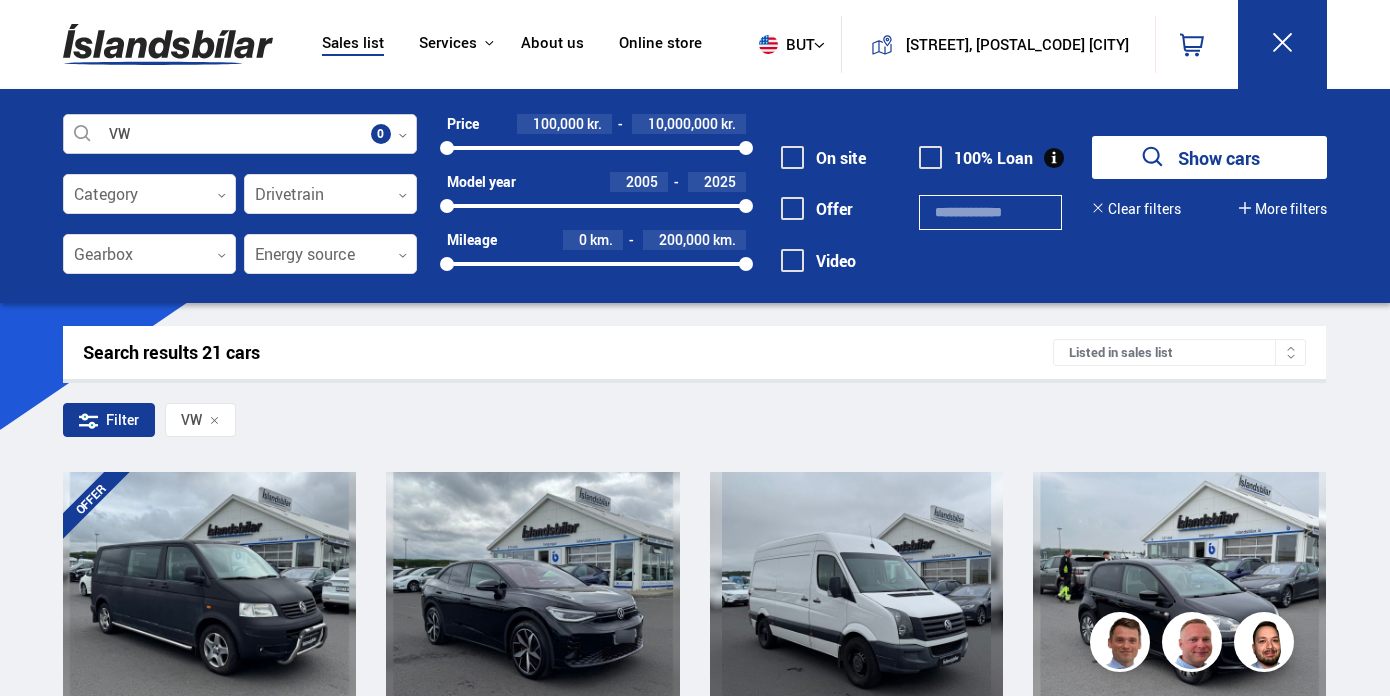 click at bounding box center [240, 135] 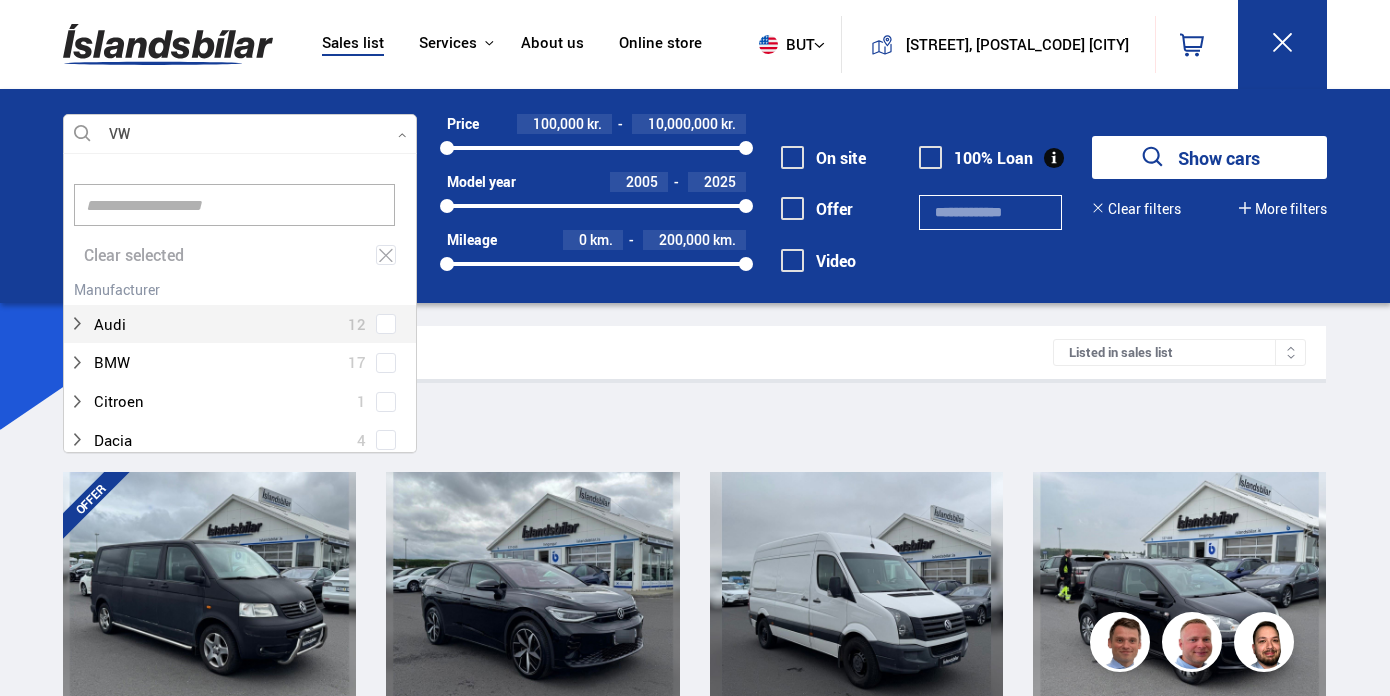 scroll, scrollTop: 302, scrollLeft: 361, axis: both 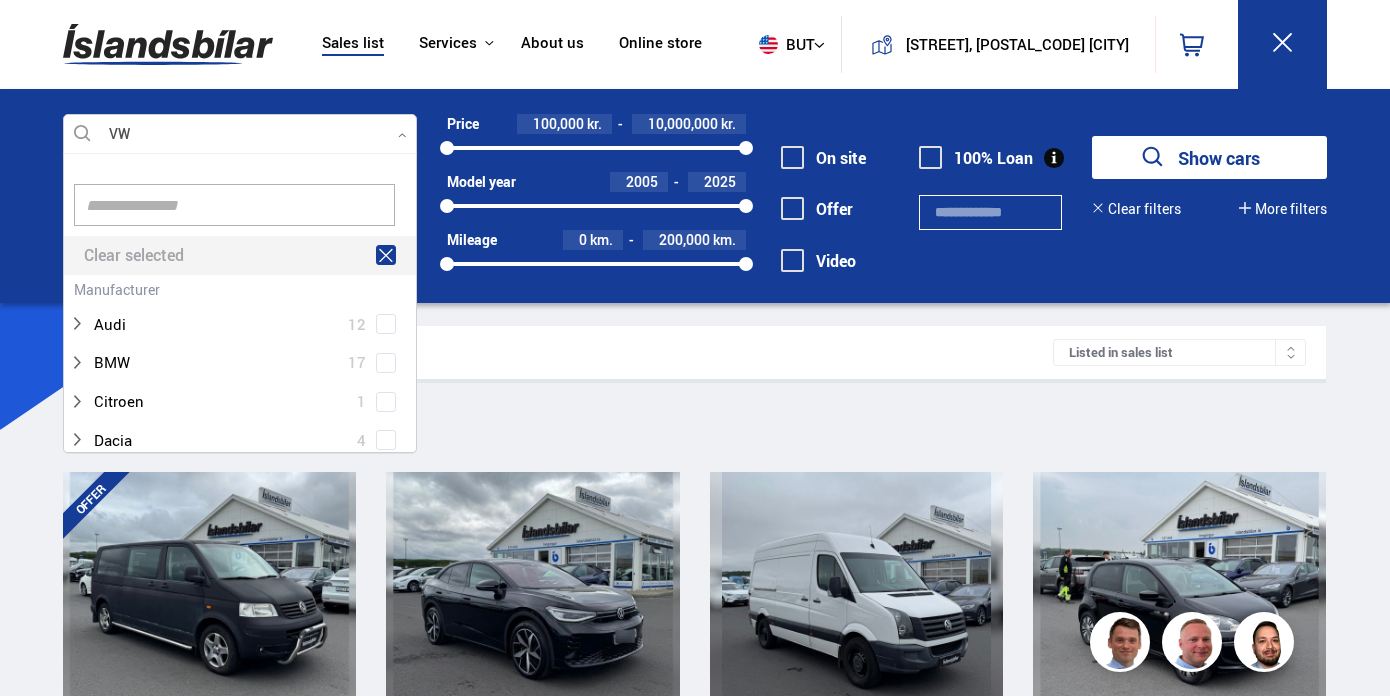click on "Clear selected" at bounding box center (240, 255) 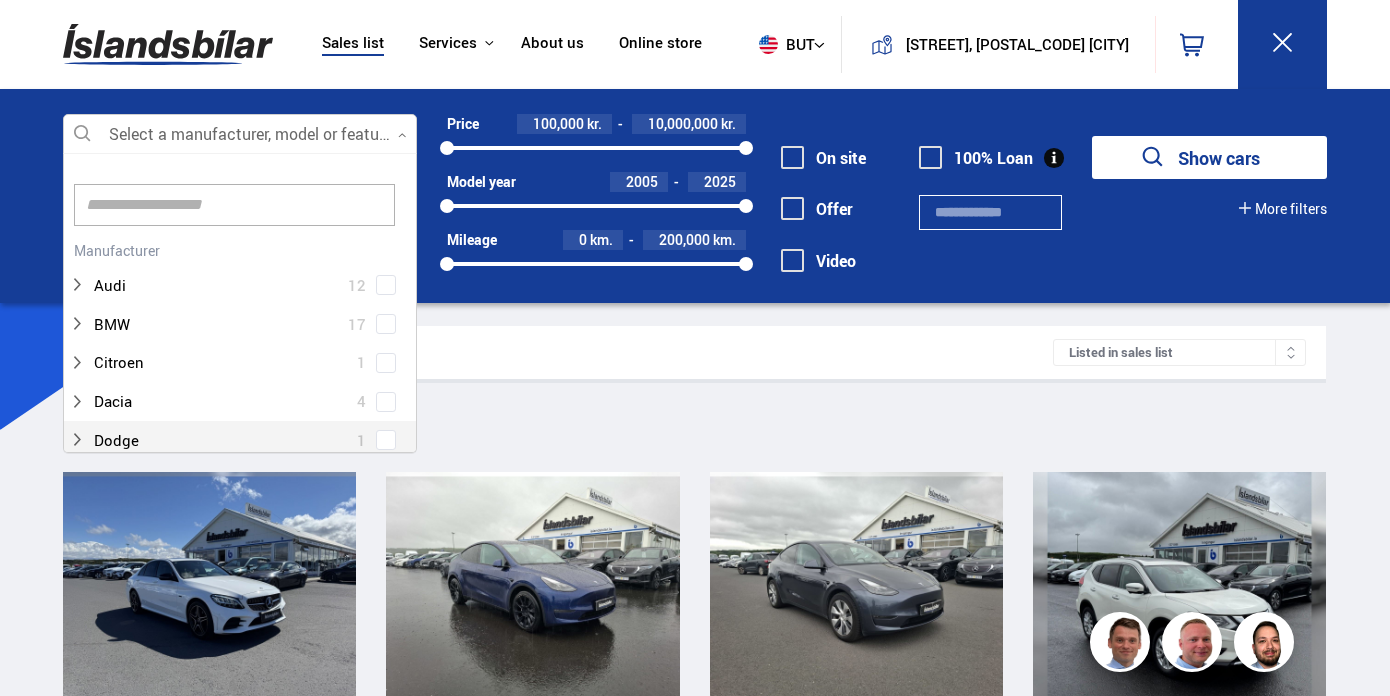 click 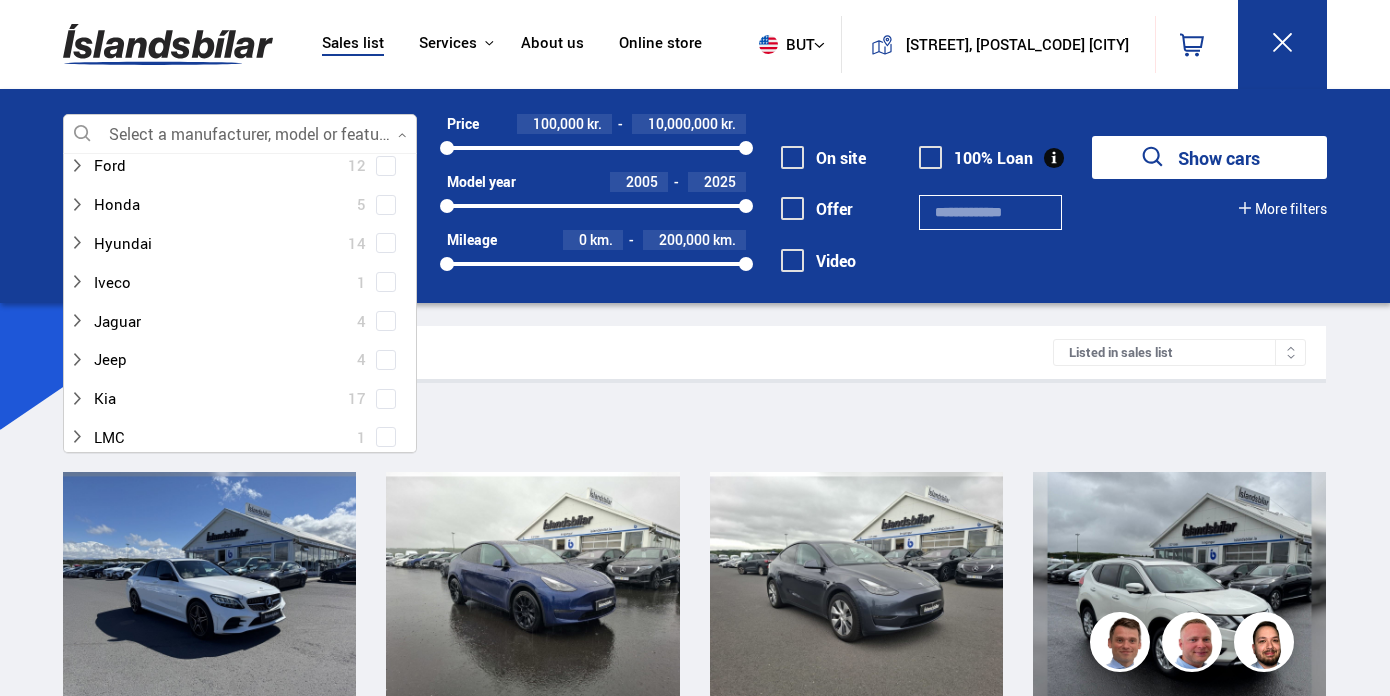 scroll, scrollTop: 396, scrollLeft: 0, axis: vertical 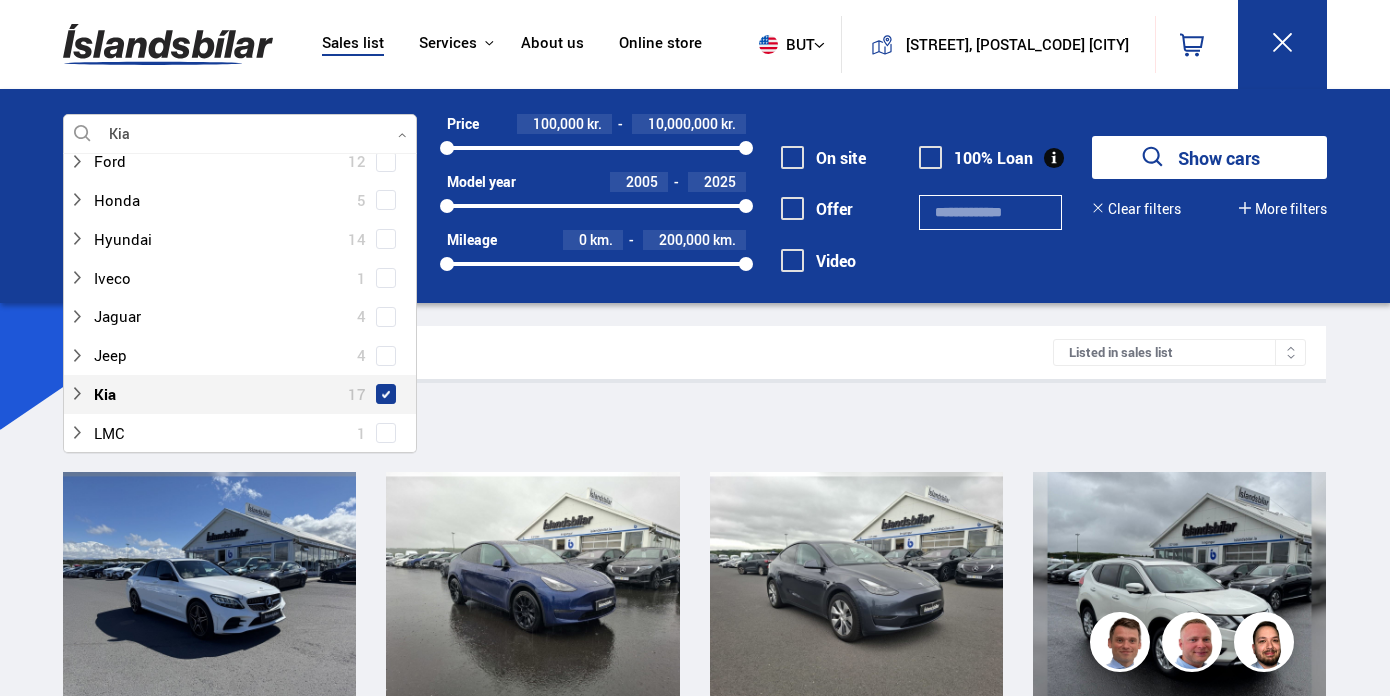 click at bounding box center [386, 394] 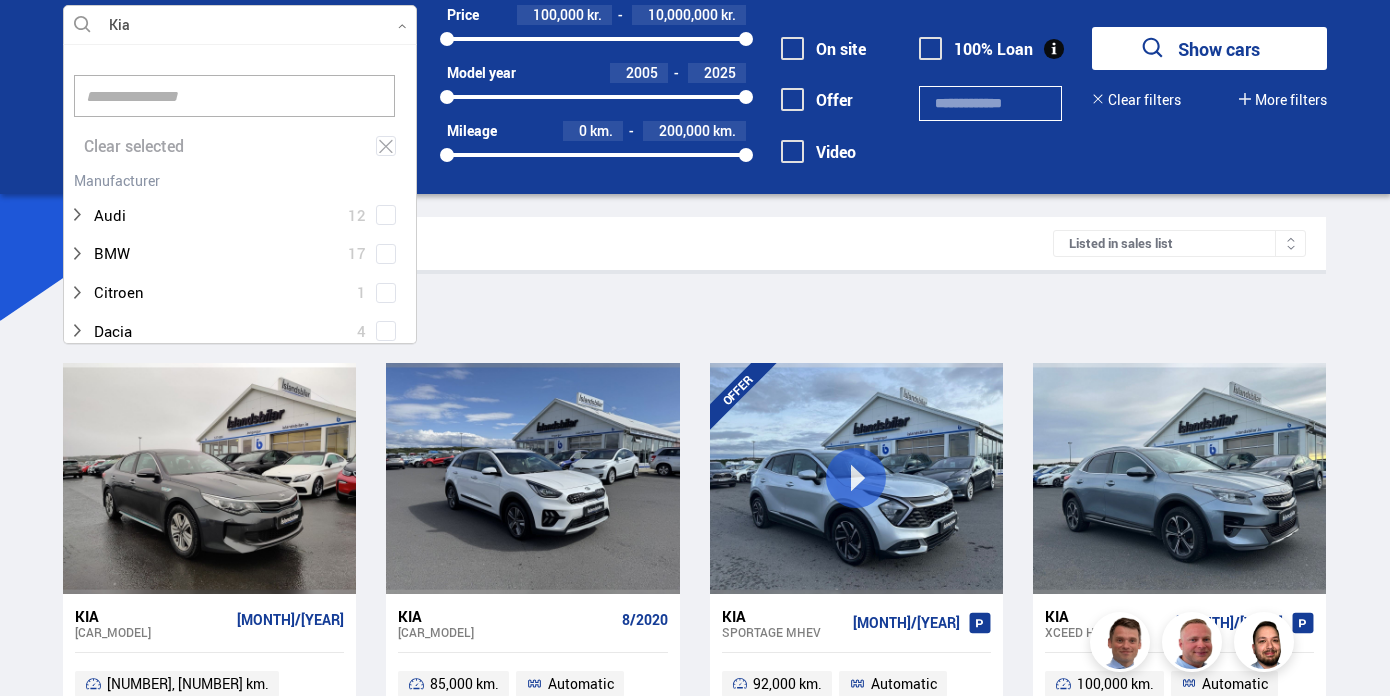 scroll, scrollTop: 110, scrollLeft: 0, axis: vertical 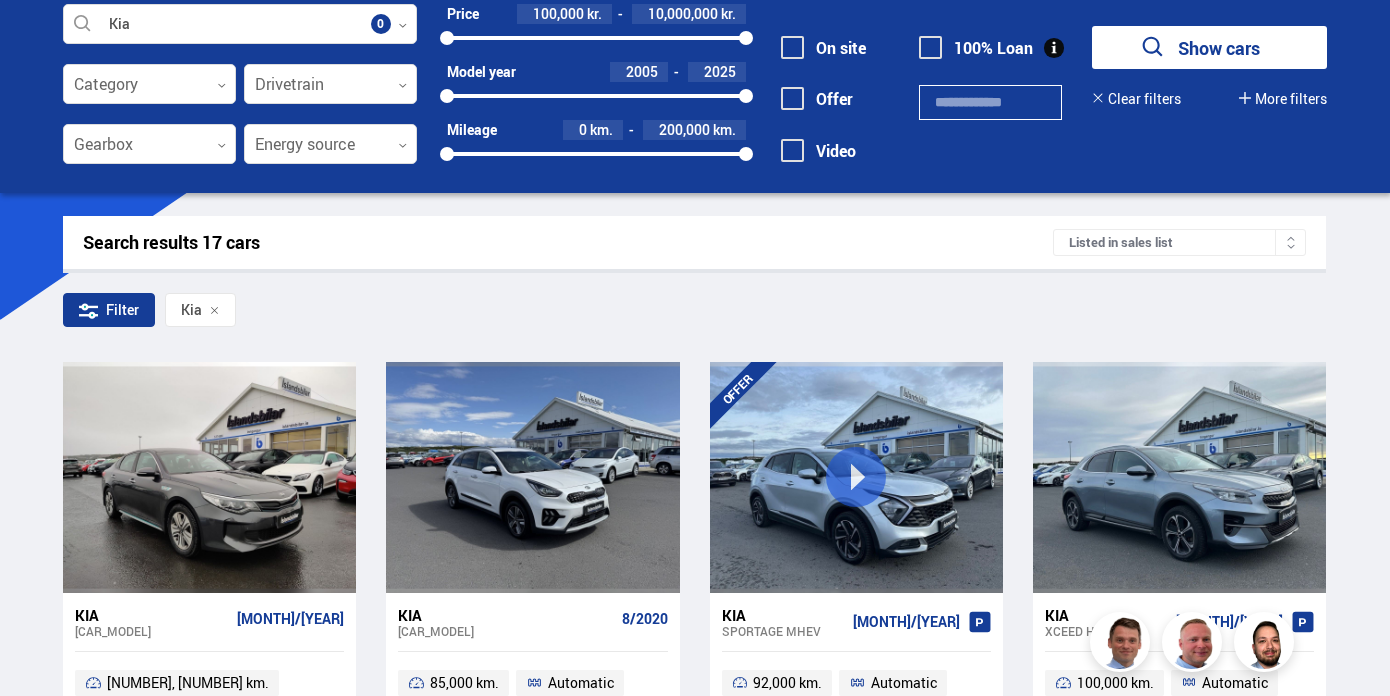 click on "Filter
[BRAND]" at bounding box center (694, 314) 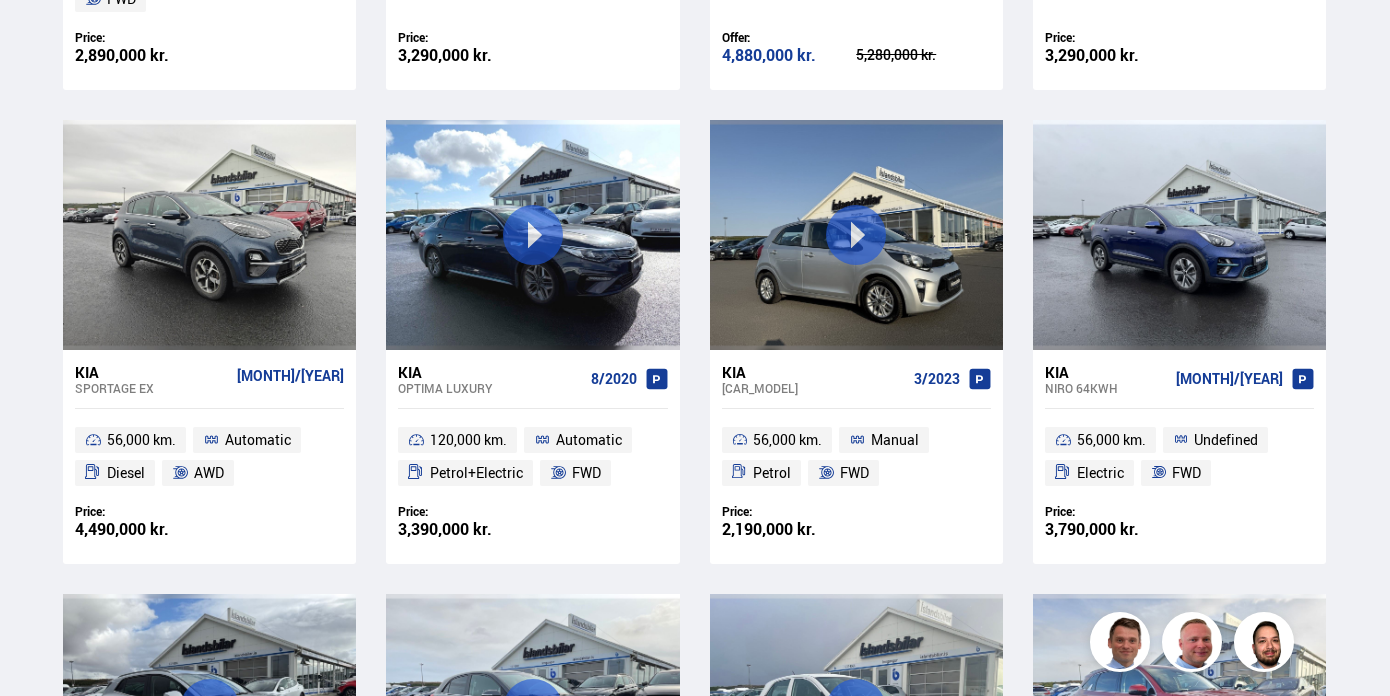 scroll, scrollTop: 861, scrollLeft: 0, axis: vertical 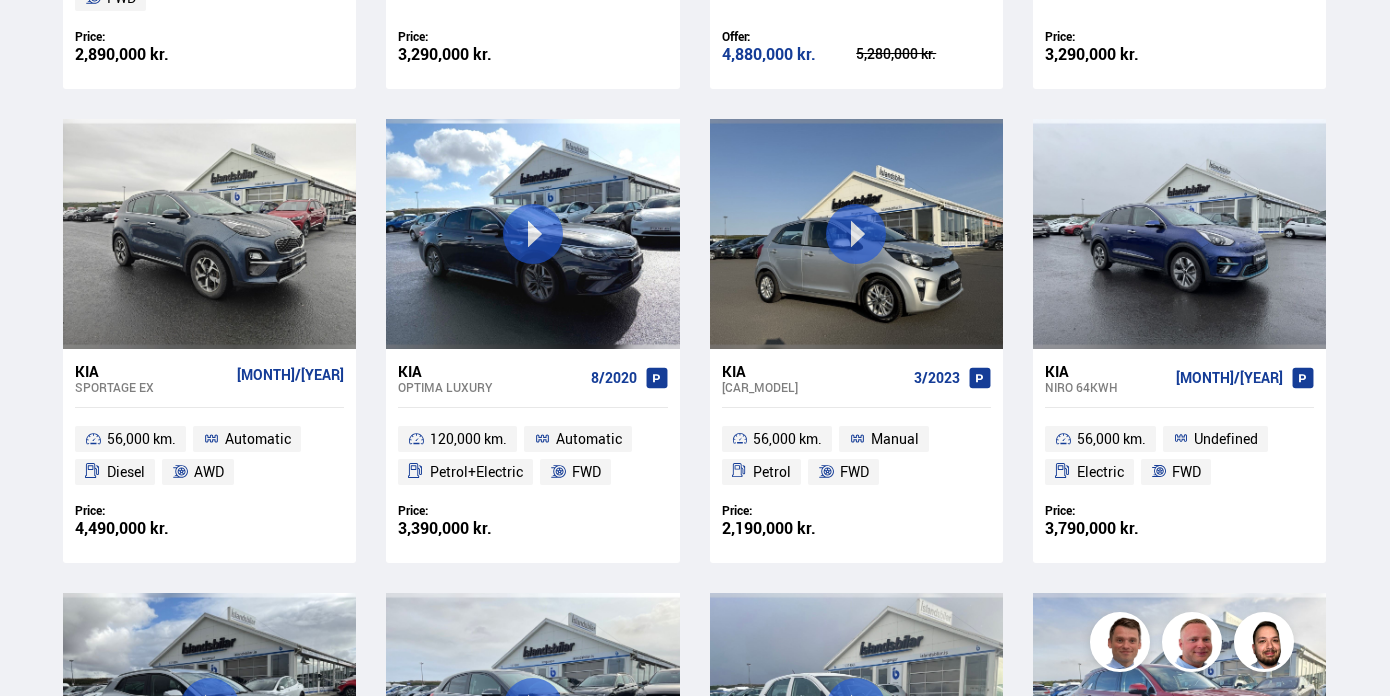 click on "Kia" at bounding box center (87, 371) 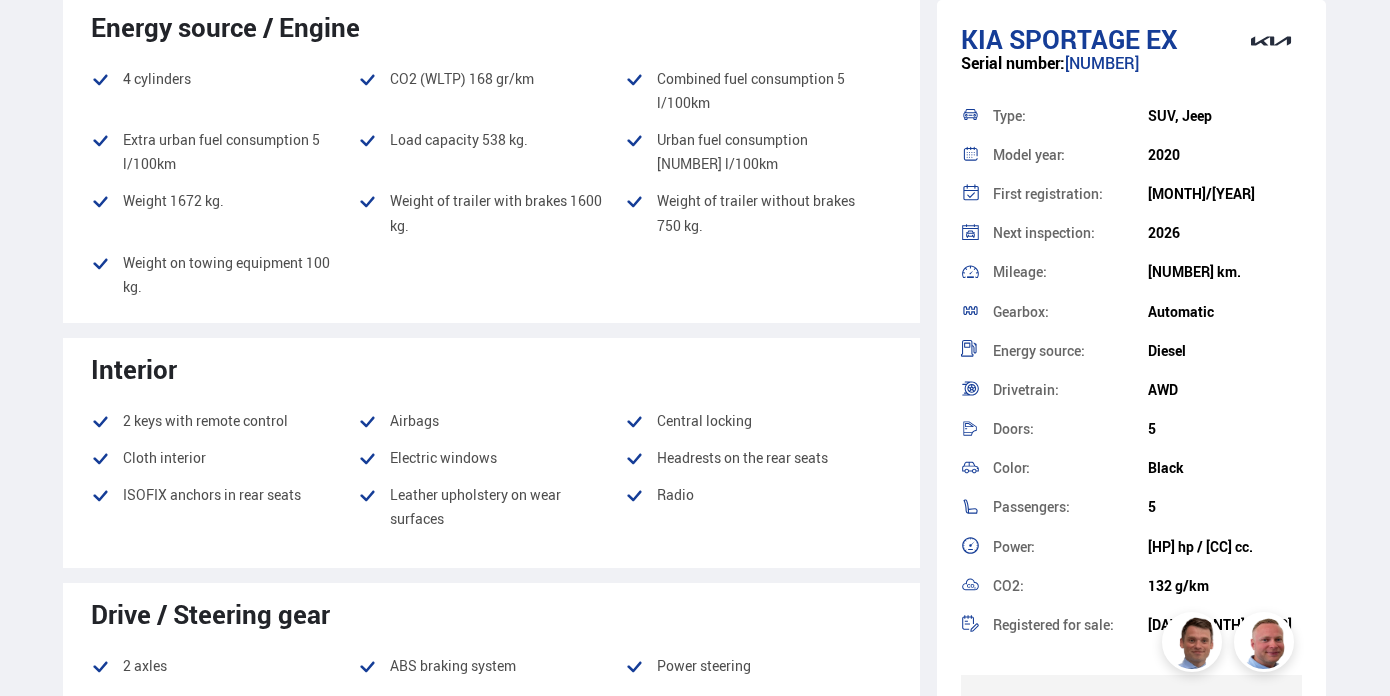 scroll, scrollTop: 0, scrollLeft: 0, axis: both 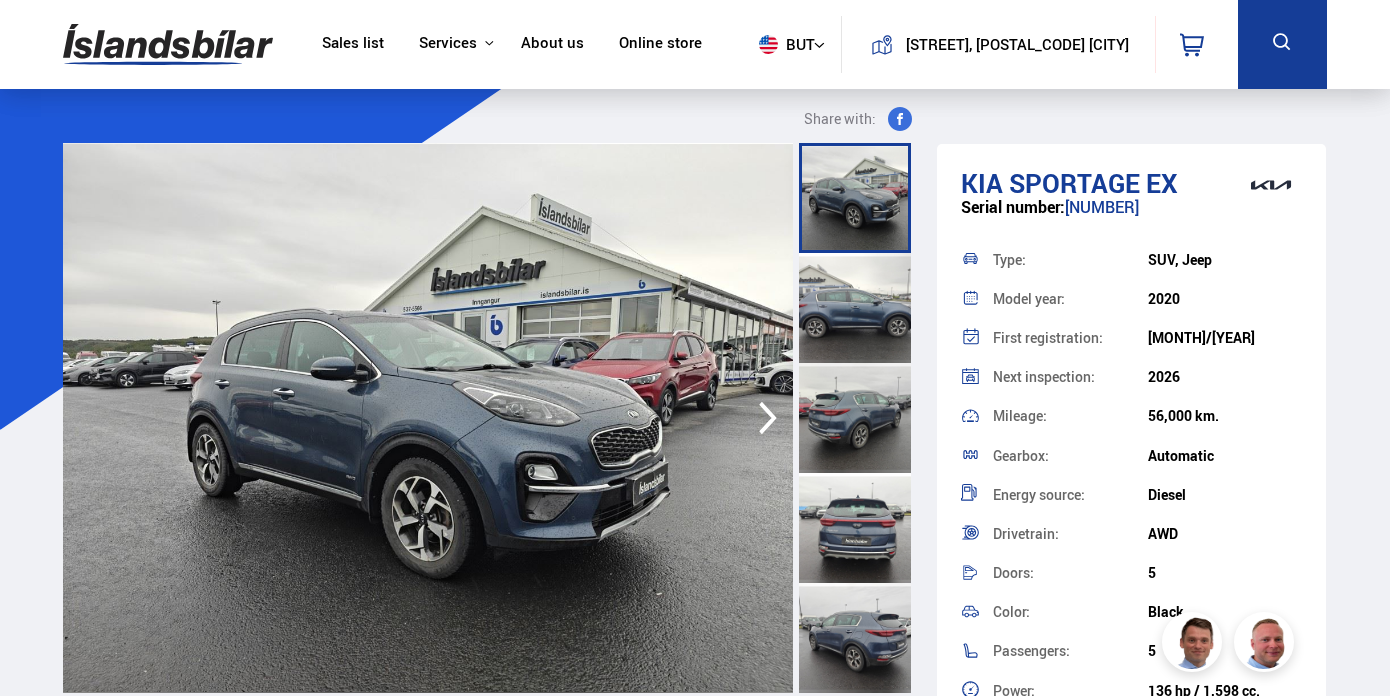 click at bounding box center (855, 308) 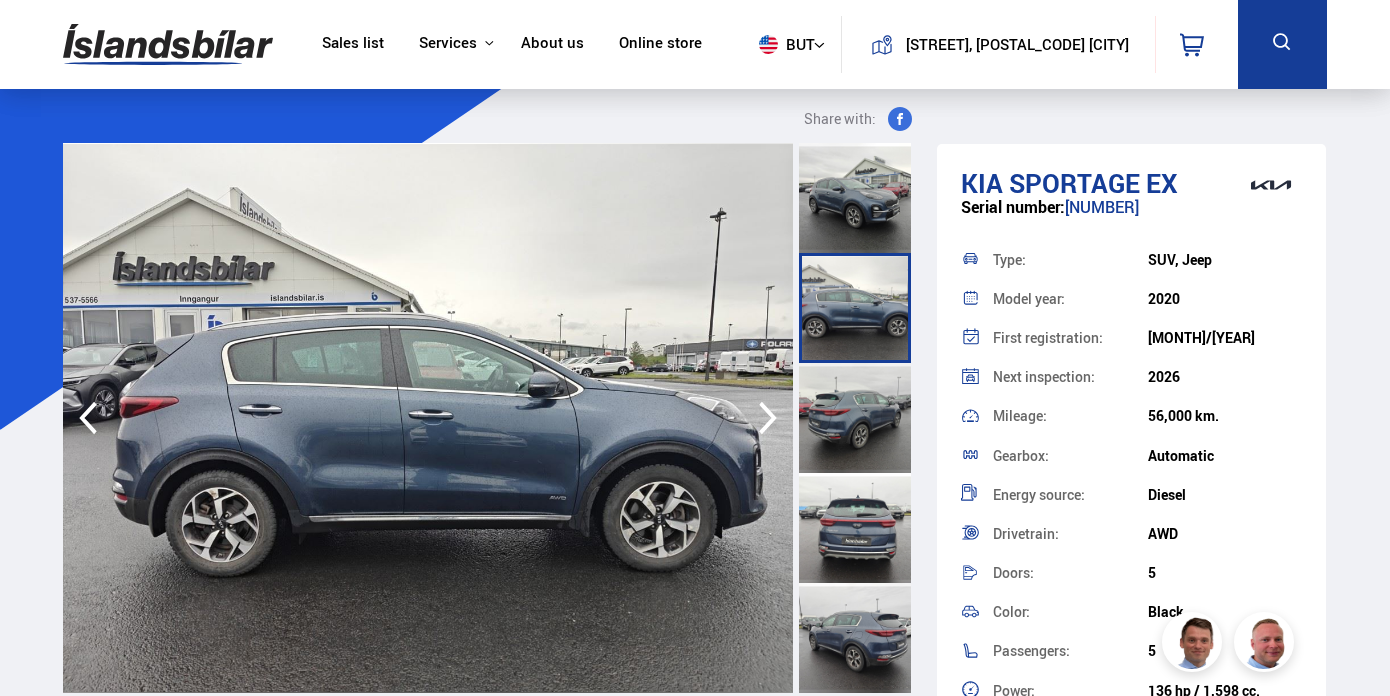 click at bounding box center (855, 418) 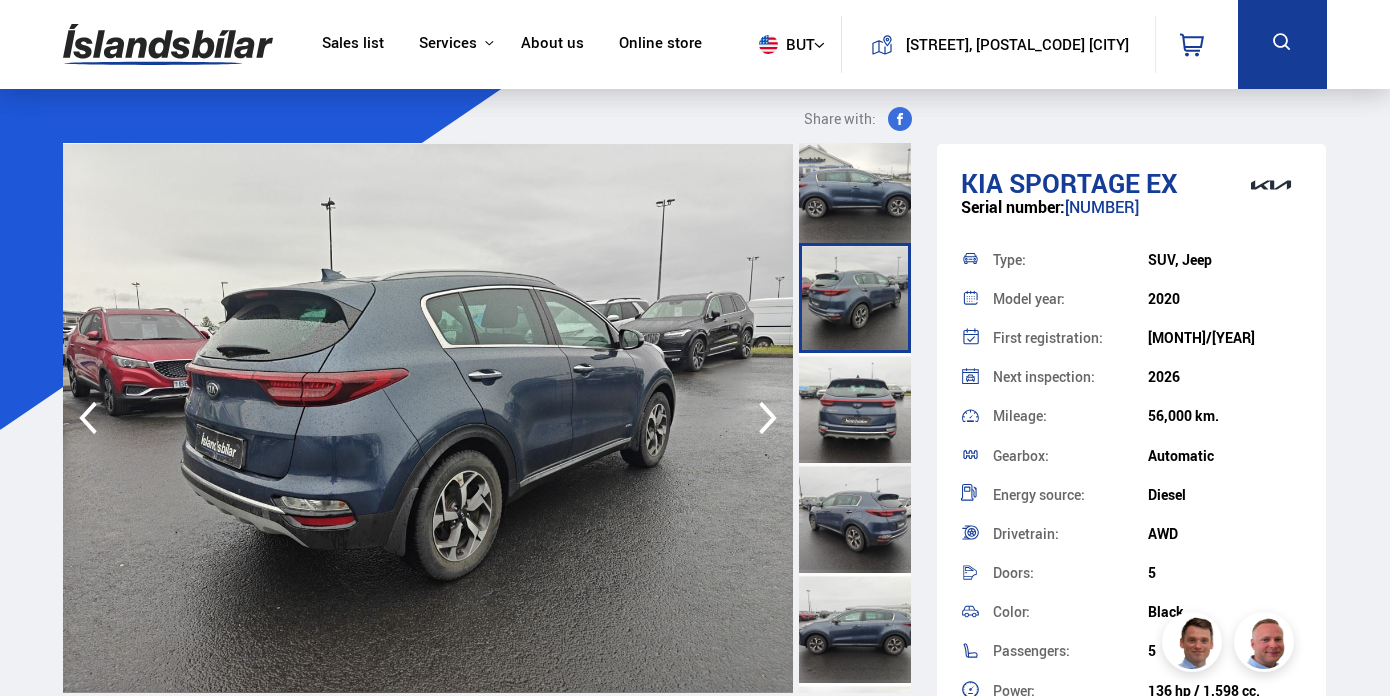 scroll, scrollTop: 129, scrollLeft: 0, axis: vertical 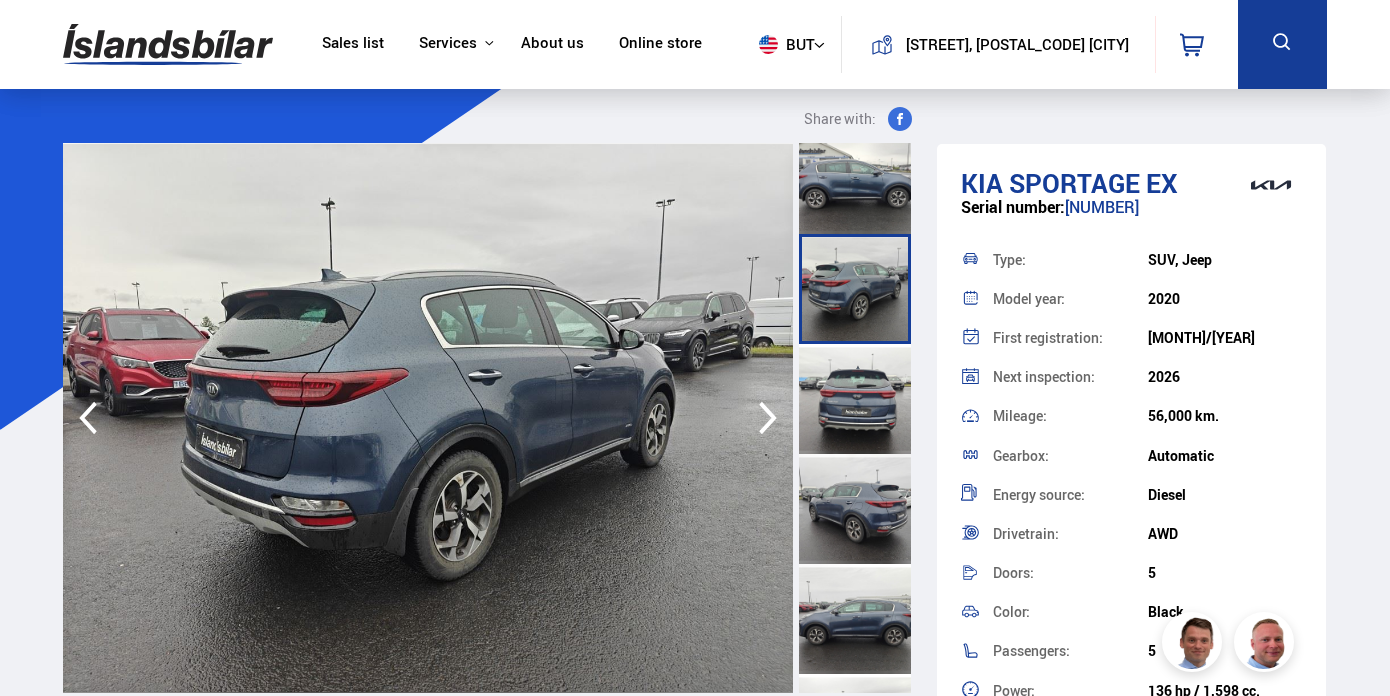 click at bounding box center (855, 399) 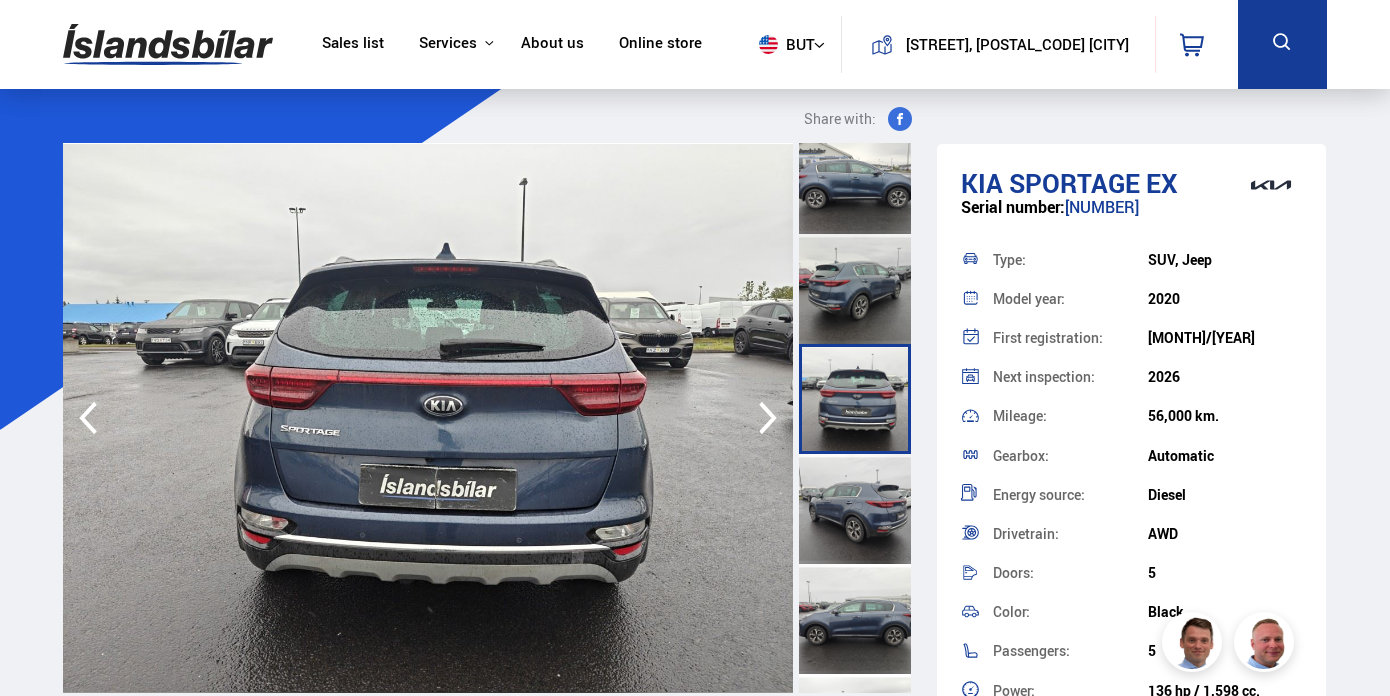 click at bounding box center (855, 509) 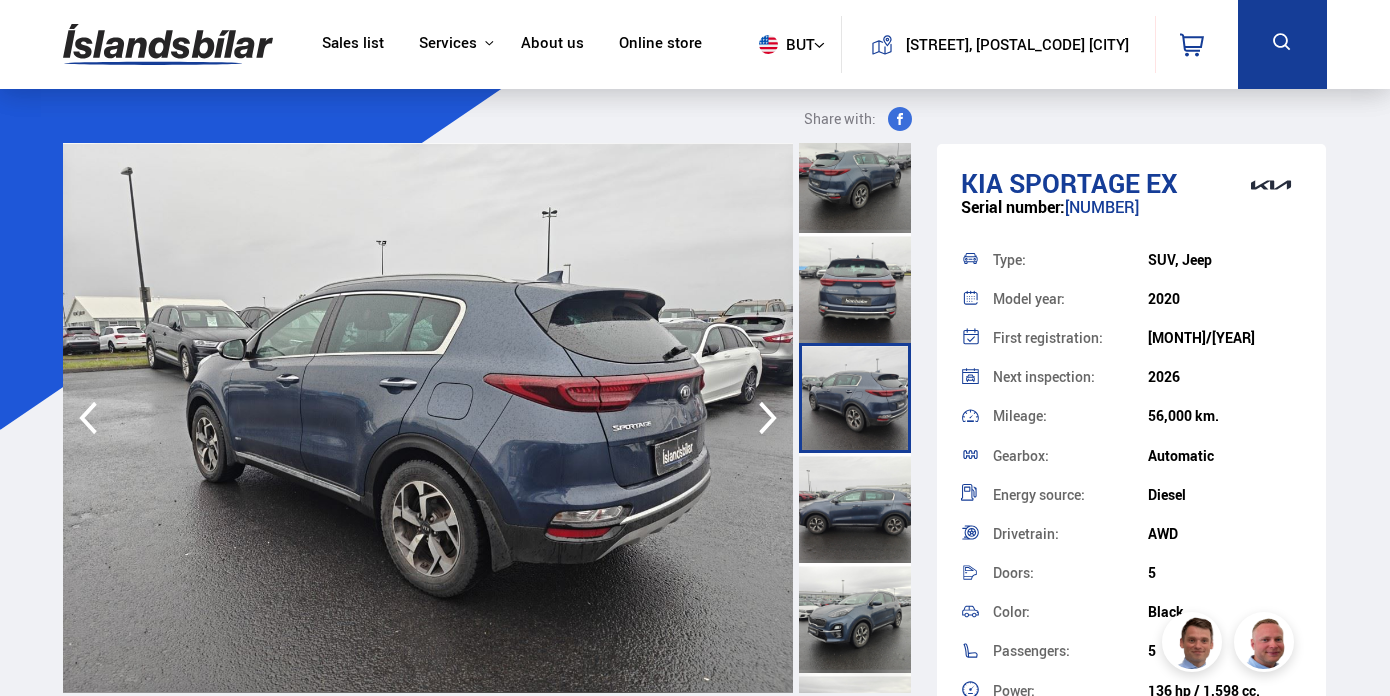 scroll, scrollTop: 248, scrollLeft: 0, axis: vertical 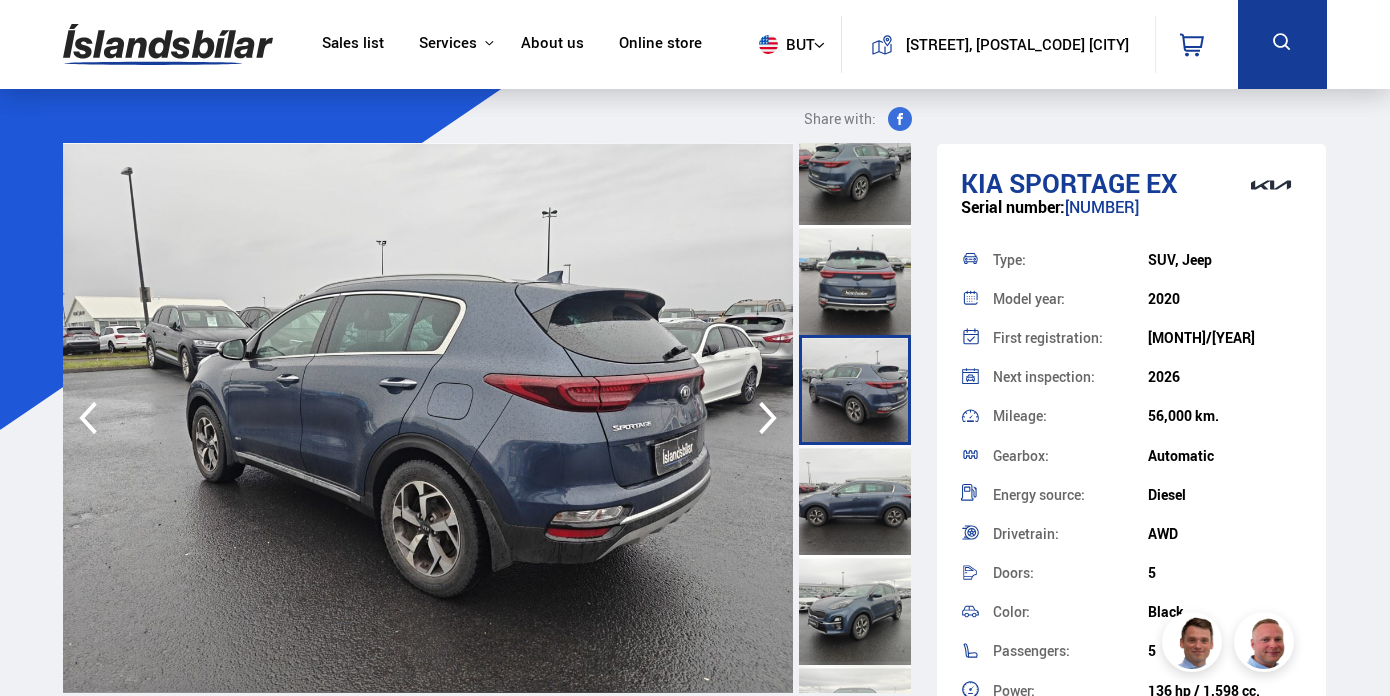 click at bounding box center (855, 500) 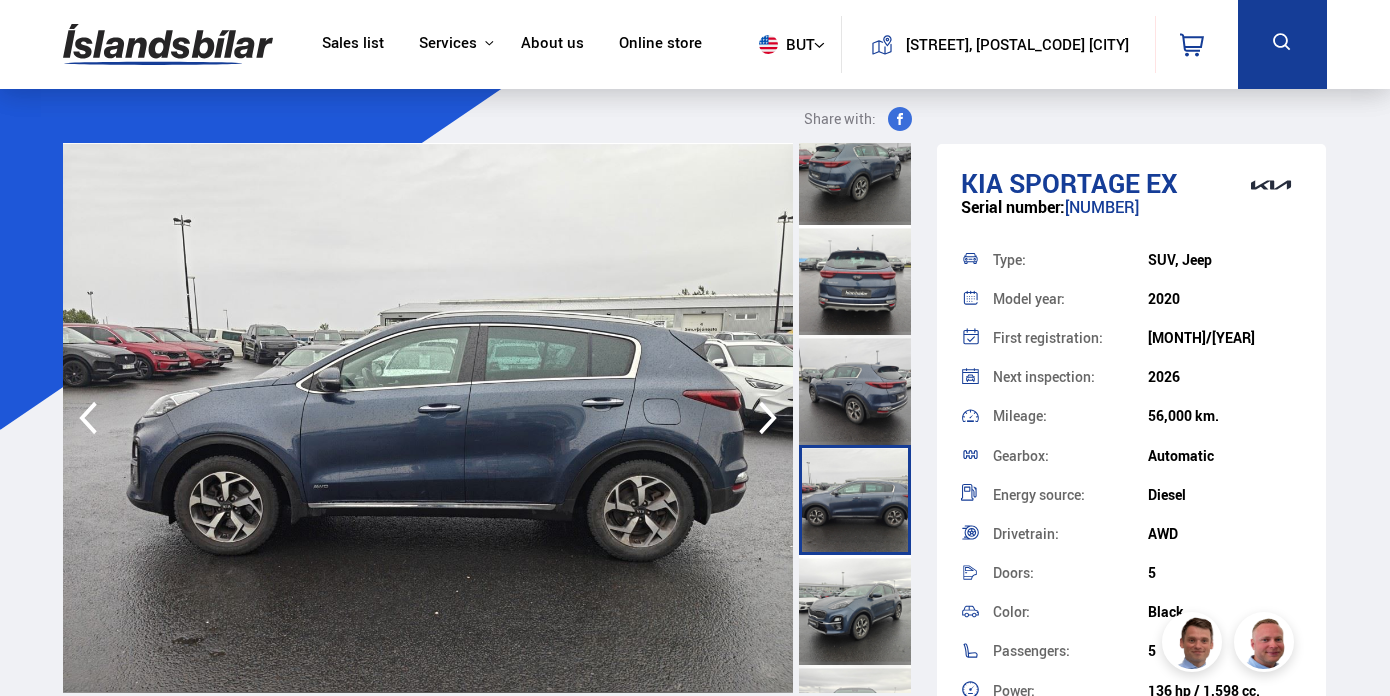 click at bounding box center [855, 610] 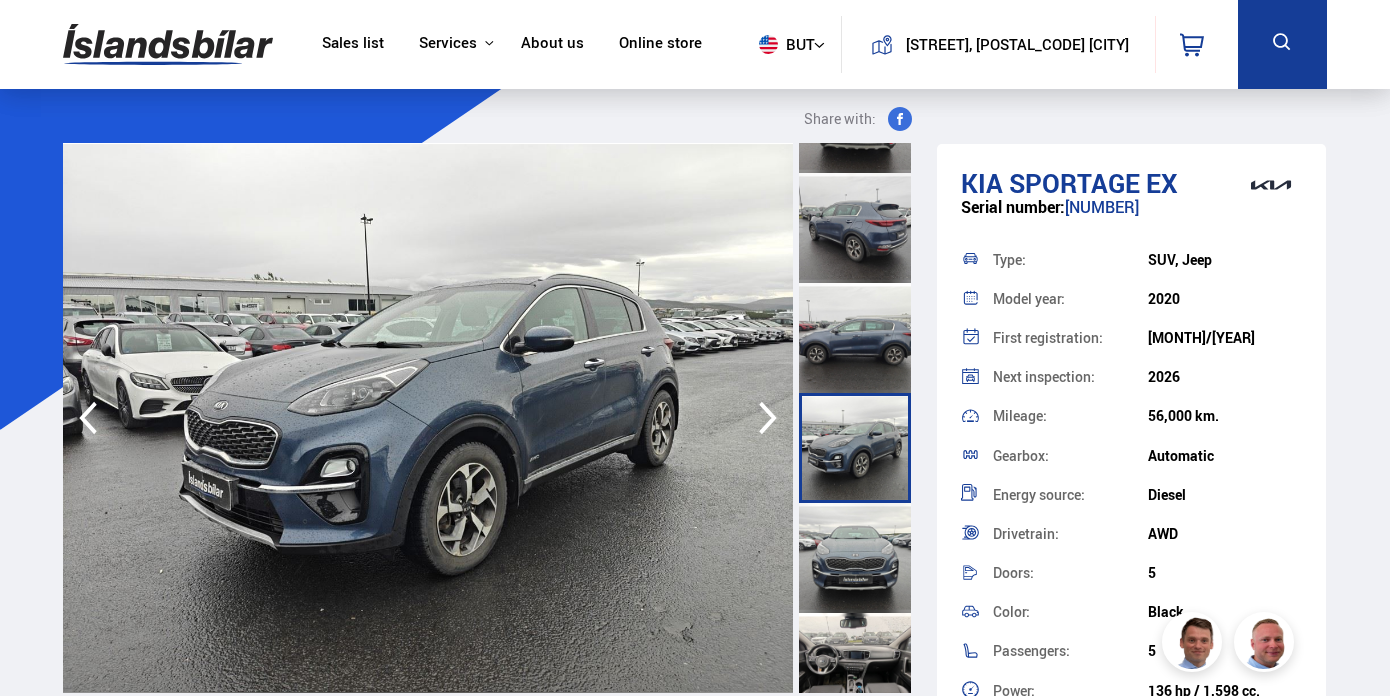 scroll, scrollTop: 429, scrollLeft: 0, axis: vertical 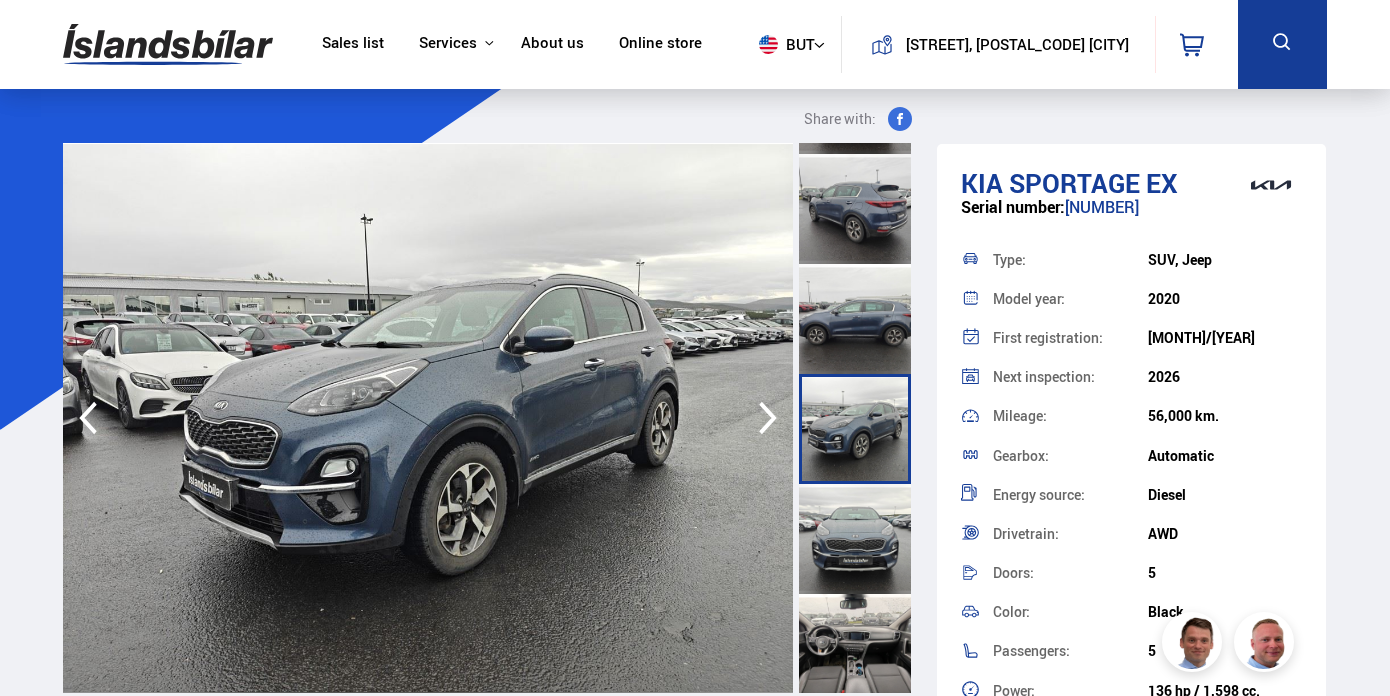 click at bounding box center [855, 649] 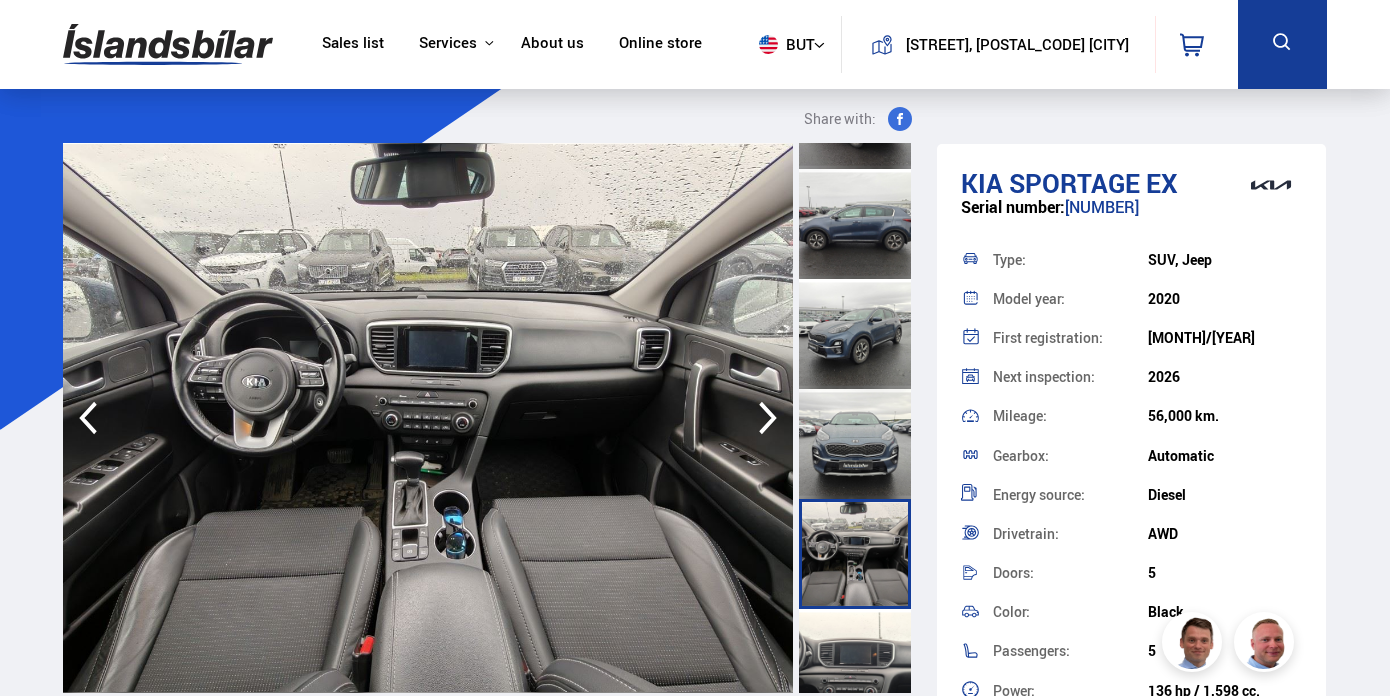 scroll, scrollTop: 530, scrollLeft: 0, axis: vertical 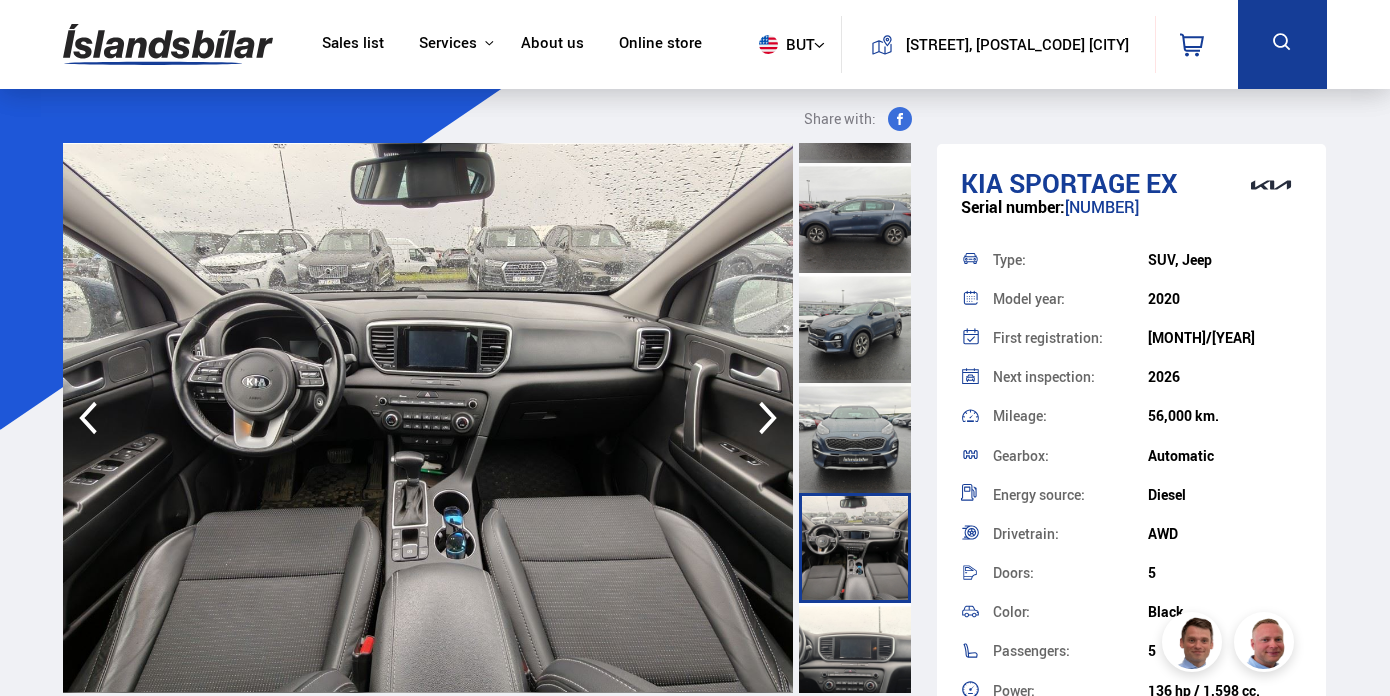 click at bounding box center [855, 658] 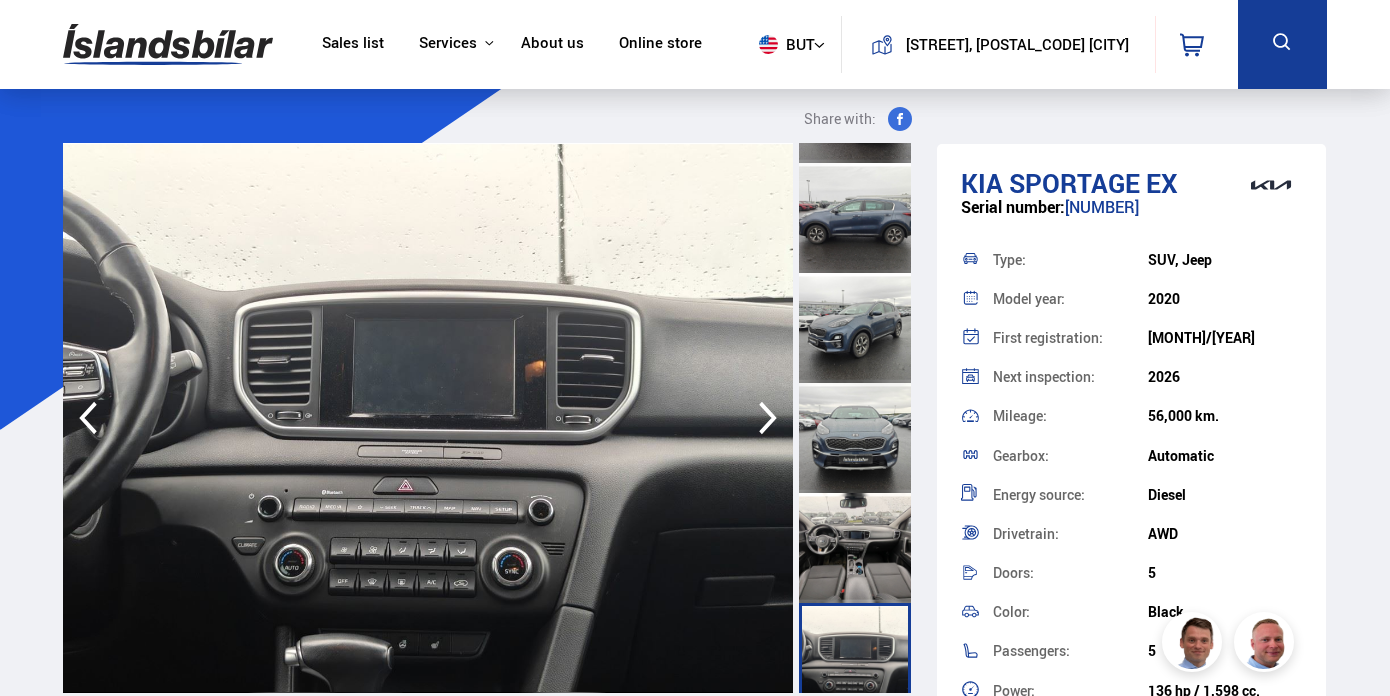 click at bounding box center (855, 658) 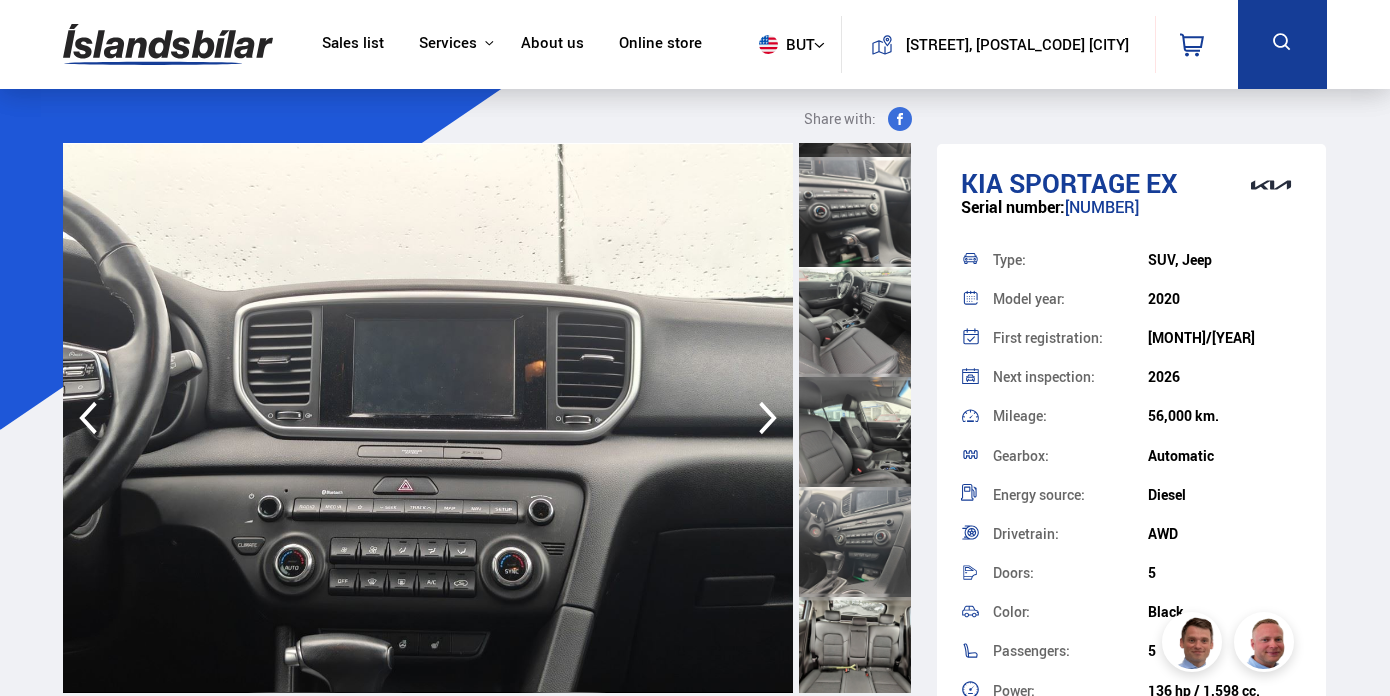scroll, scrollTop: 1495, scrollLeft: 0, axis: vertical 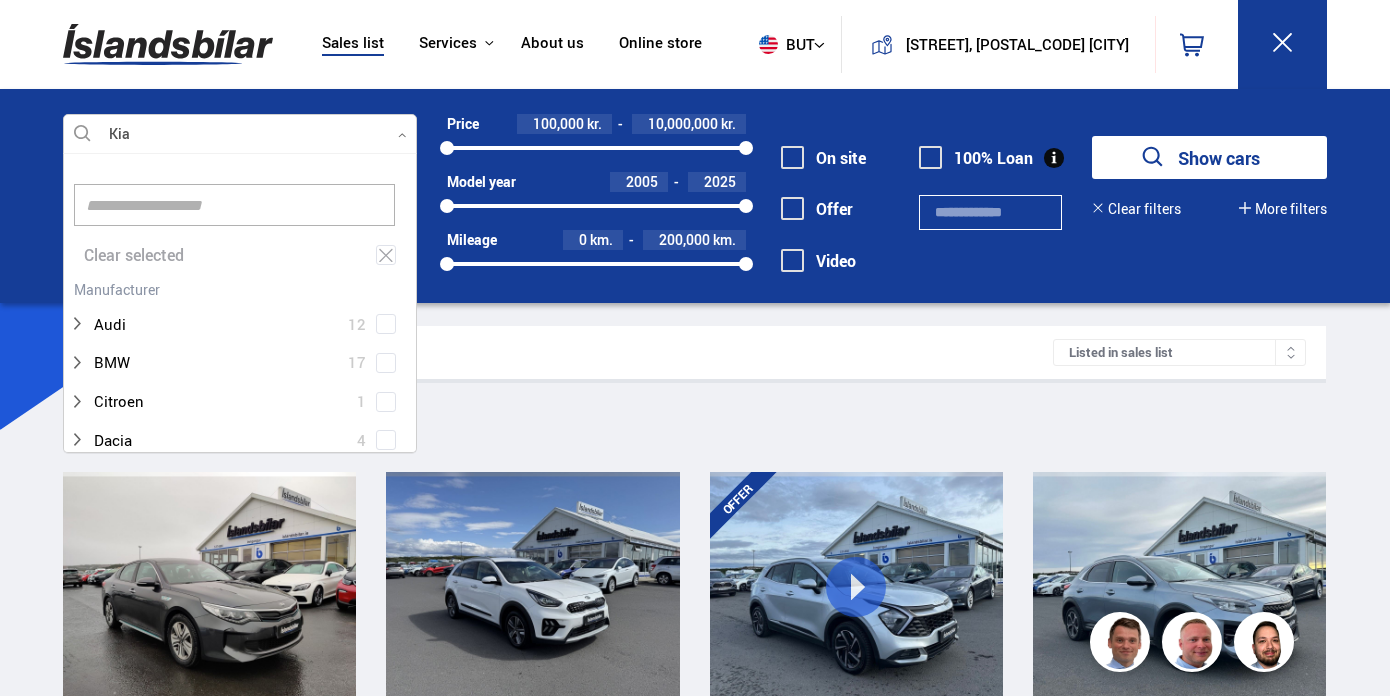 click at bounding box center [240, 135] 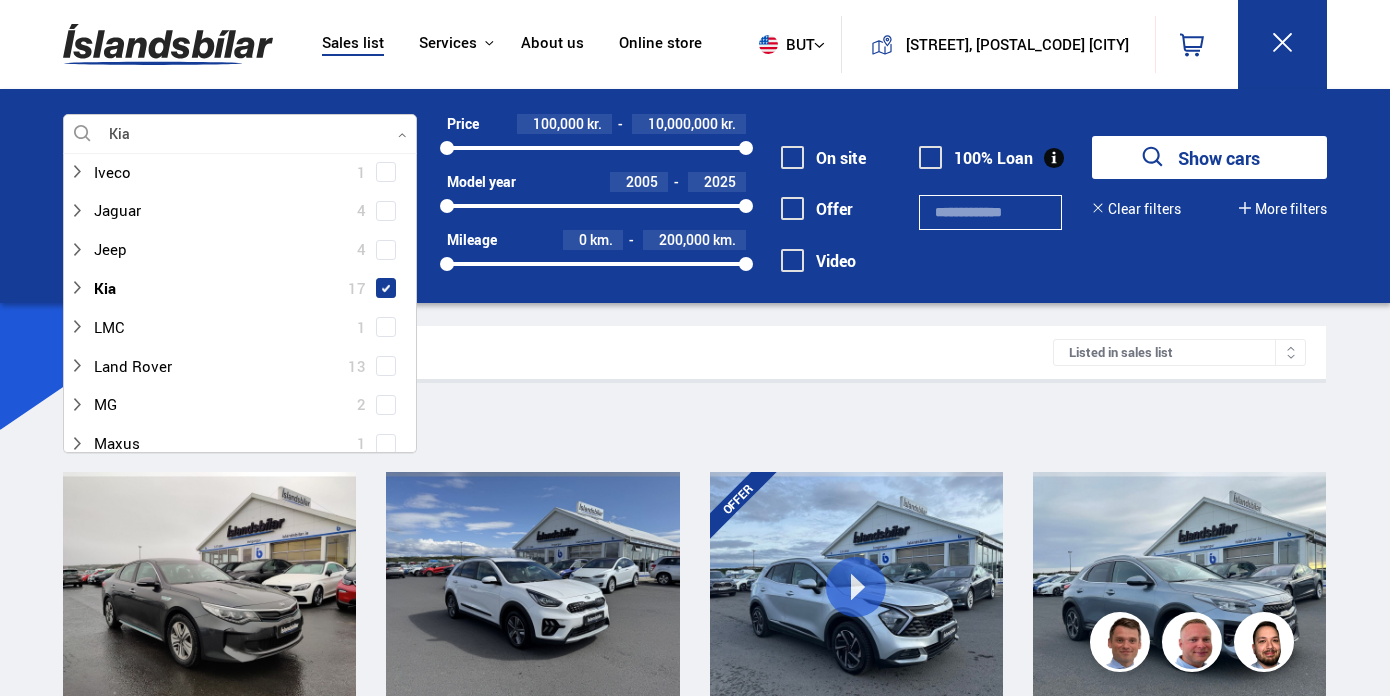 scroll, scrollTop: 548, scrollLeft: 0, axis: vertical 